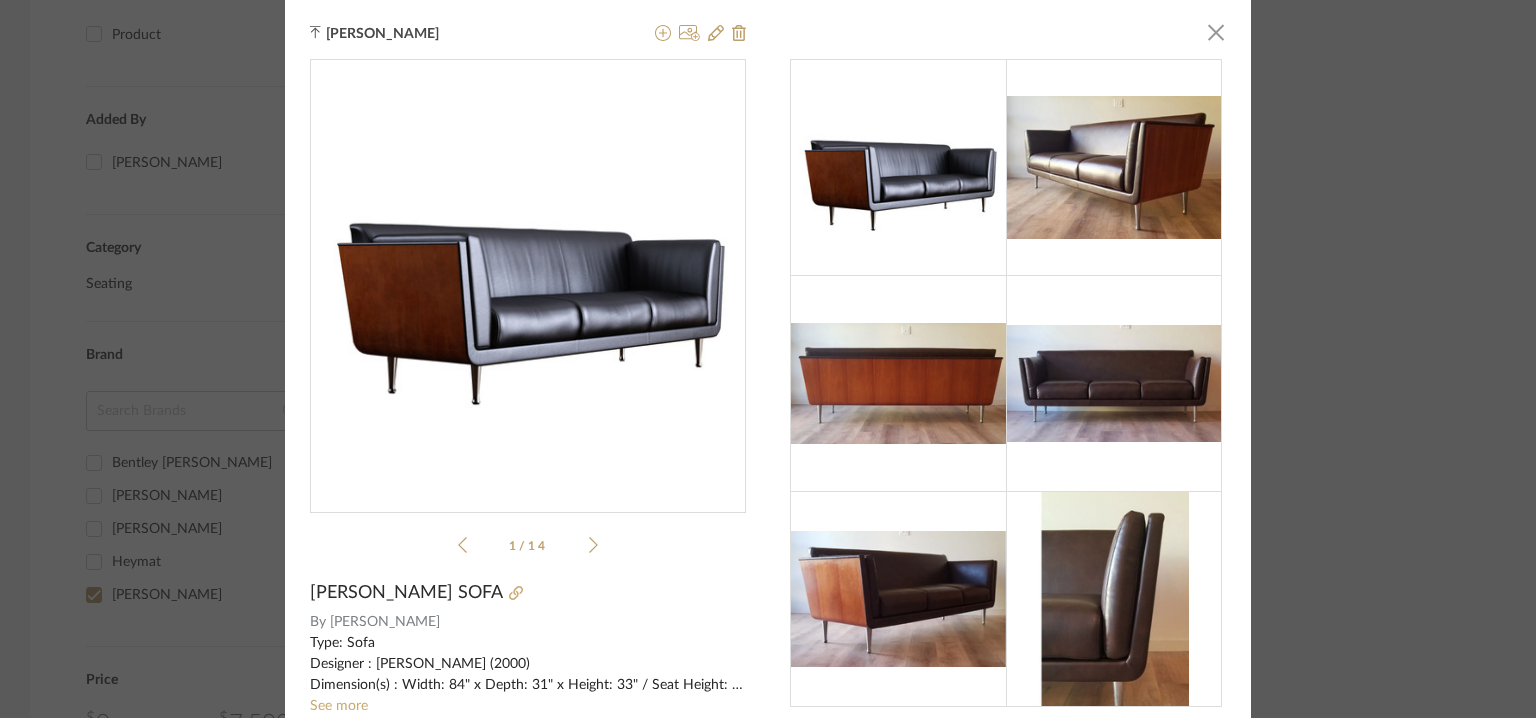 scroll, scrollTop: 0, scrollLeft: 0, axis: both 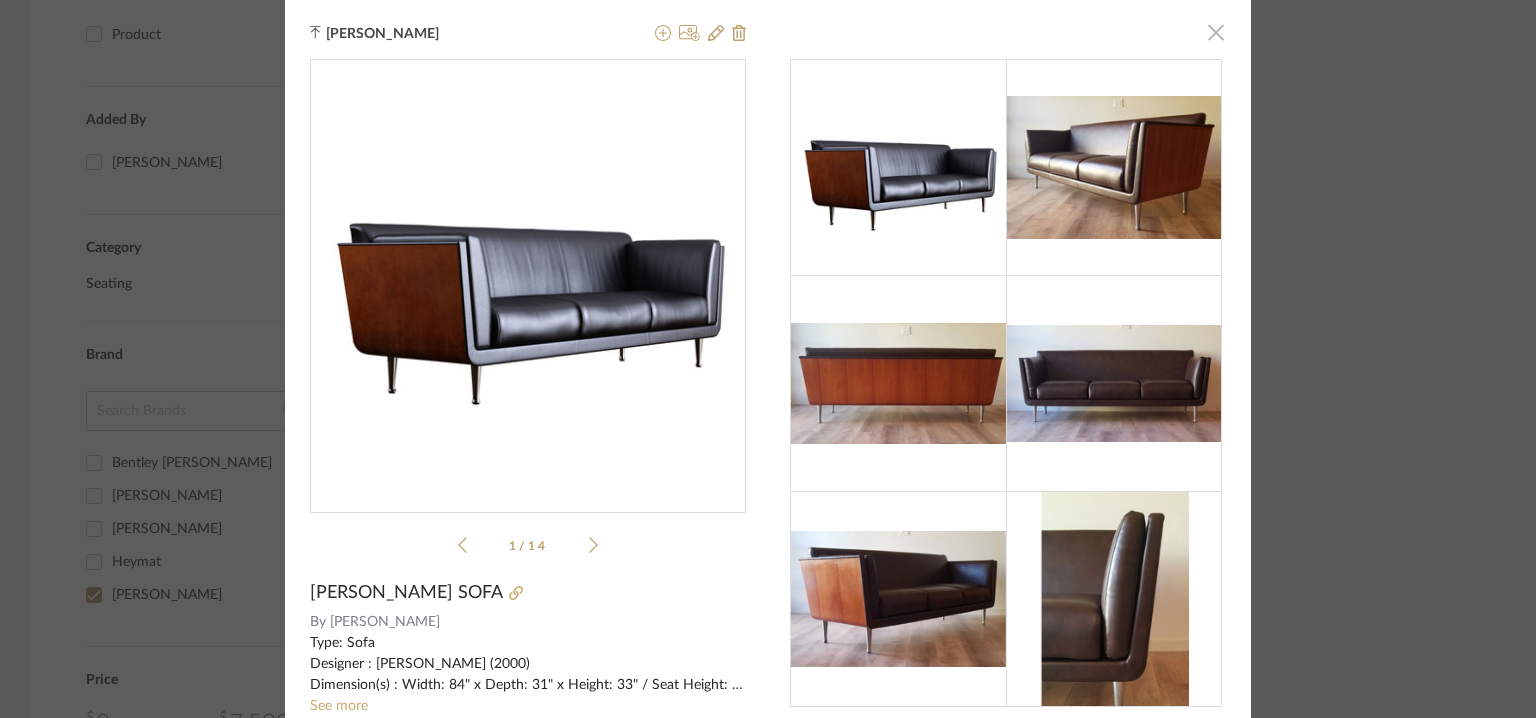click 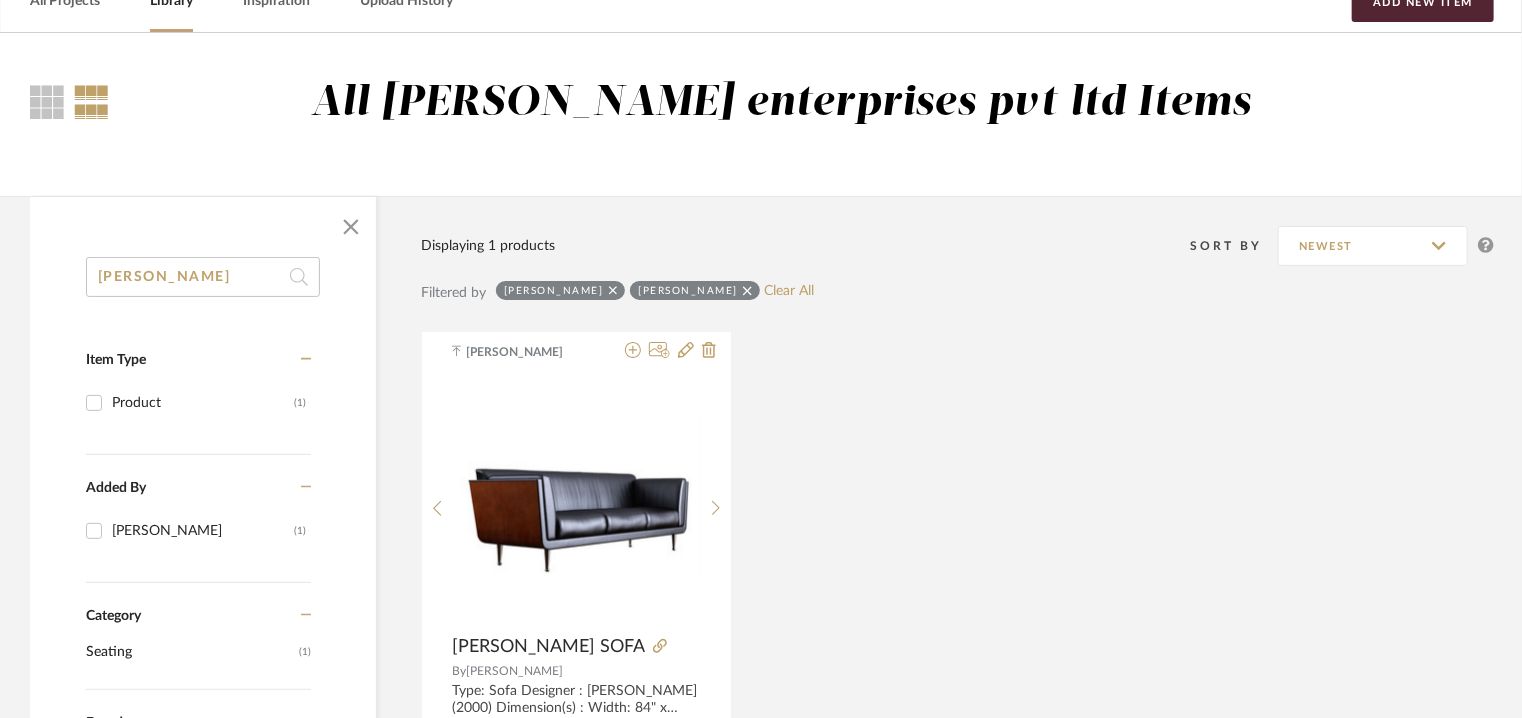 scroll, scrollTop: 79, scrollLeft: 0, axis: vertical 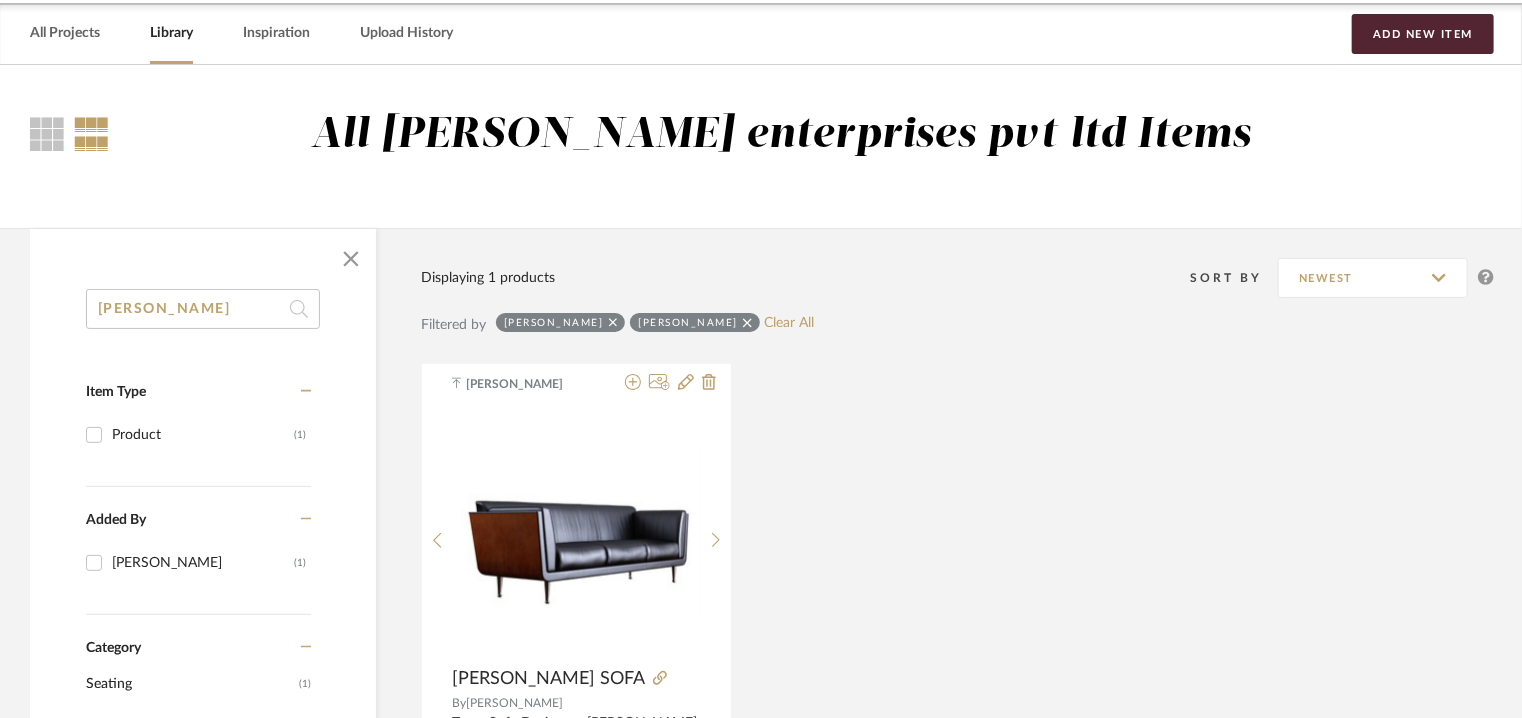 drag, startPoint x: 272, startPoint y: 305, endPoint x: 0, endPoint y: 275, distance: 273.6494 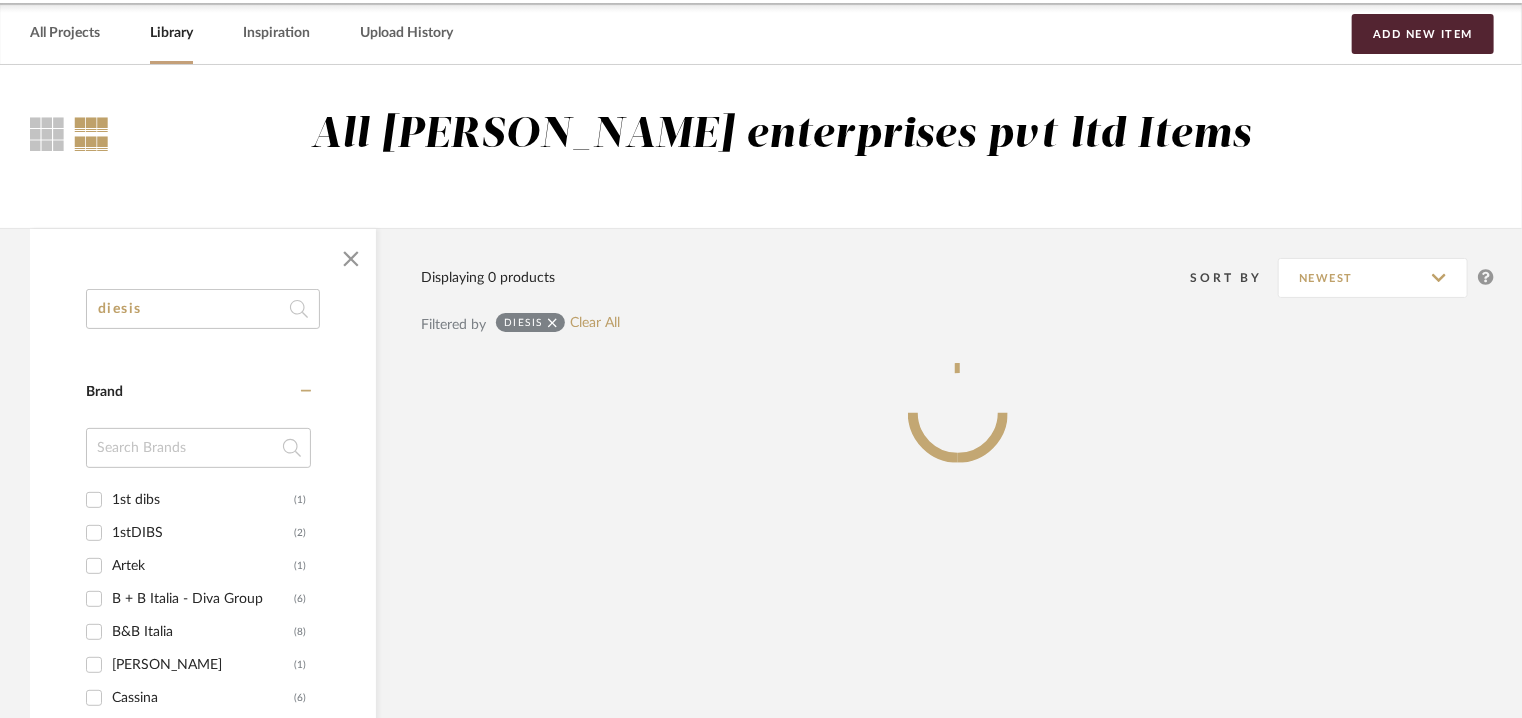 type on "diesis" 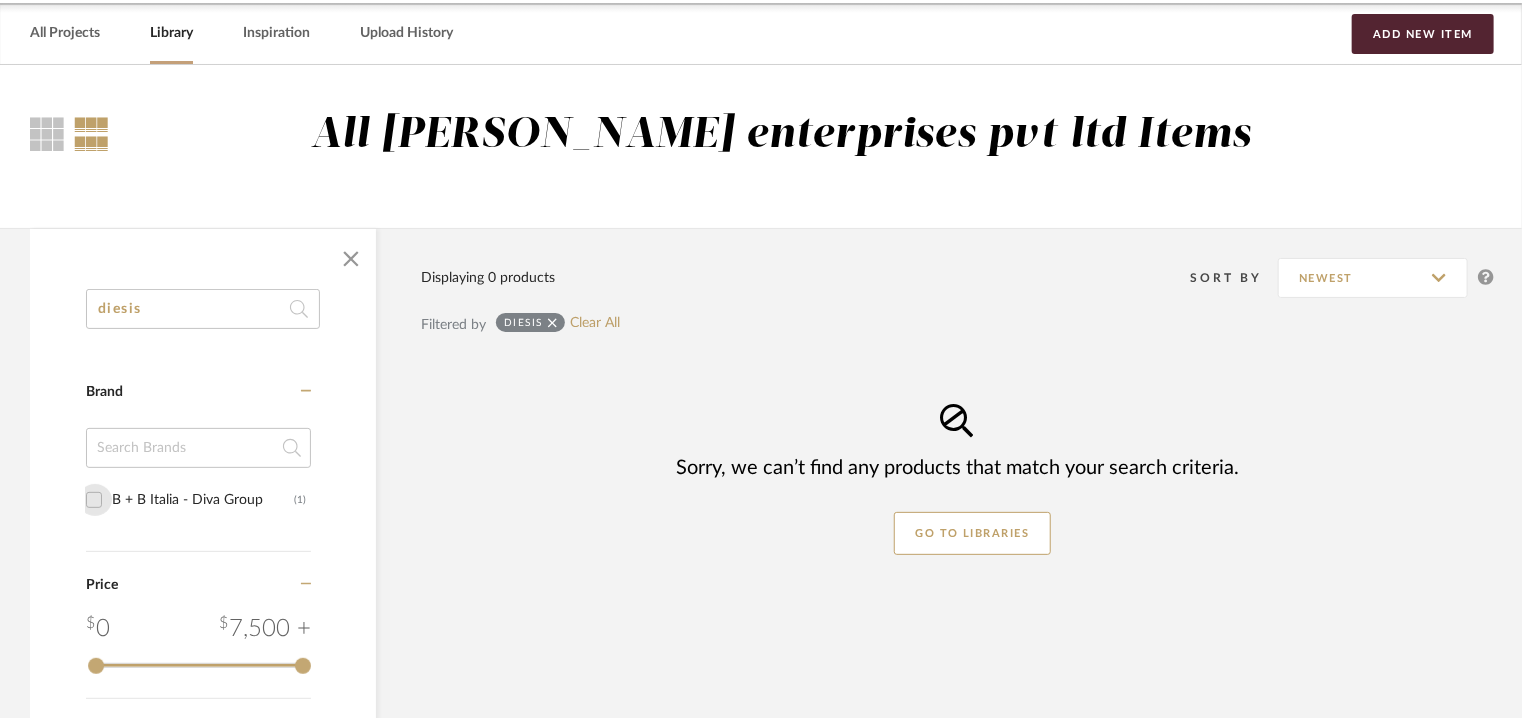 click on "B + B Italia - Diva Group  (1)" at bounding box center (94, 500) 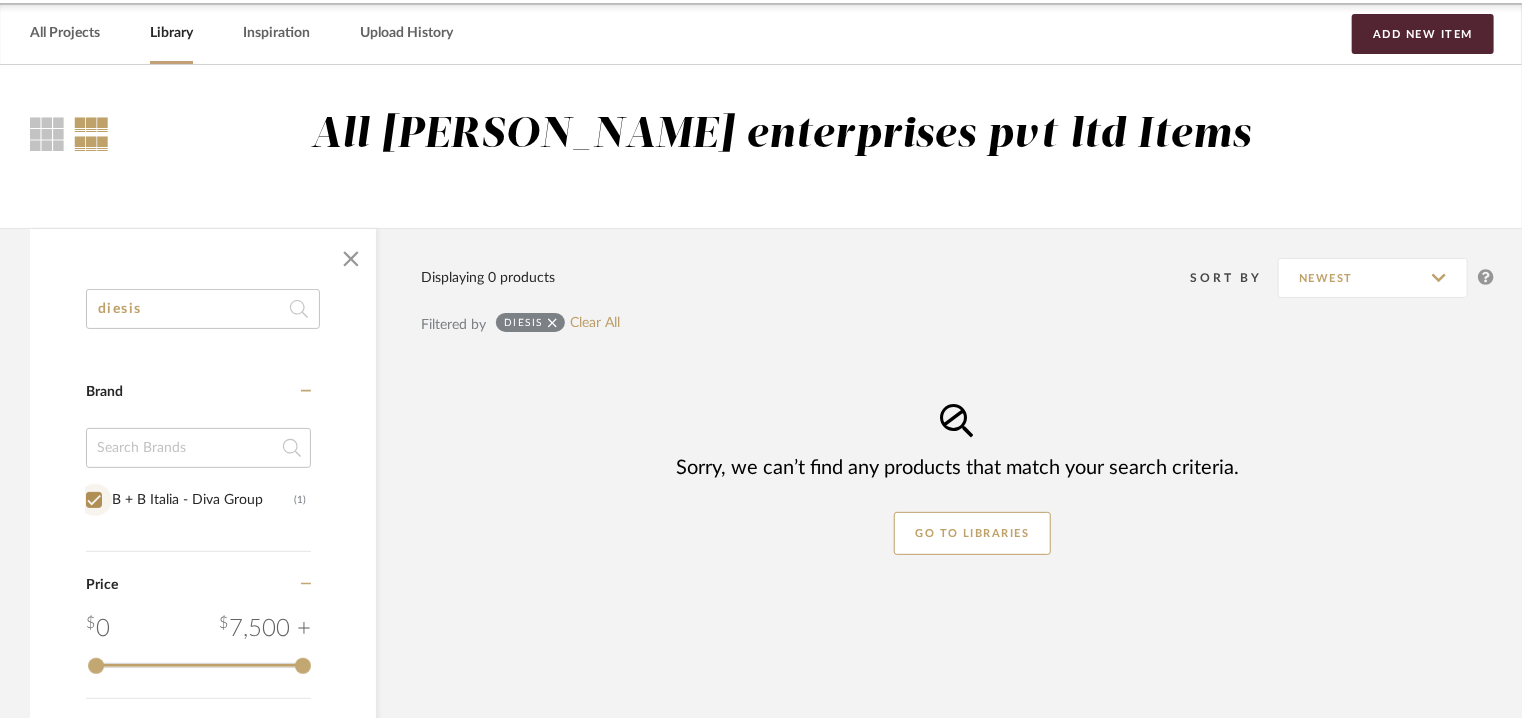 checkbox on "true" 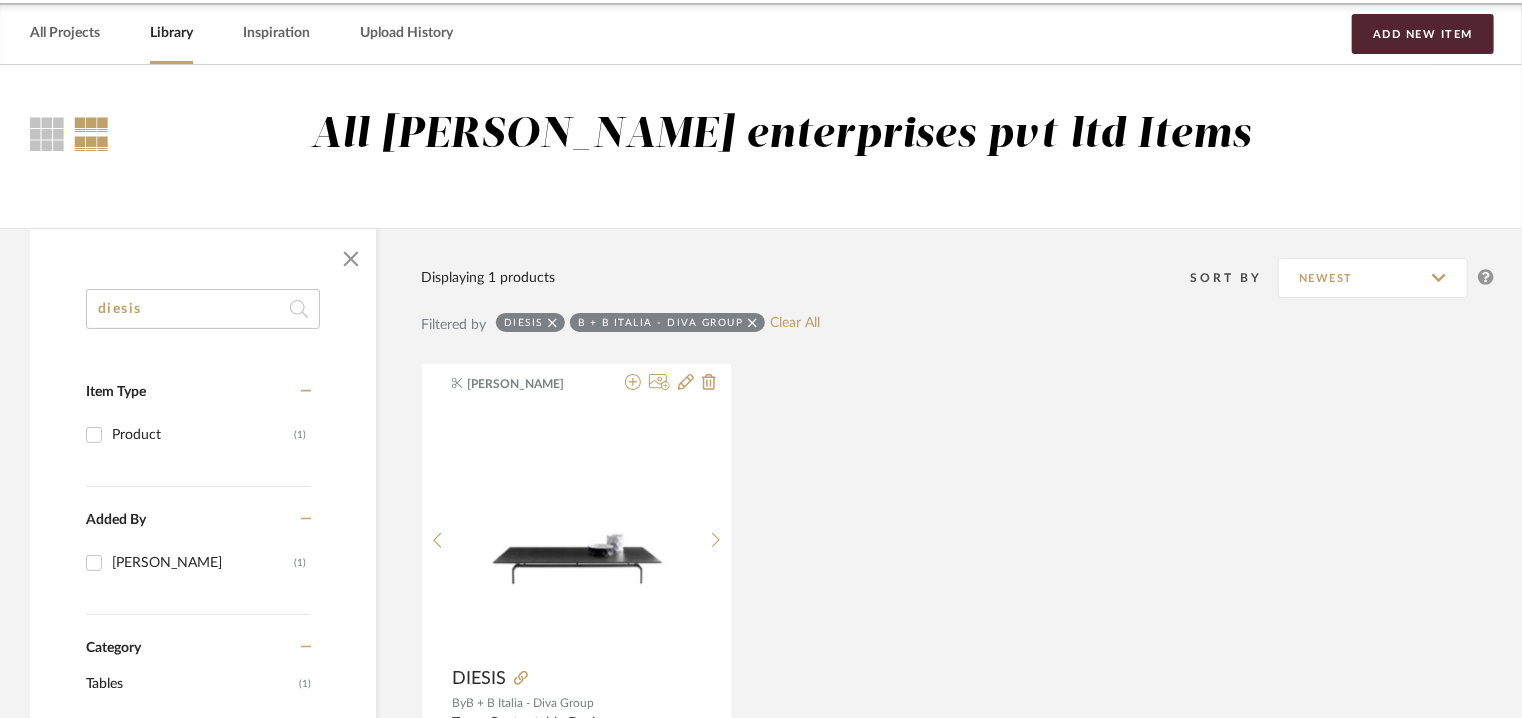 scroll, scrollTop: 179, scrollLeft: 0, axis: vertical 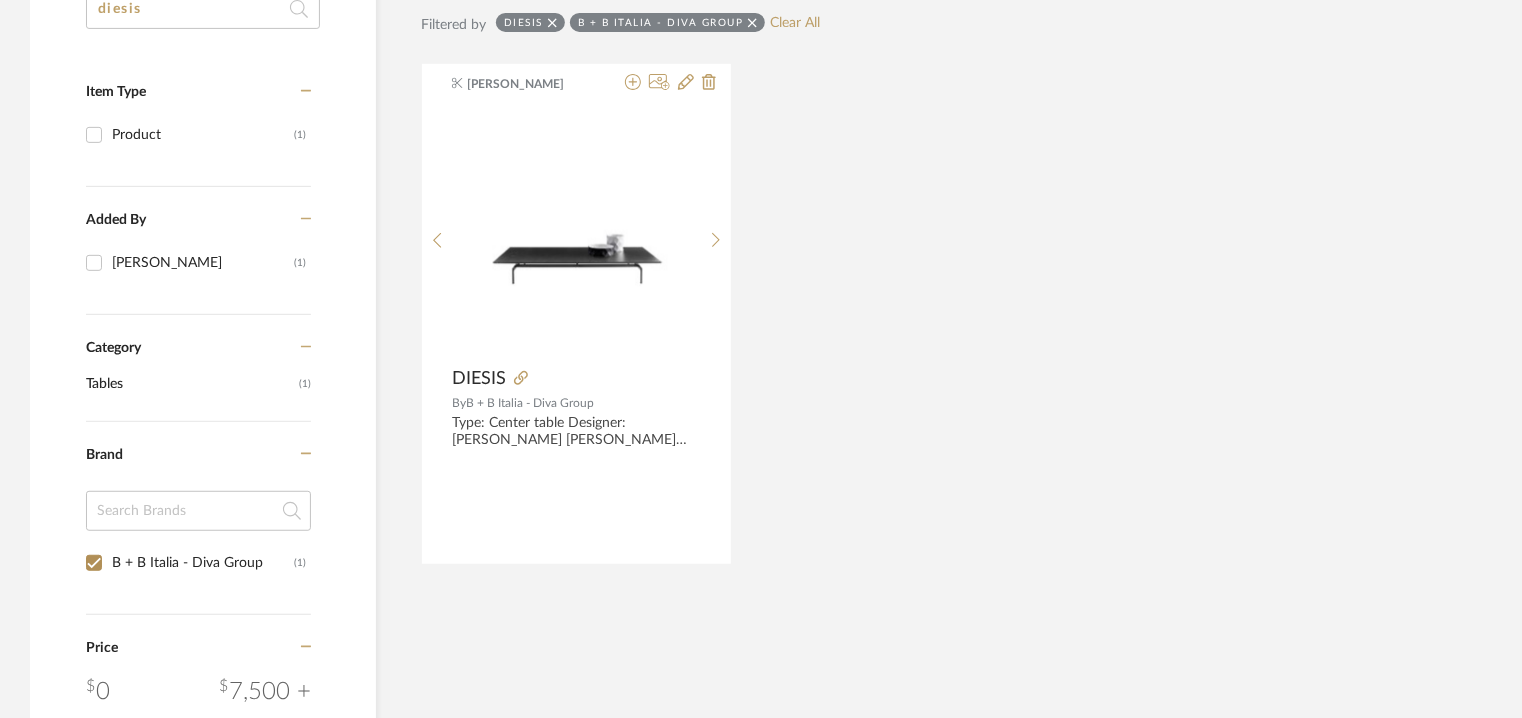 click on "diesis" 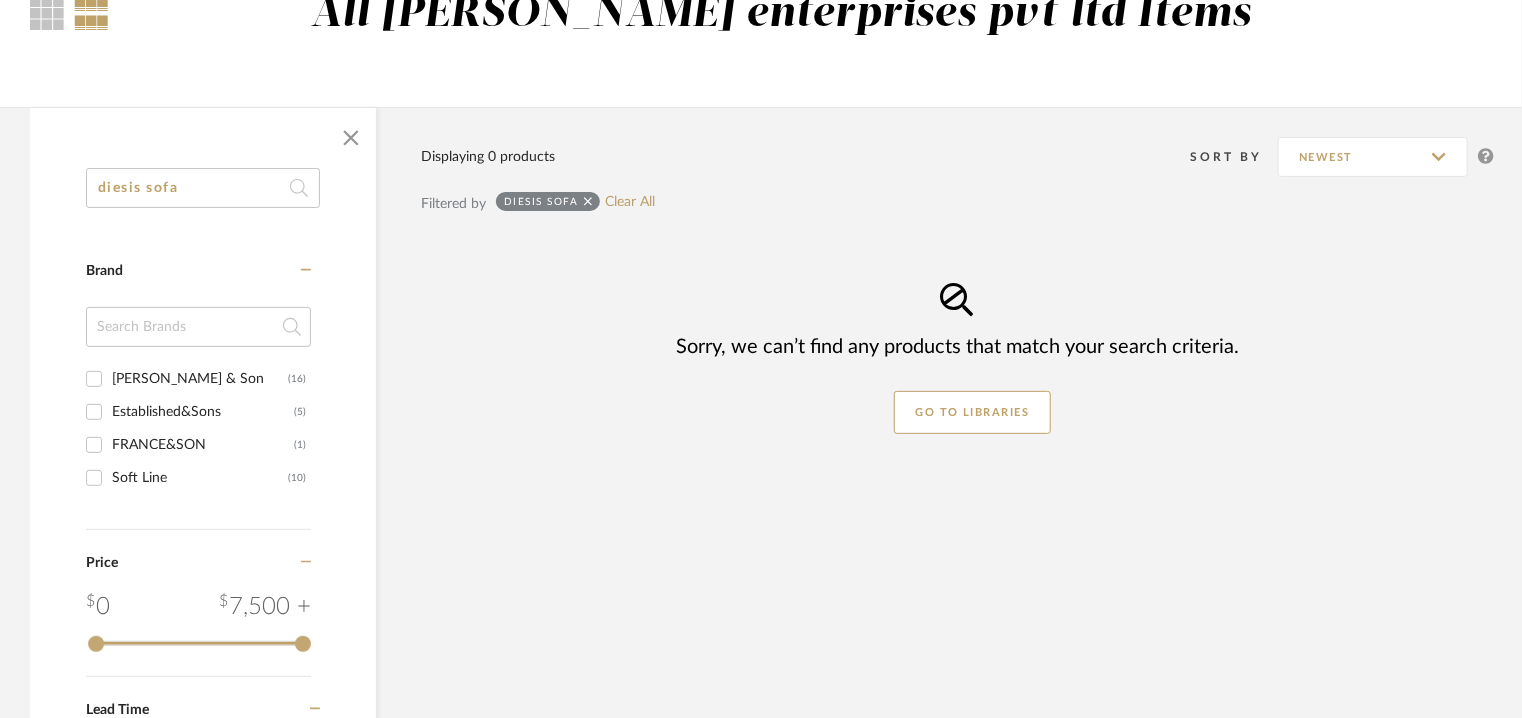 scroll, scrollTop: 0, scrollLeft: 0, axis: both 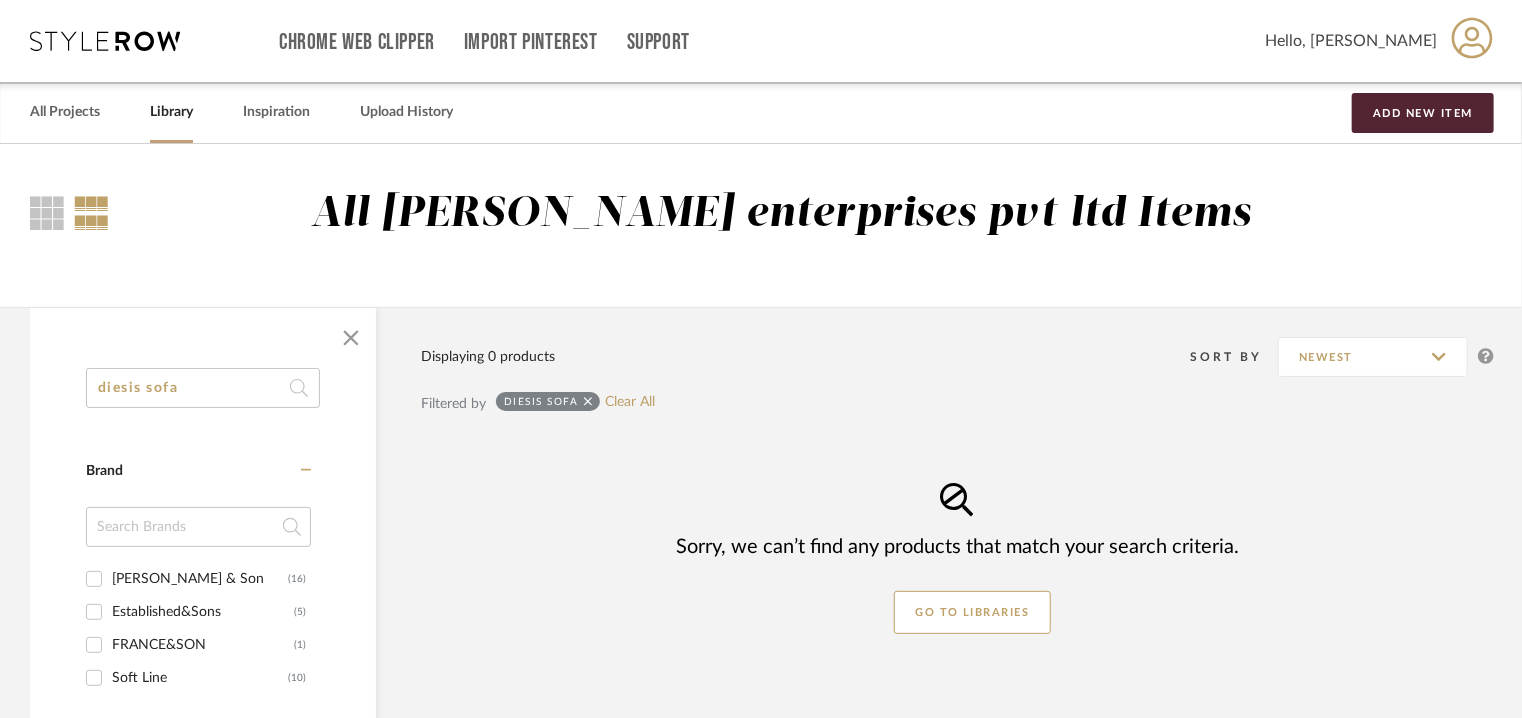 click on "diesis sofa" 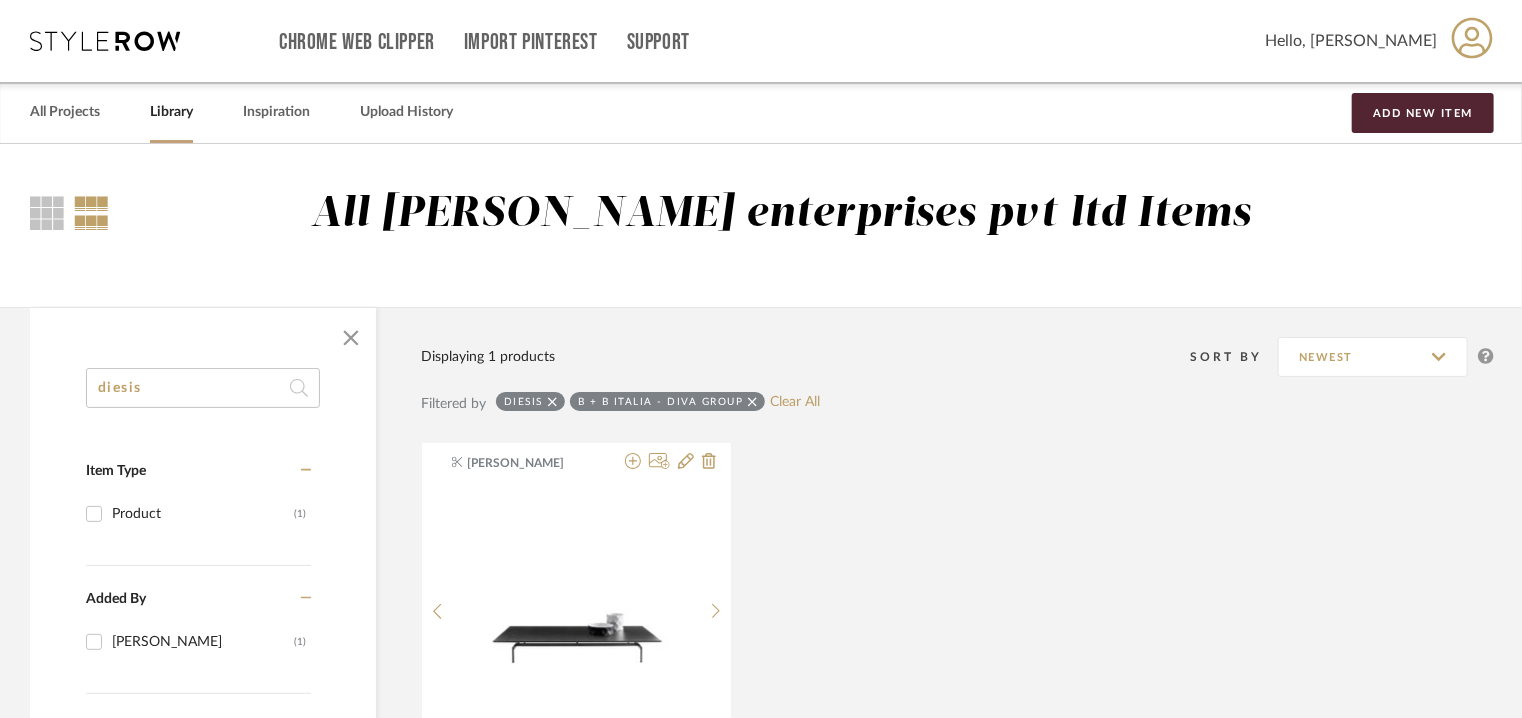 type on "diesis" 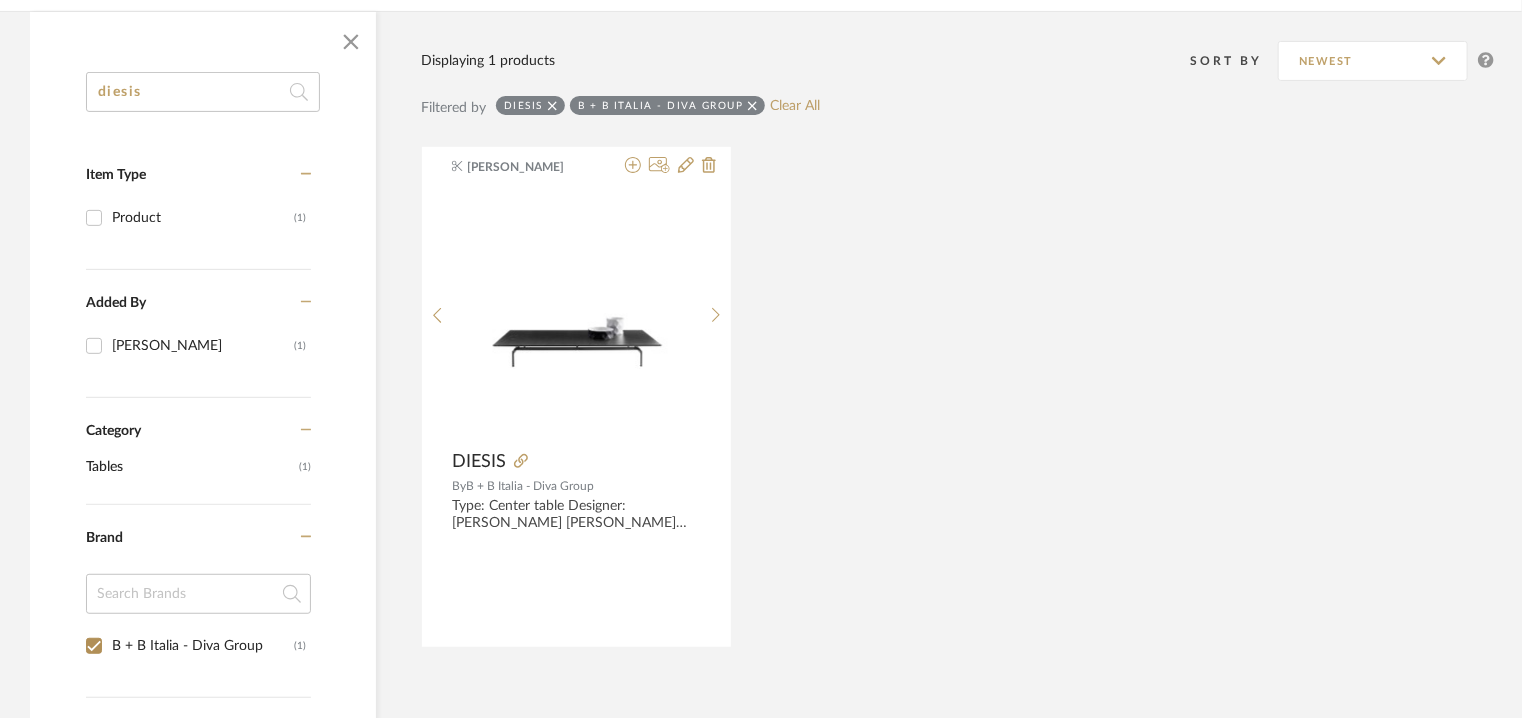scroll, scrollTop: 300, scrollLeft: 0, axis: vertical 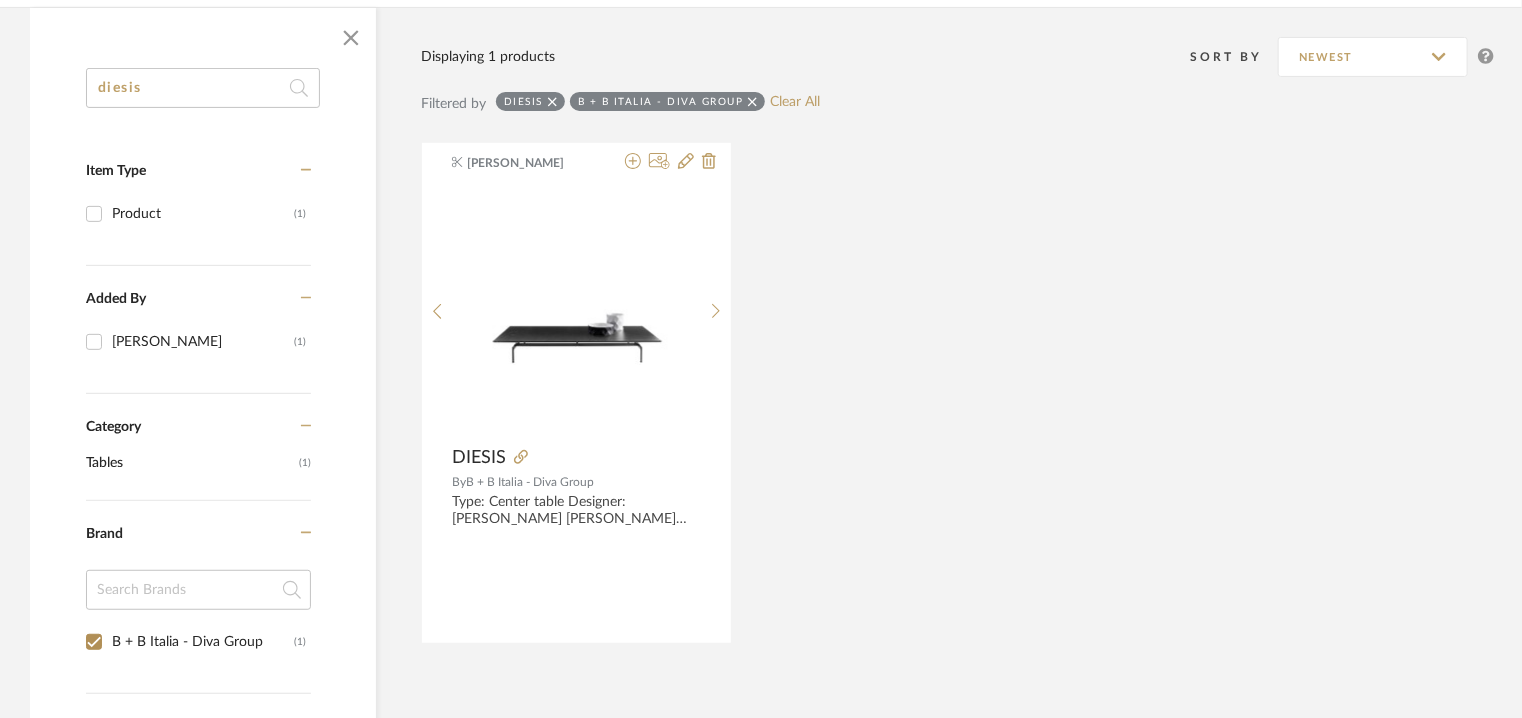 click 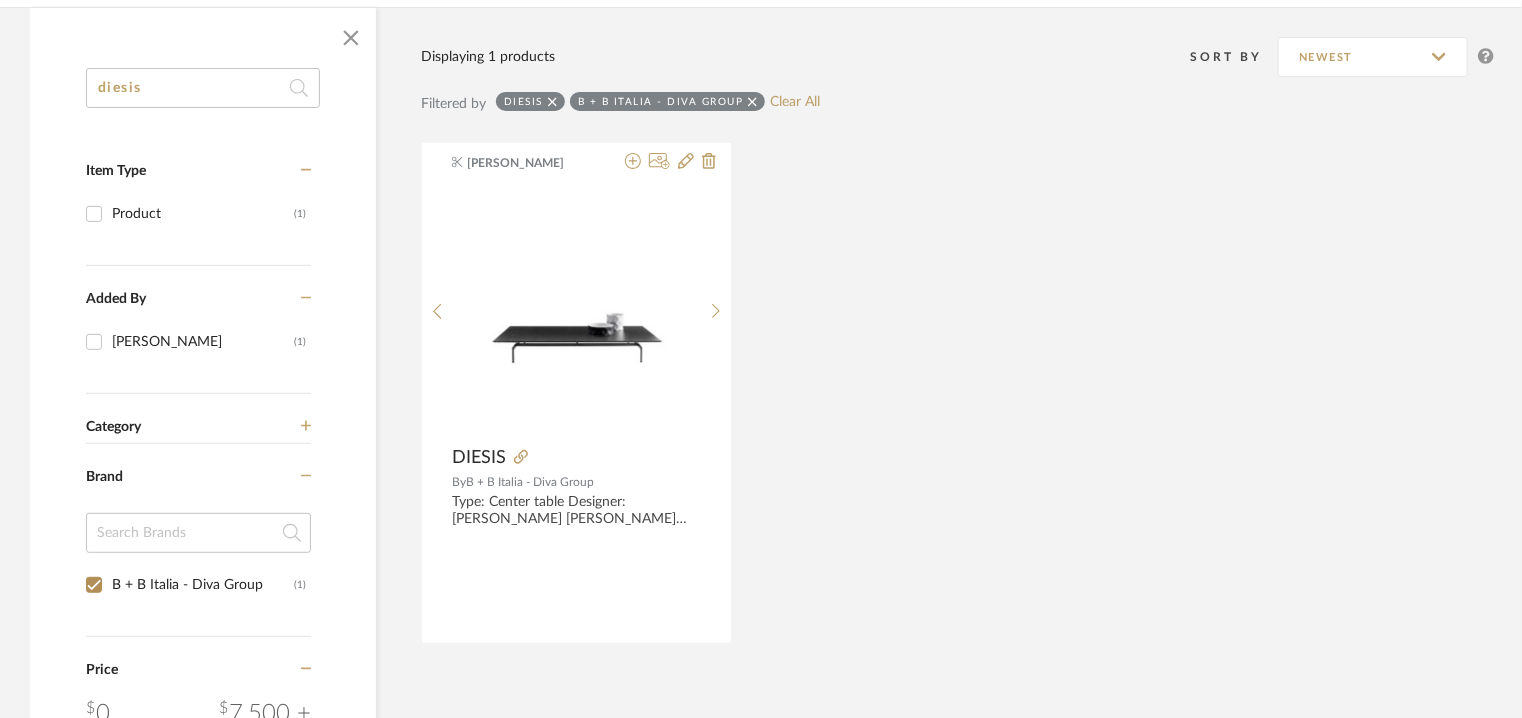 click 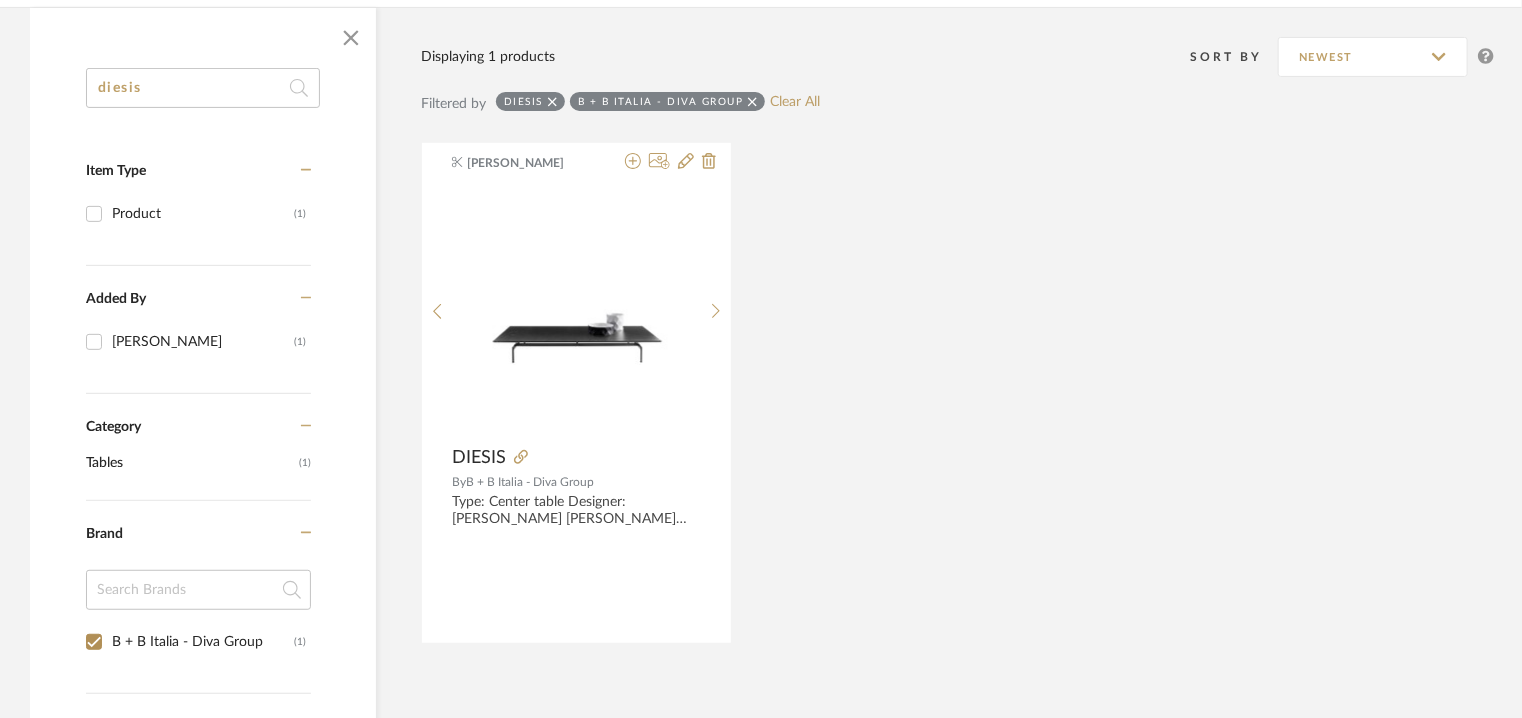 click on "diesis" 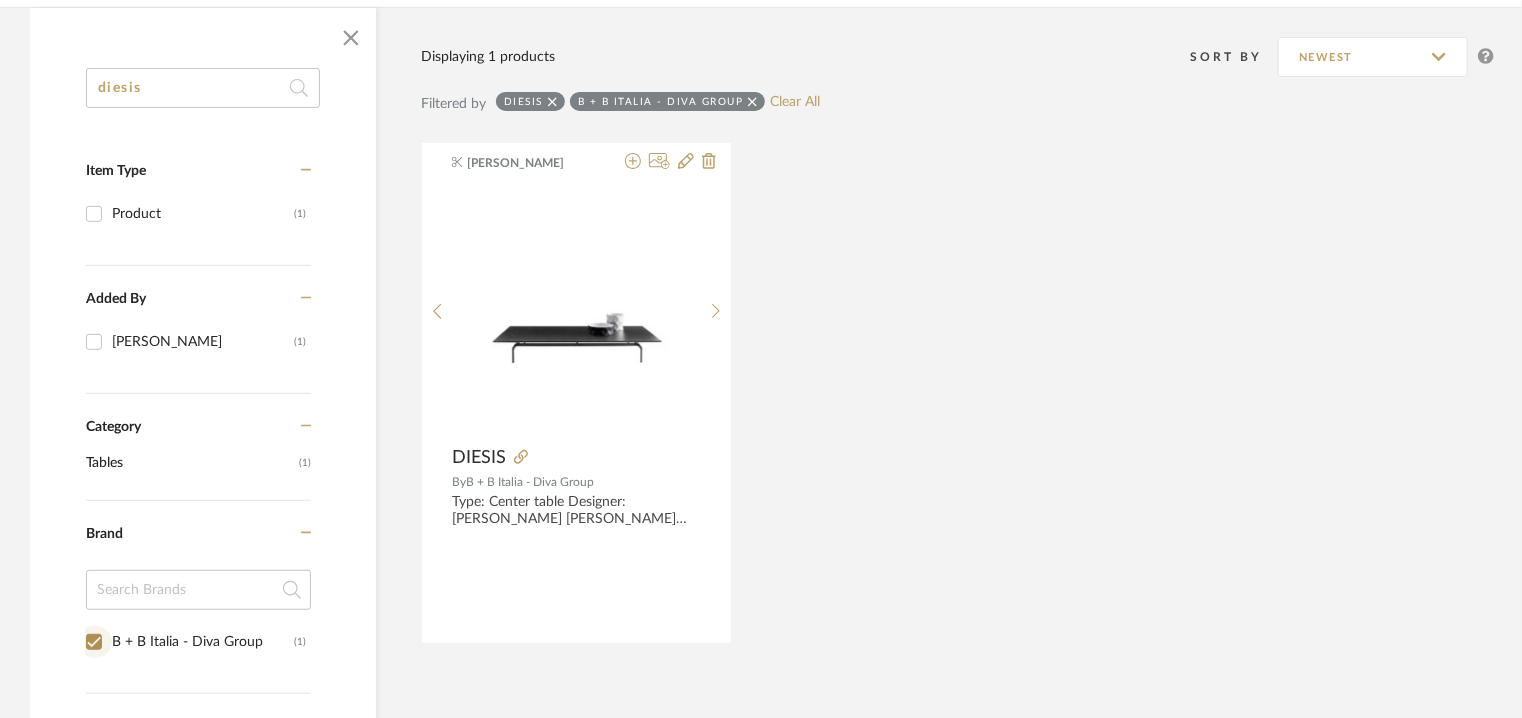 click on "B + B Italia - Diva Group  (1)" at bounding box center (94, 642) 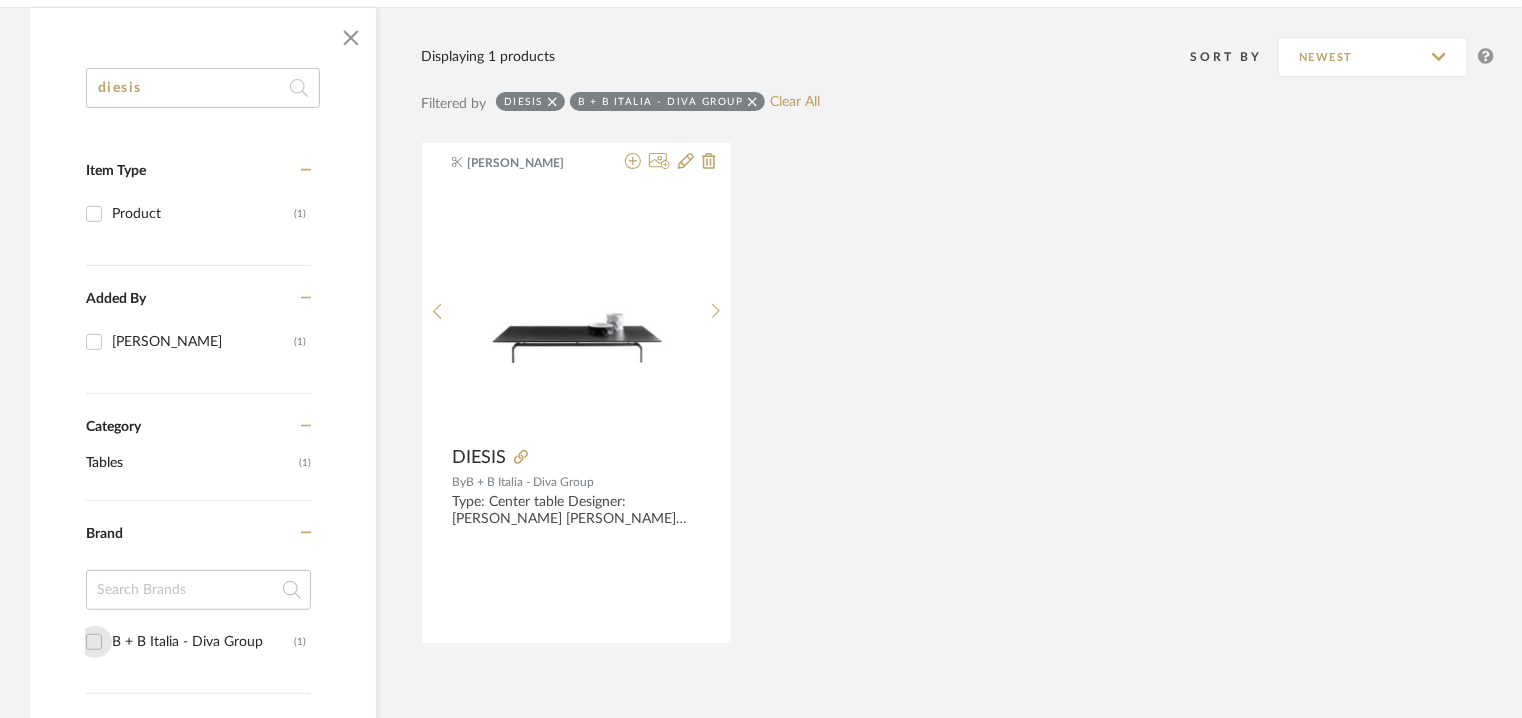 checkbox on "false" 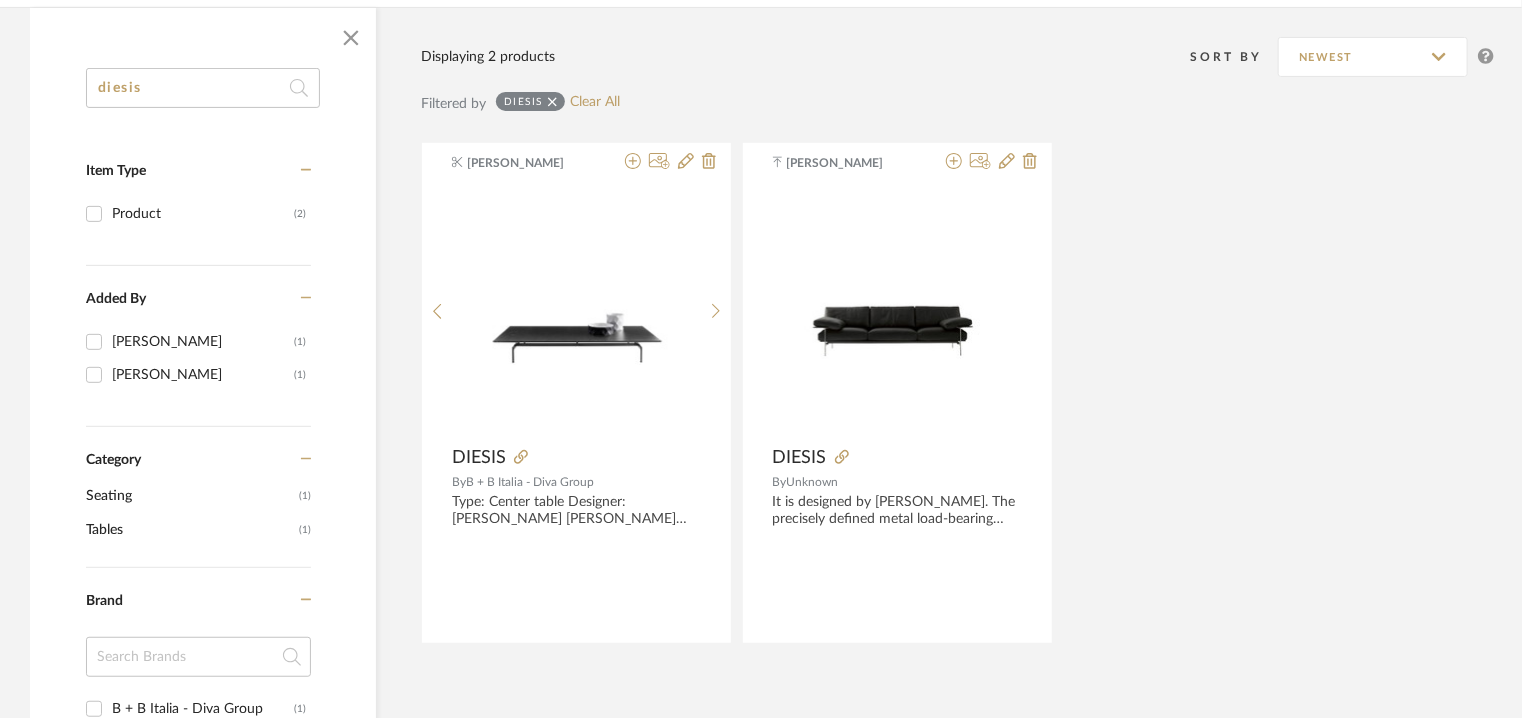 click on "Seating" 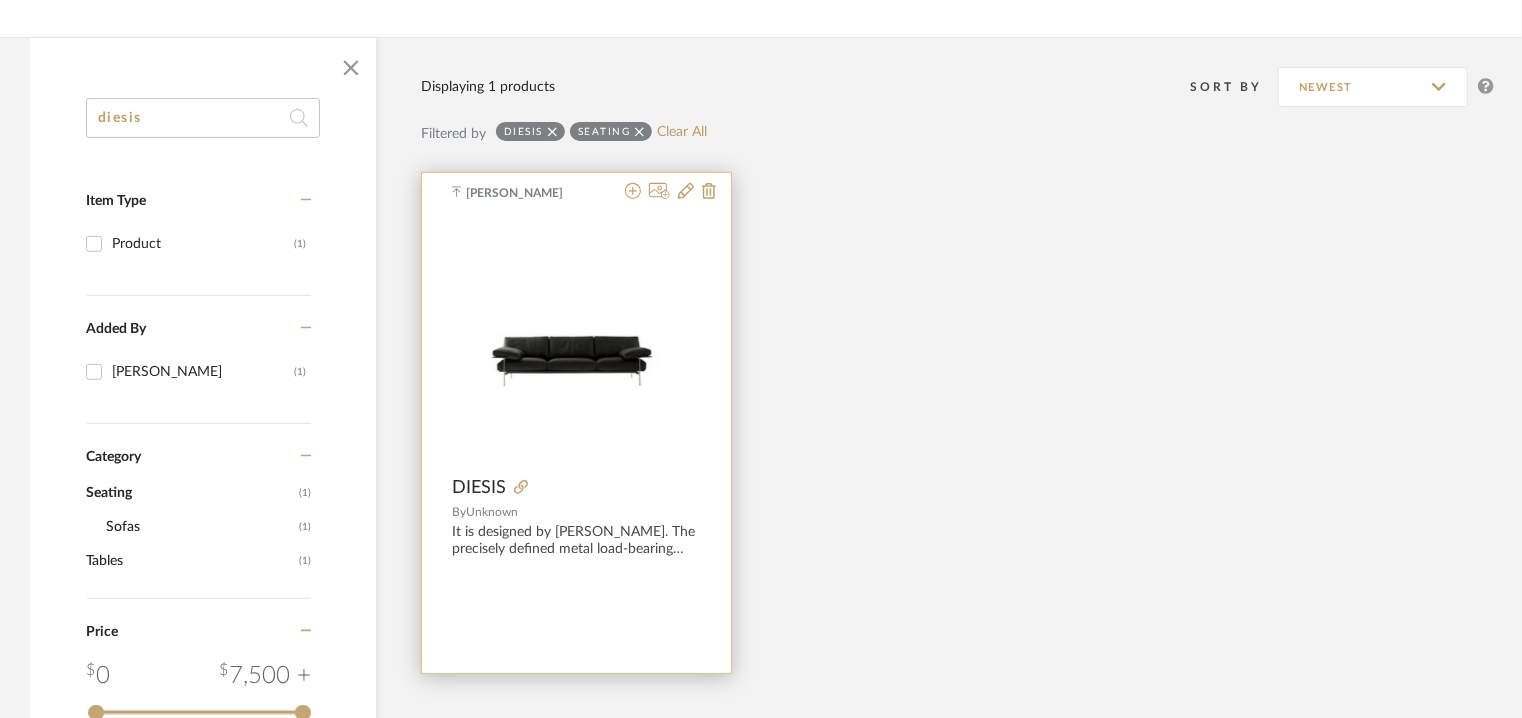 click at bounding box center (576, 341) 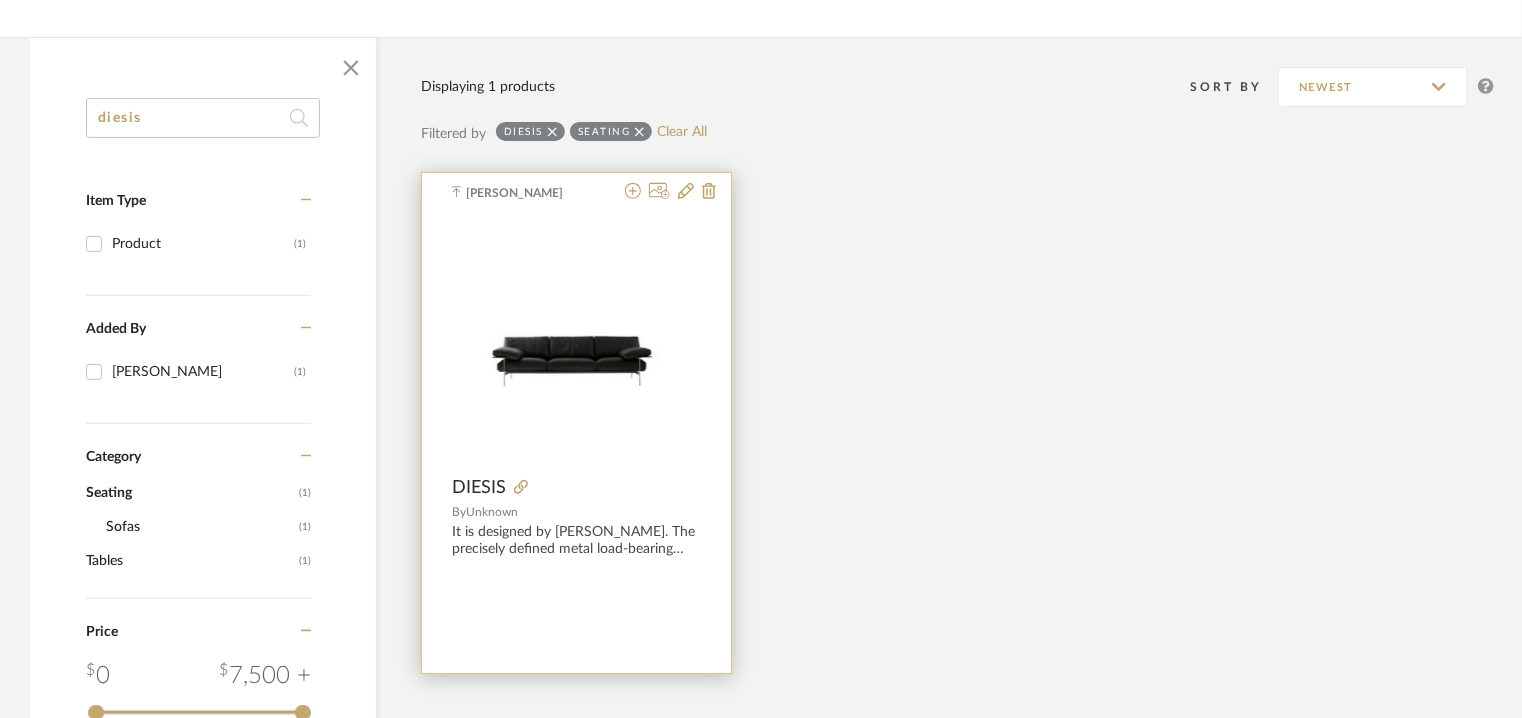 click at bounding box center [576, 341] 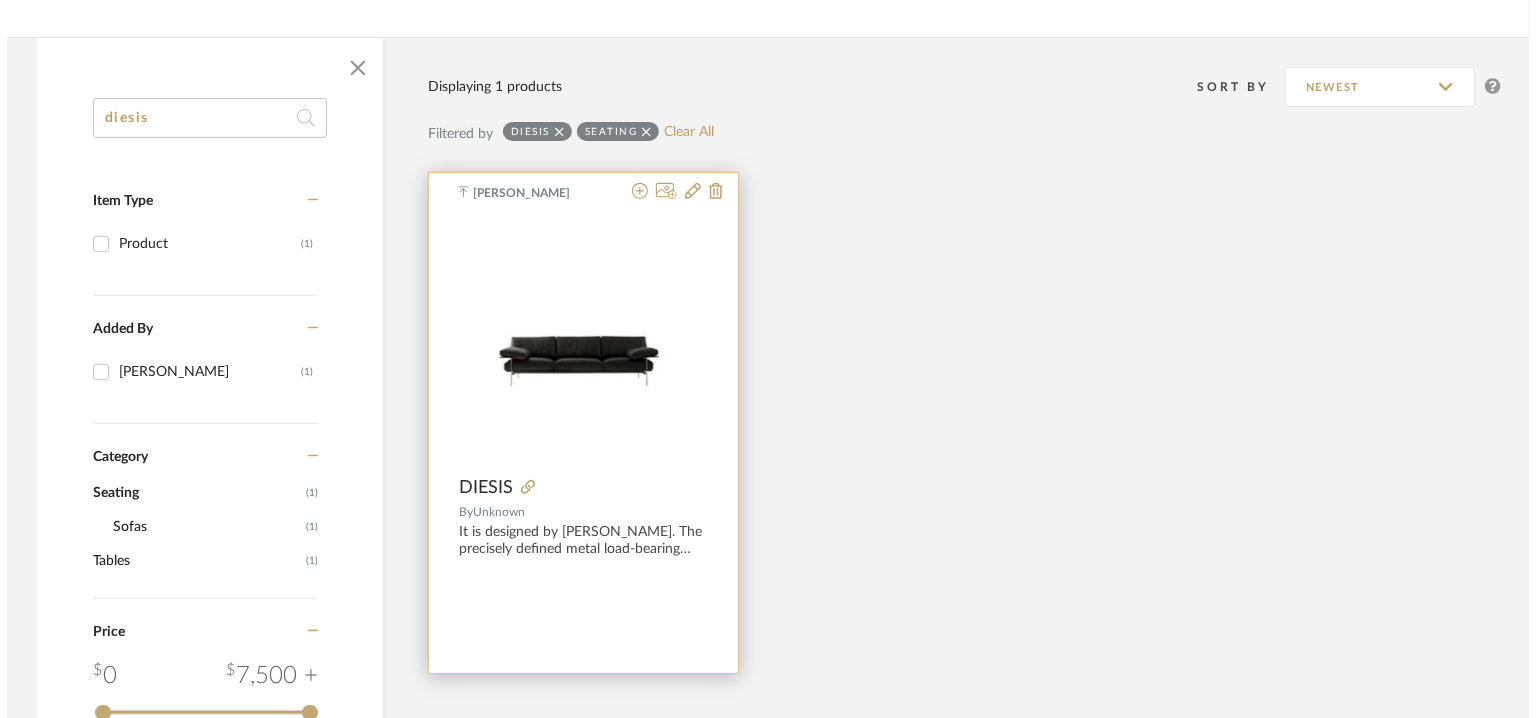 scroll, scrollTop: 0, scrollLeft: 0, axis: both 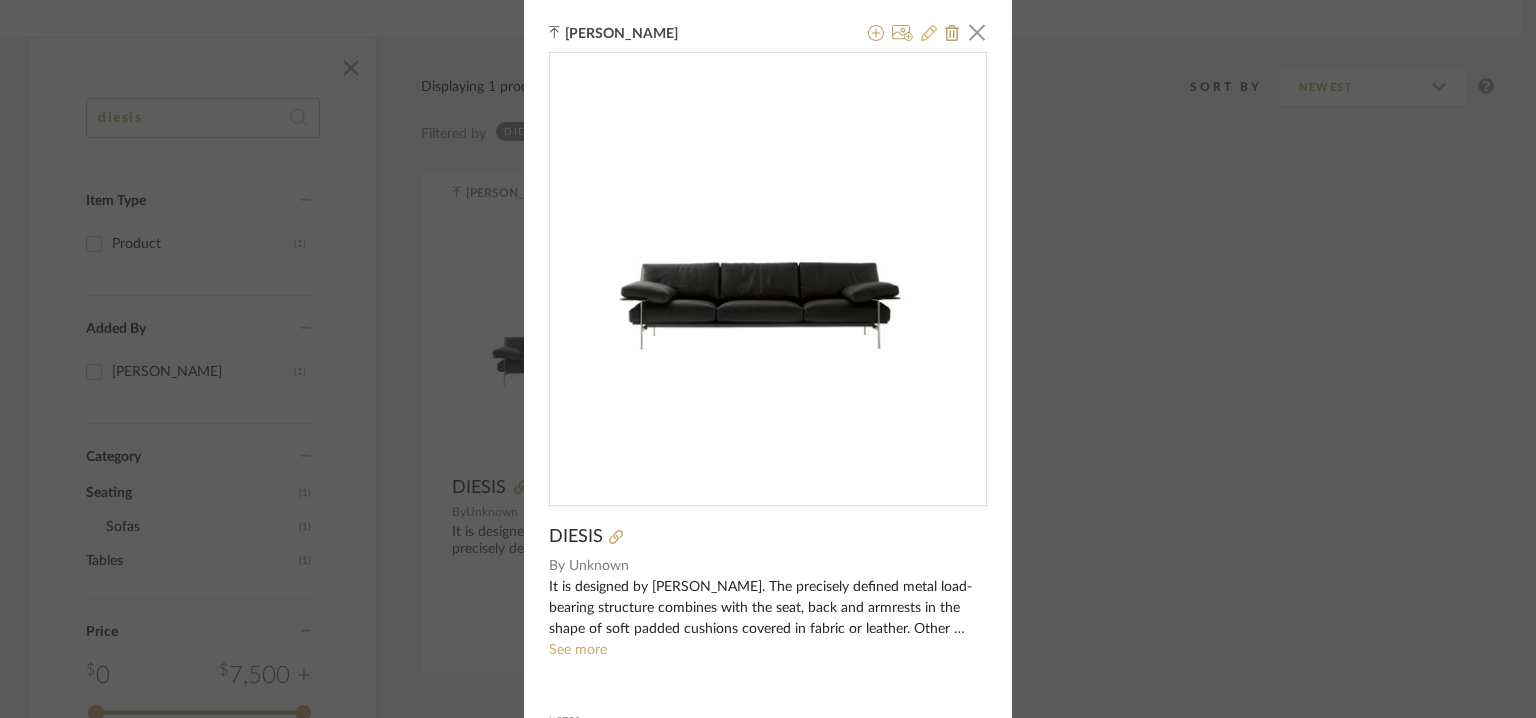 click 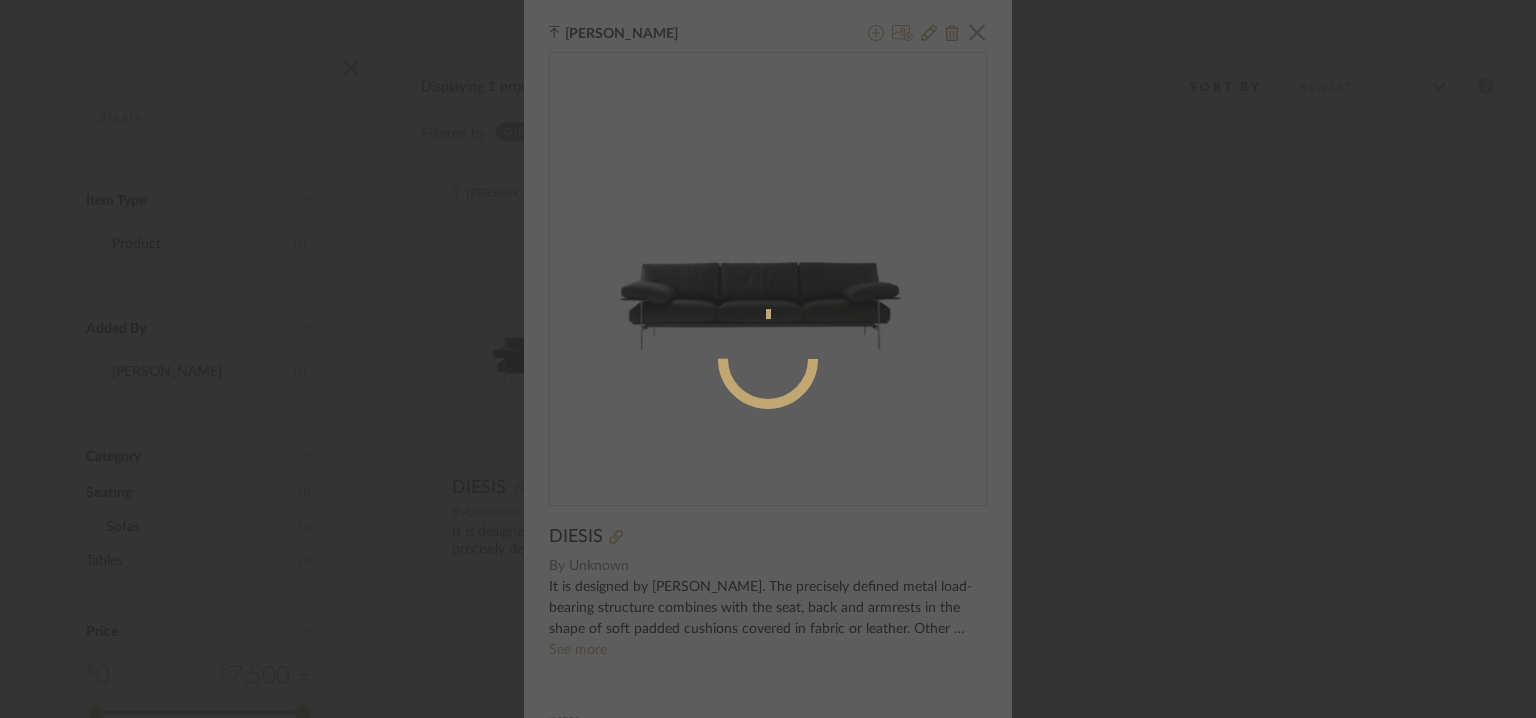 radio on "true" 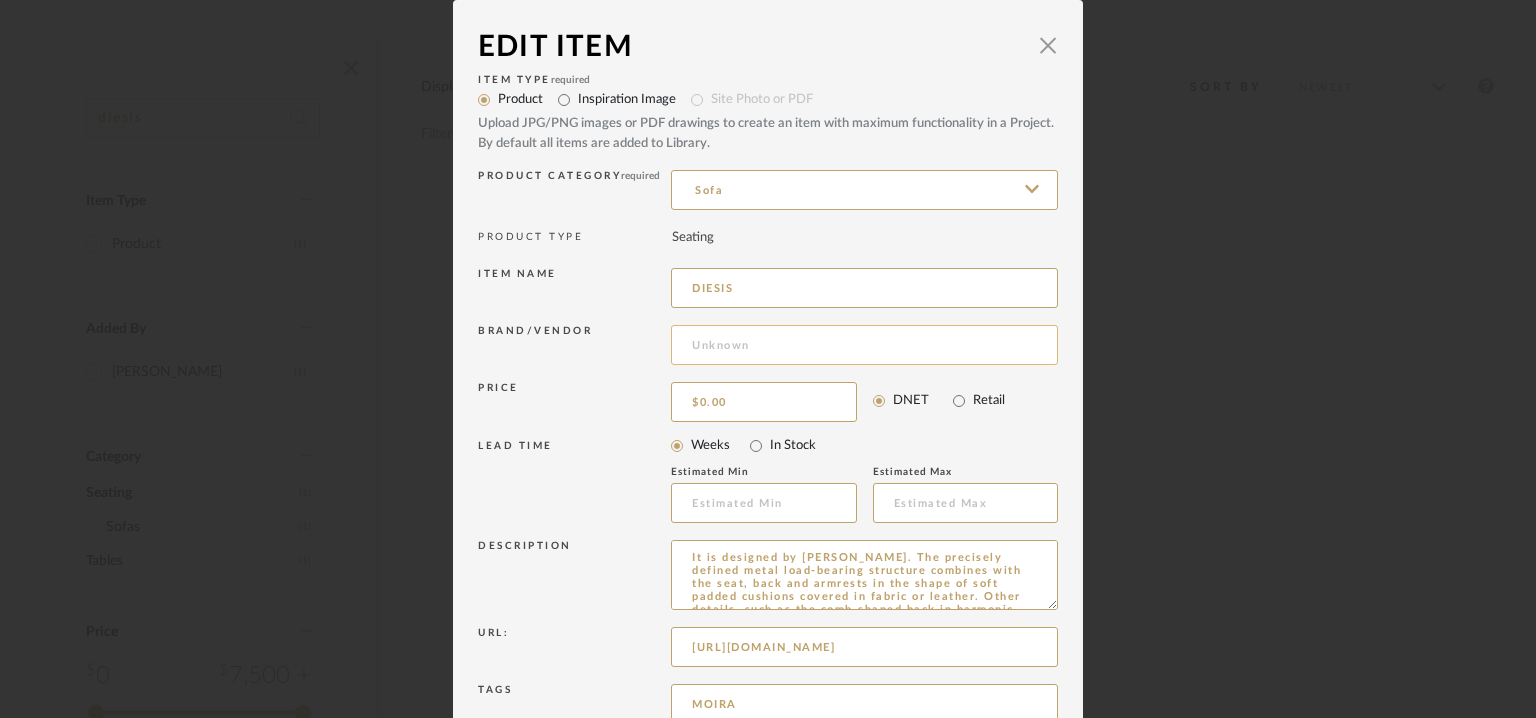 click at bounding box center (864, 345) 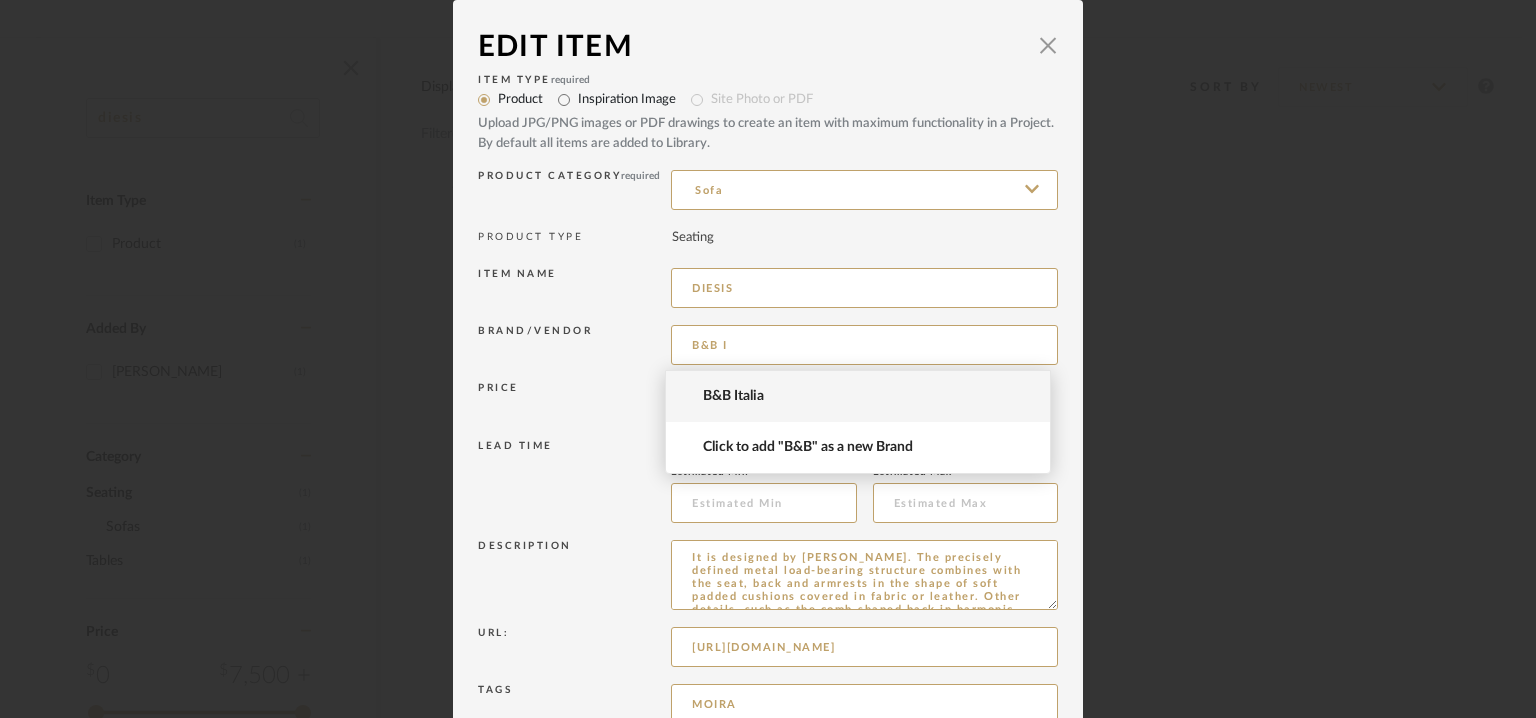 click on "B&B Italia" at bounding box center (858, 396) 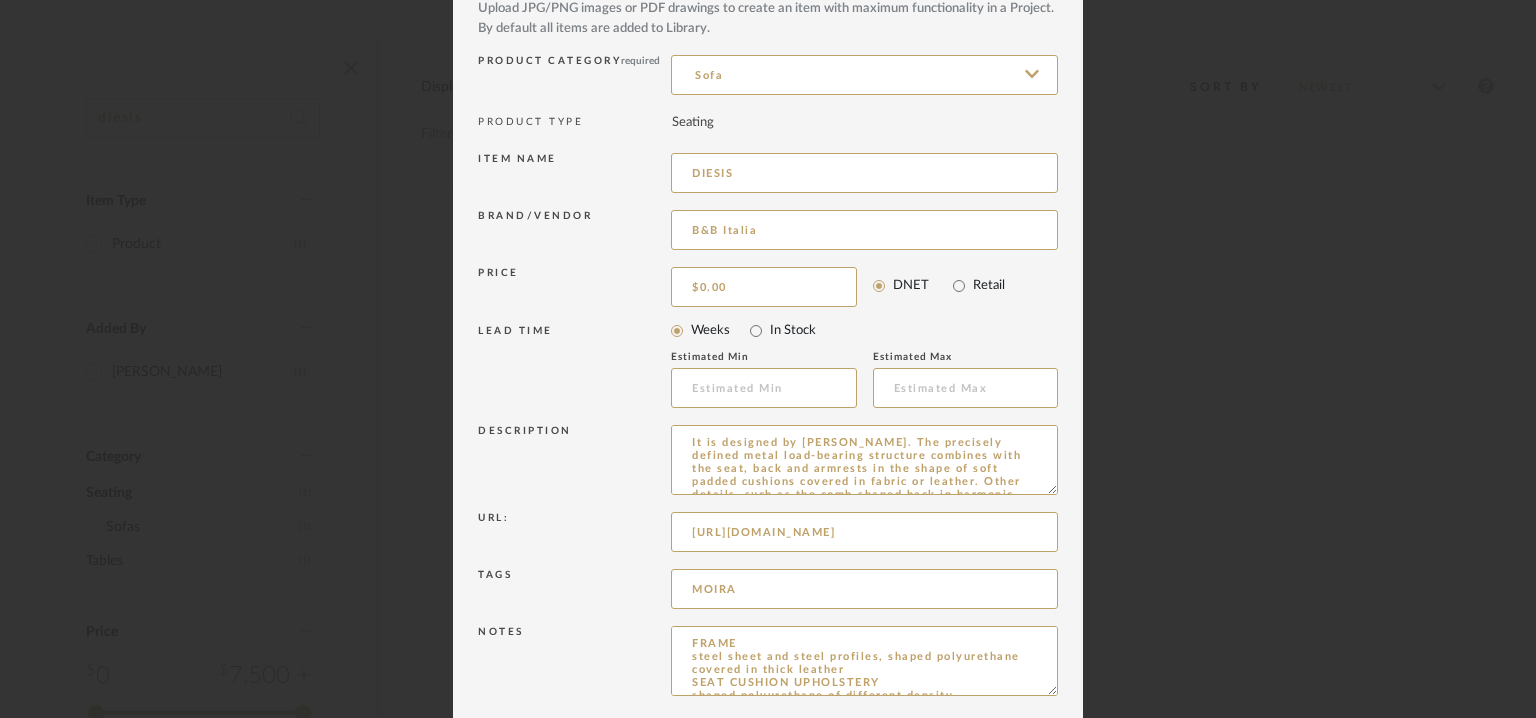 scroll, scrollTop: 192, scrollLeft: 0, axis: vertical 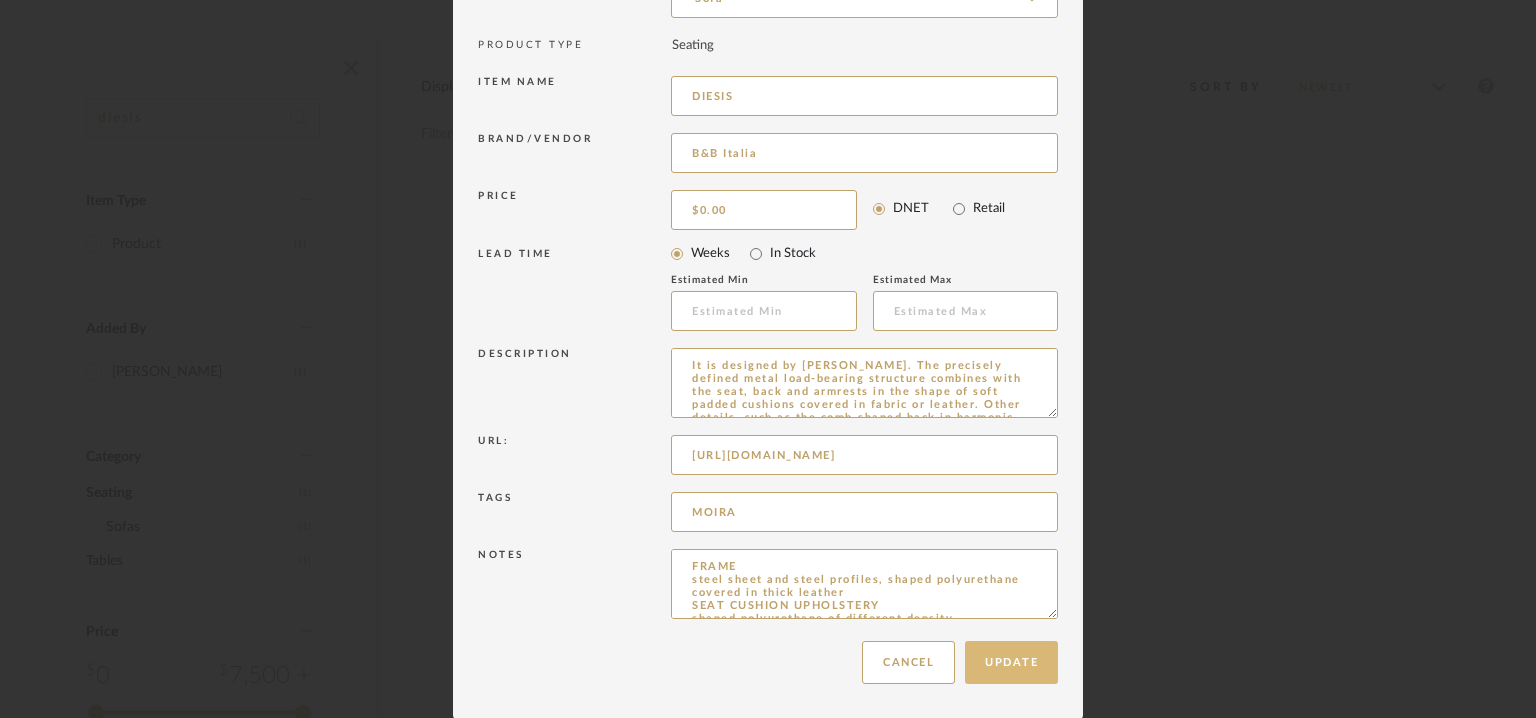 click on "Update" at bounding box center (1011, 662) 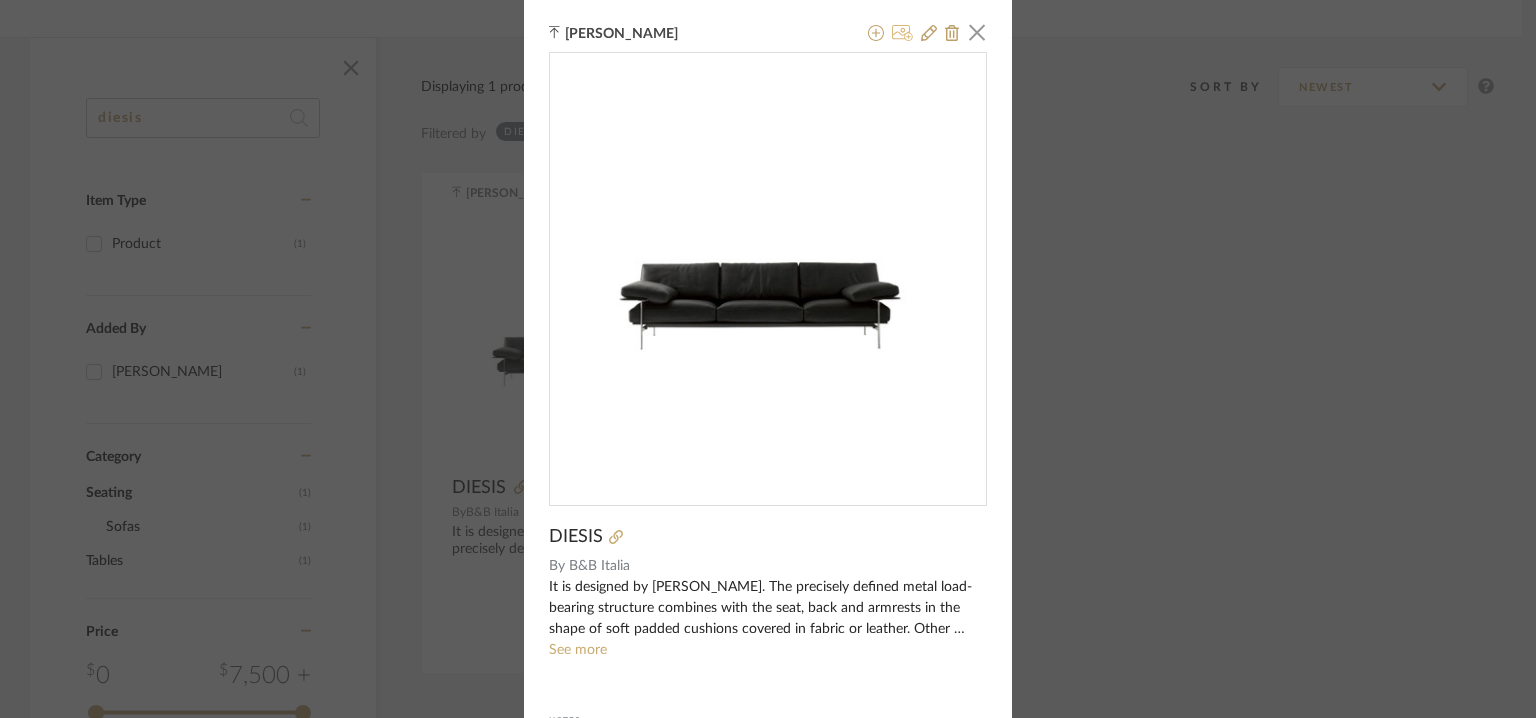 click 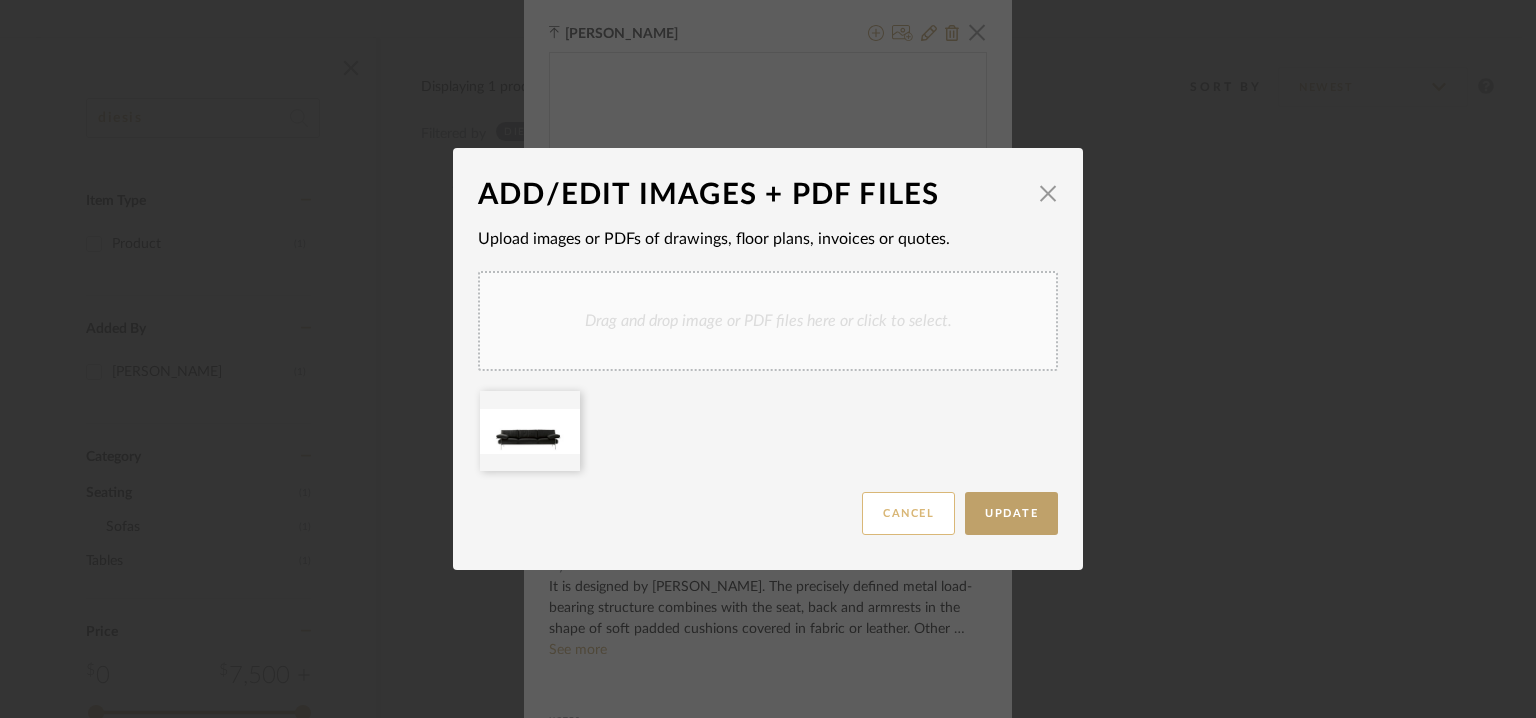 click on "Cancel" at bounding box center [908, 513] 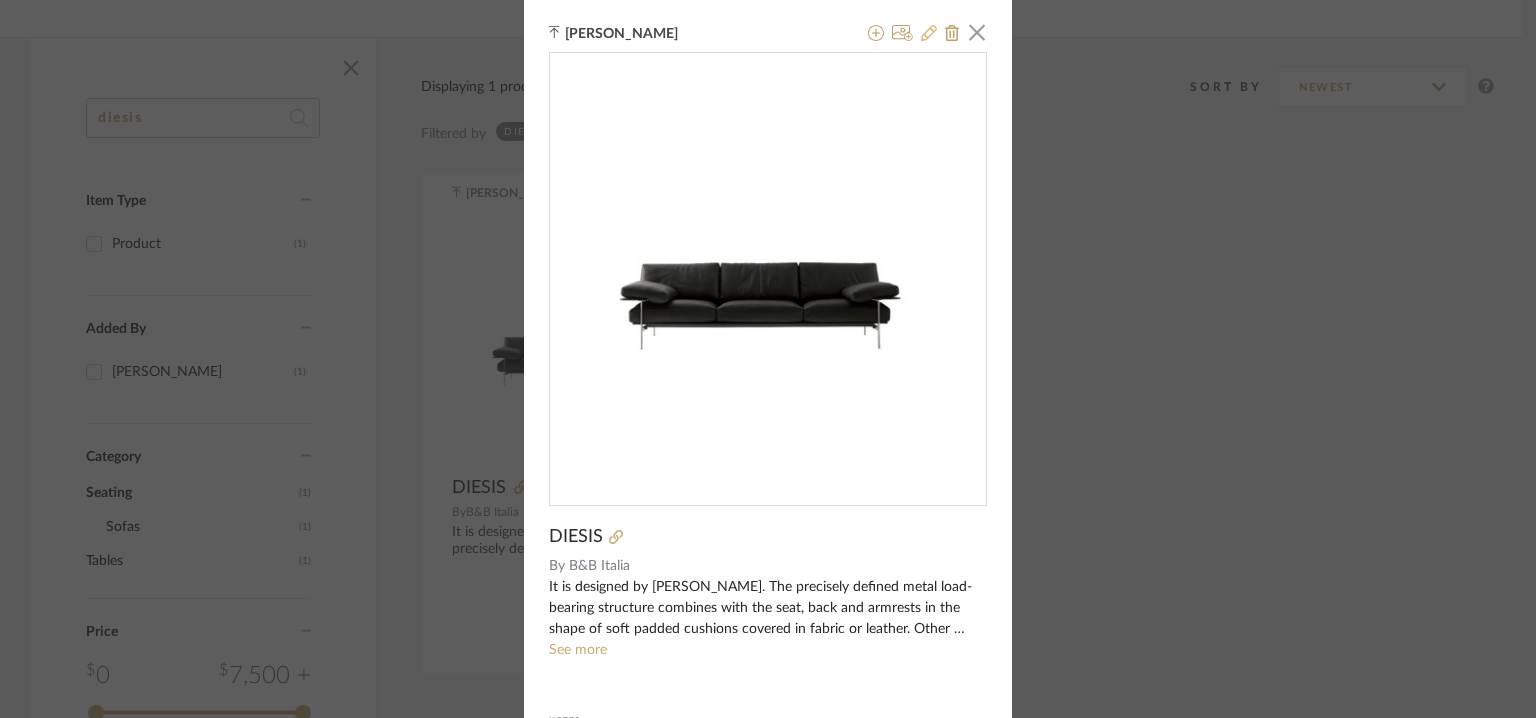 click 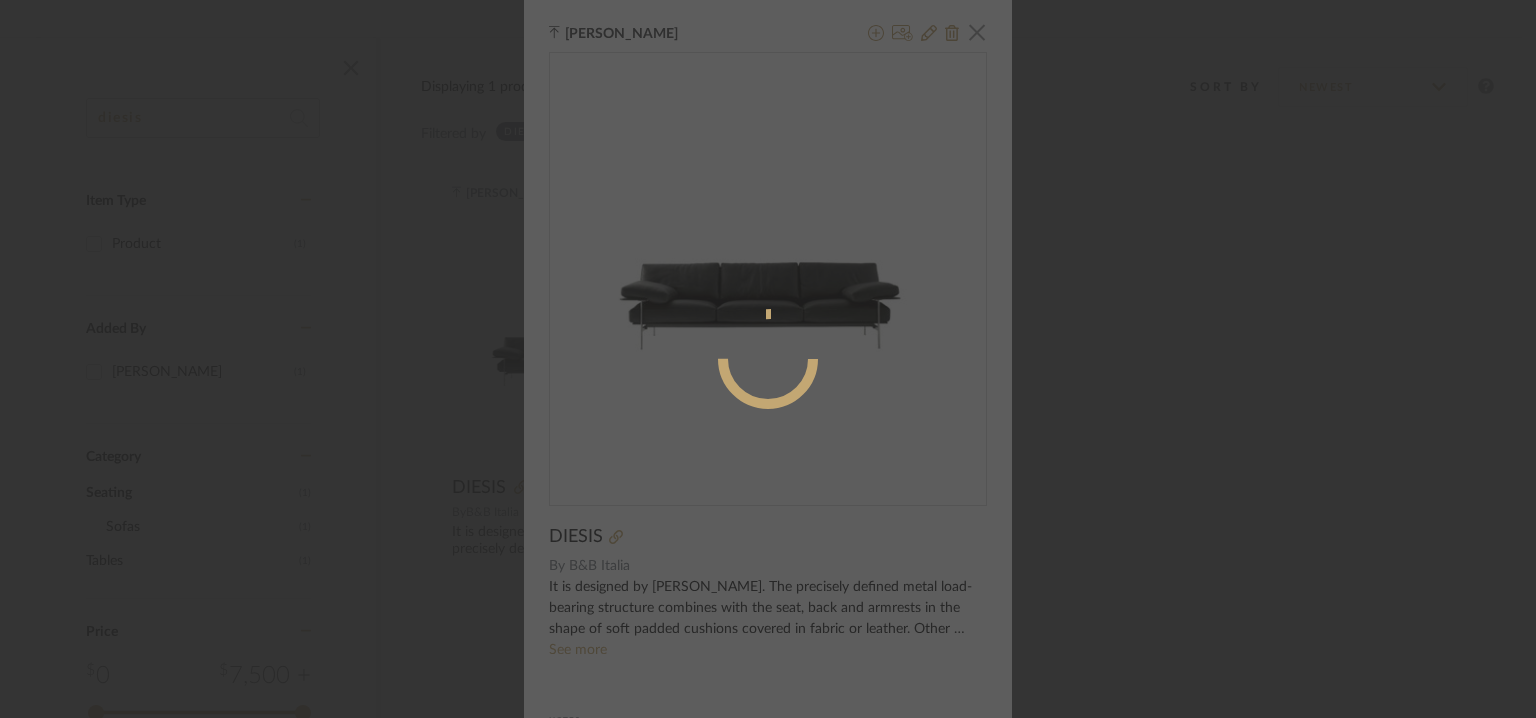 radio on "true" 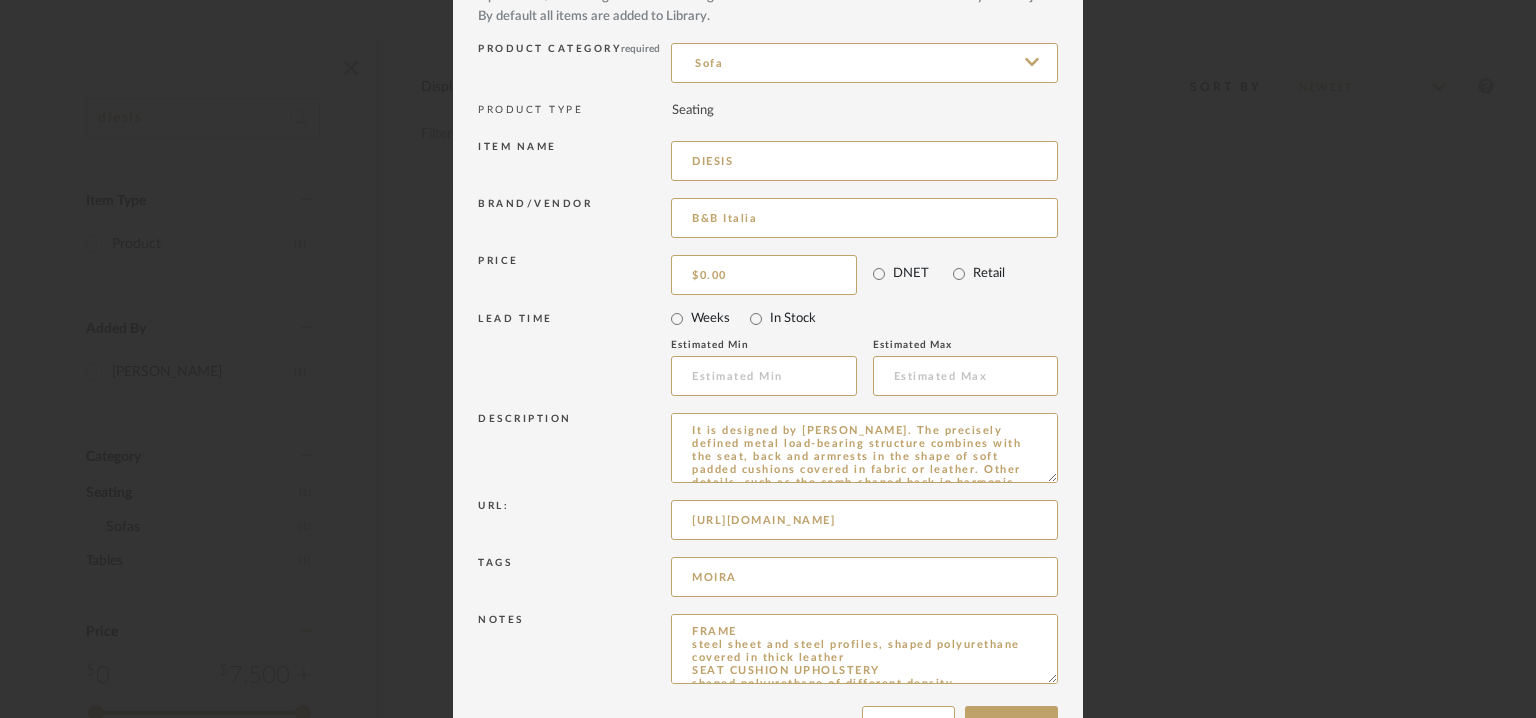 scroll, scrollTop: 192, scrollLeft: 0, axis: vertical 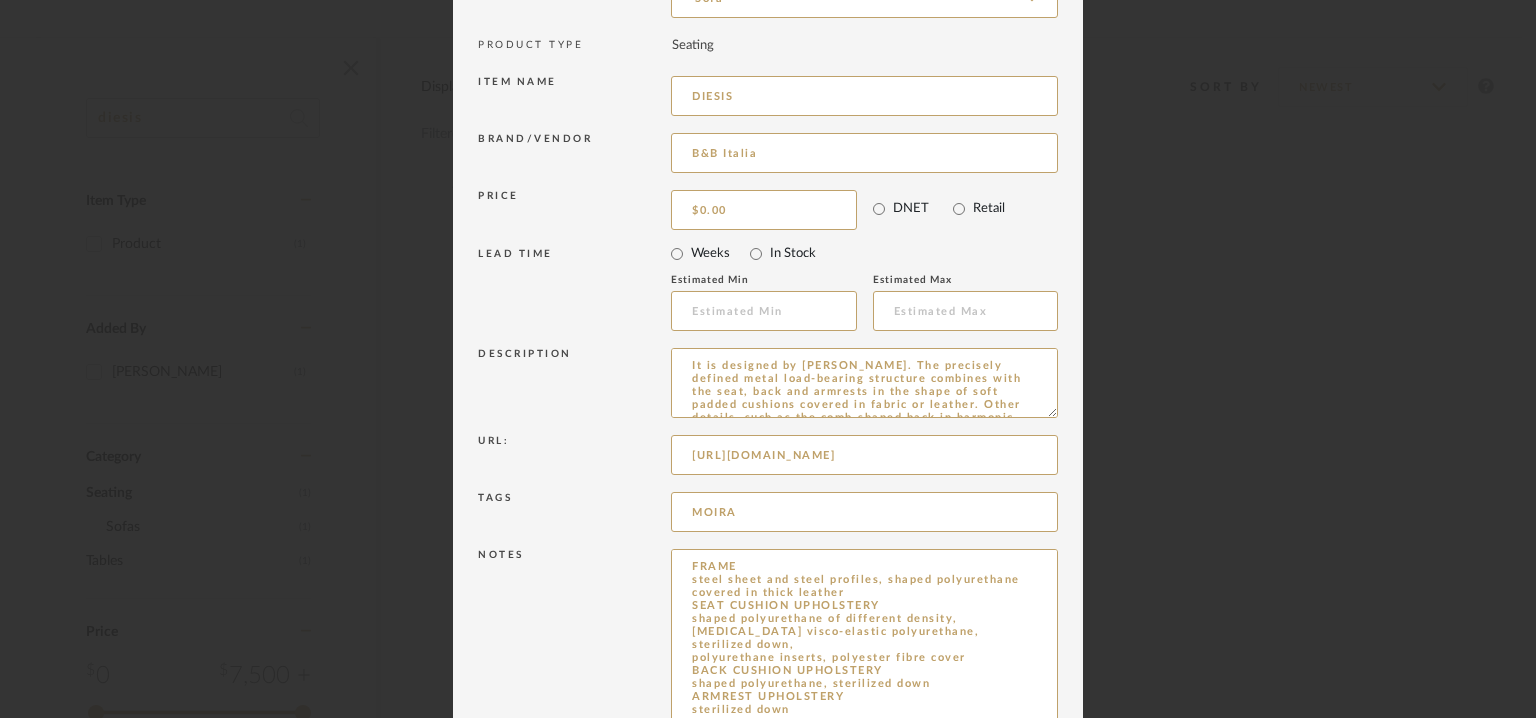 drag, startPoint x: 1045, startPoint y: 615, endPoint x: 1124, endPoint y: 776, distance: 179.33768 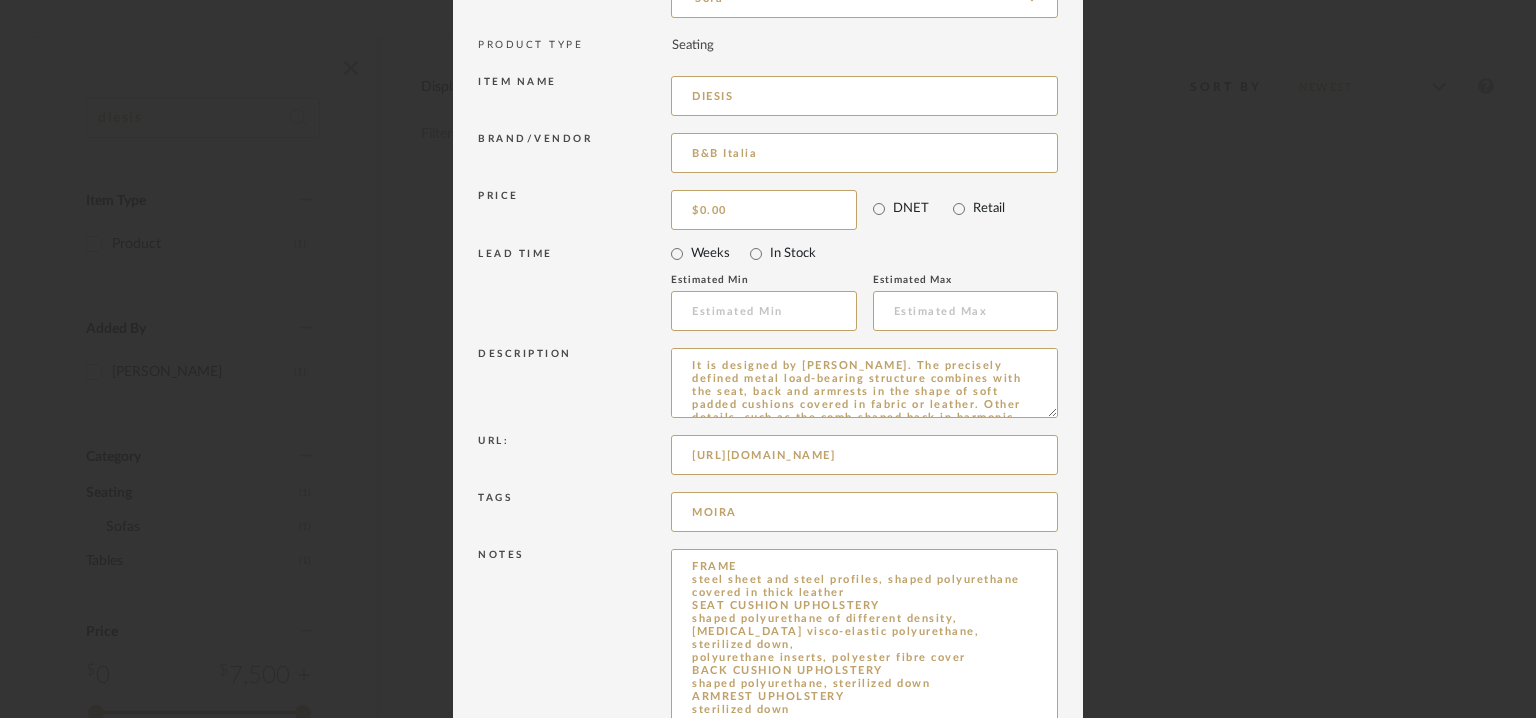 scroll, scrollTop: 352, scrollLeft: 0, axis: vertical 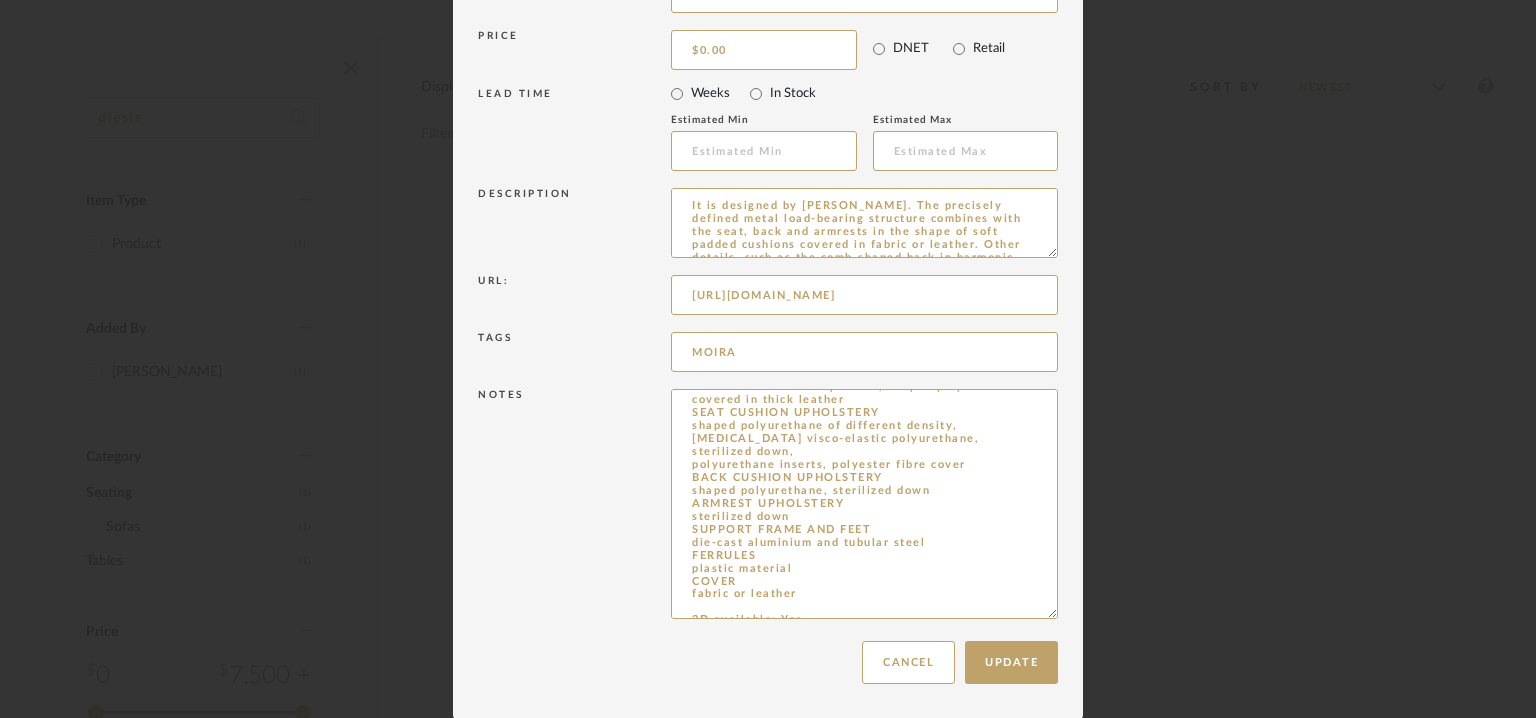 drag, startPoint x: 689, startPoint y: 568, endPoint x: 1032, endPoint y: 776, distance: 401.13962 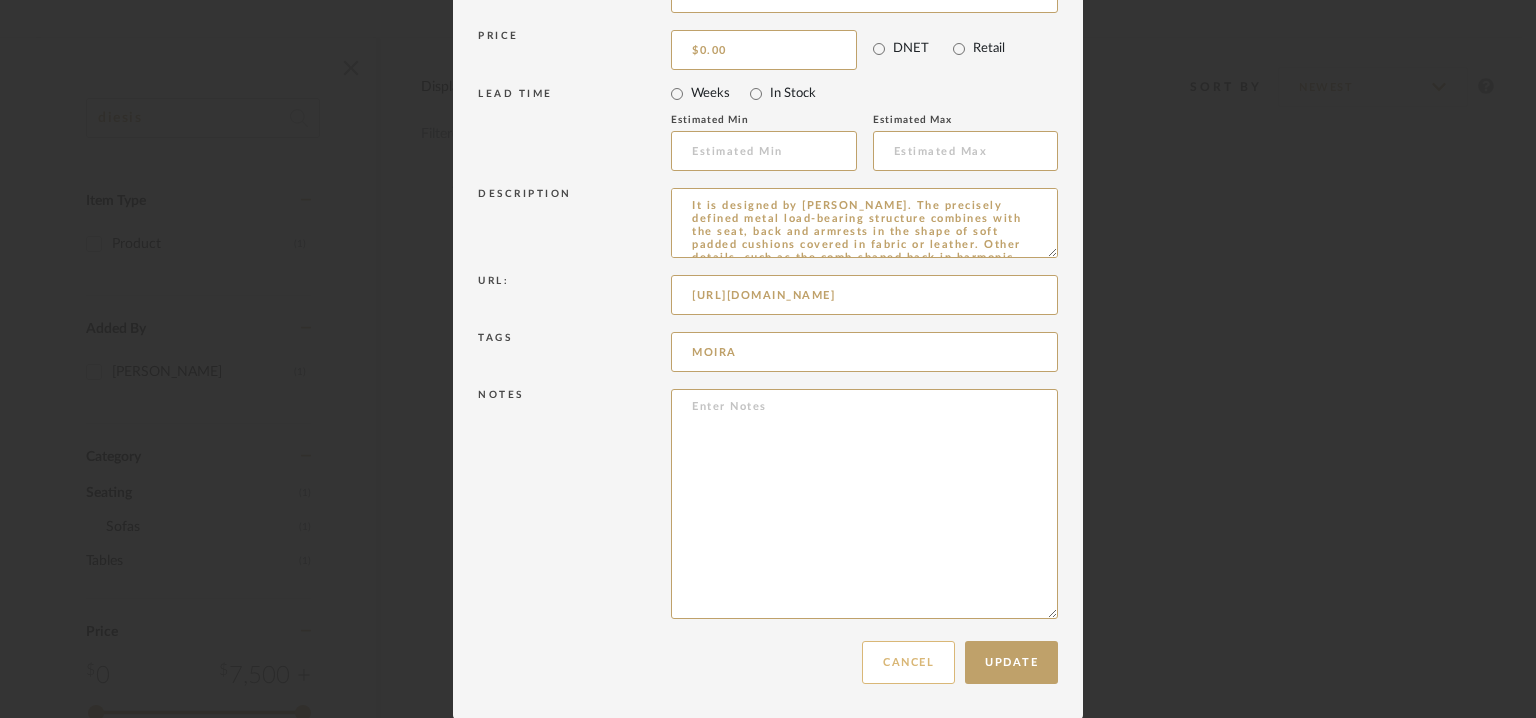 scroll, scrollTop: 0, scrollLeft: 0, axis: both 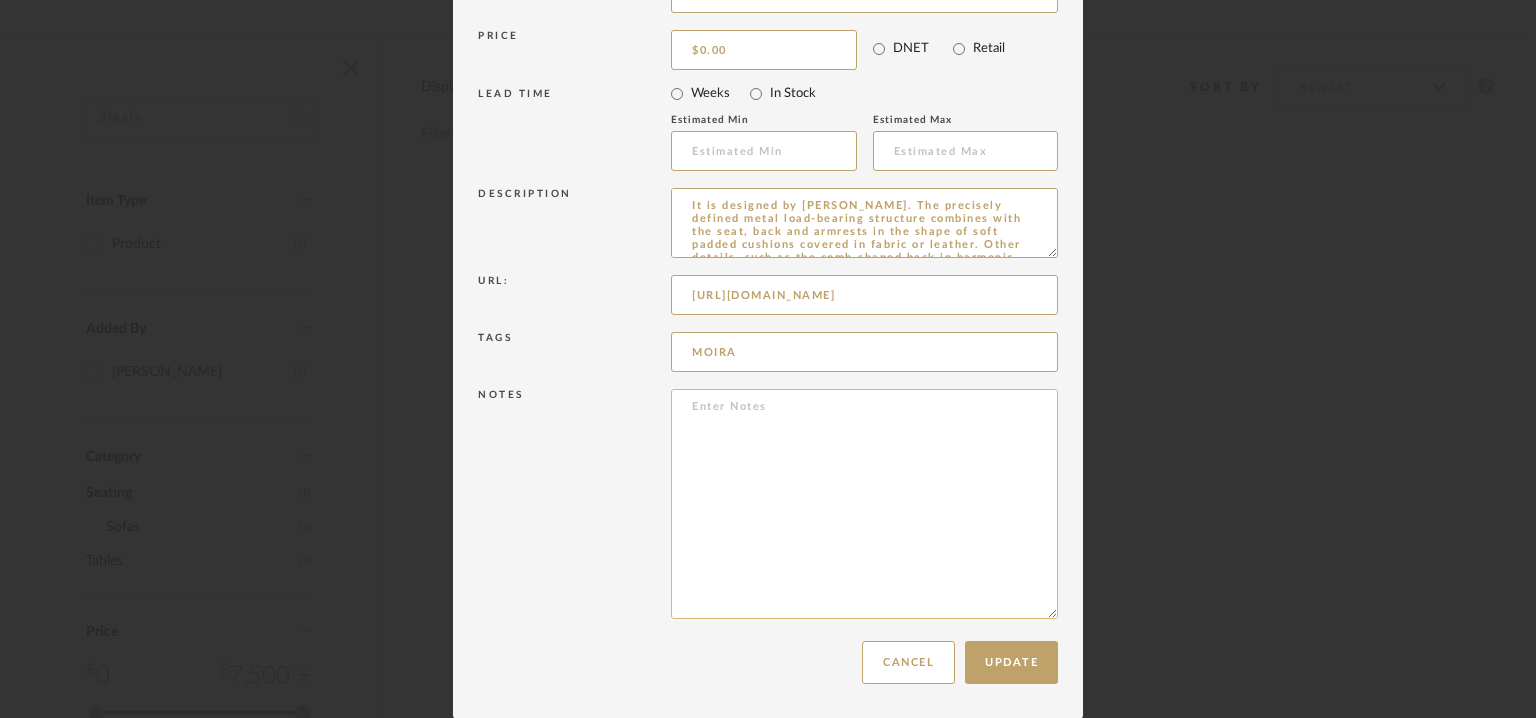 paste on "Price: Na
Lead time : Na
Customisable ; No
3D available : yes
BIM available. No.
Point of contact:  [PERSON_NAME]
Contact number:  Tel: [PHONE_NUMBER]
Mobile :97694-74469
Email address: [EMAIL_ADDRESS][DOMAIN_NAME]
Address: Sources Unlimited.
[STREET_ADDRESS][PERSON_NAME] 030,
Additional contact information :
Point of contact: [PERSON_NAME]
Contact number: [PHONE_NUMBER]
Email address : [EMAIL_ADDRESS][DOMAIN_NAME]
Address :  [GEOGRAPHIC_DATA]" 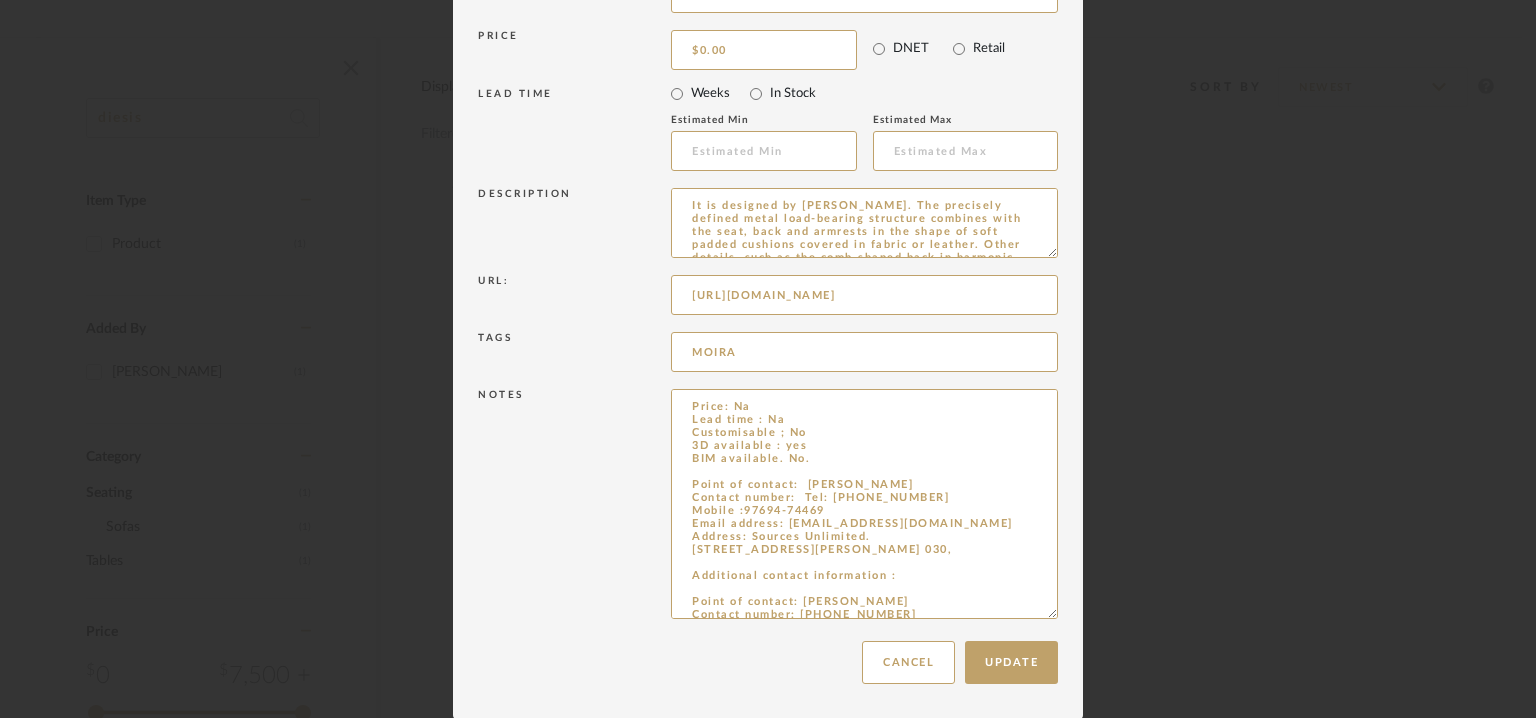 scroll, scrollTop: 67, scrollLeft: 0, axis: vertical 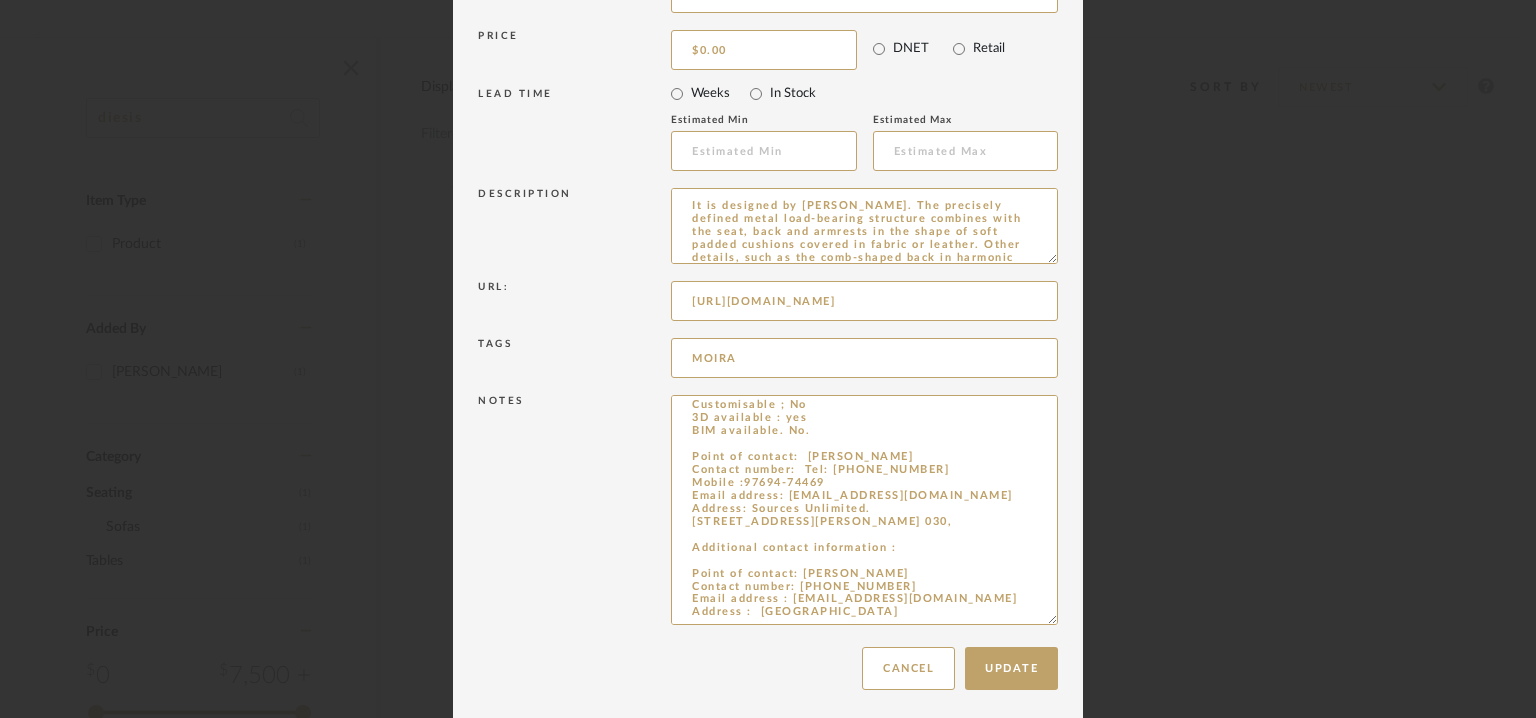 drag, startPoint x: 1044, startPoint y: 250, endPoint x: 1208, endPoint y: 767, distance: 542.38824 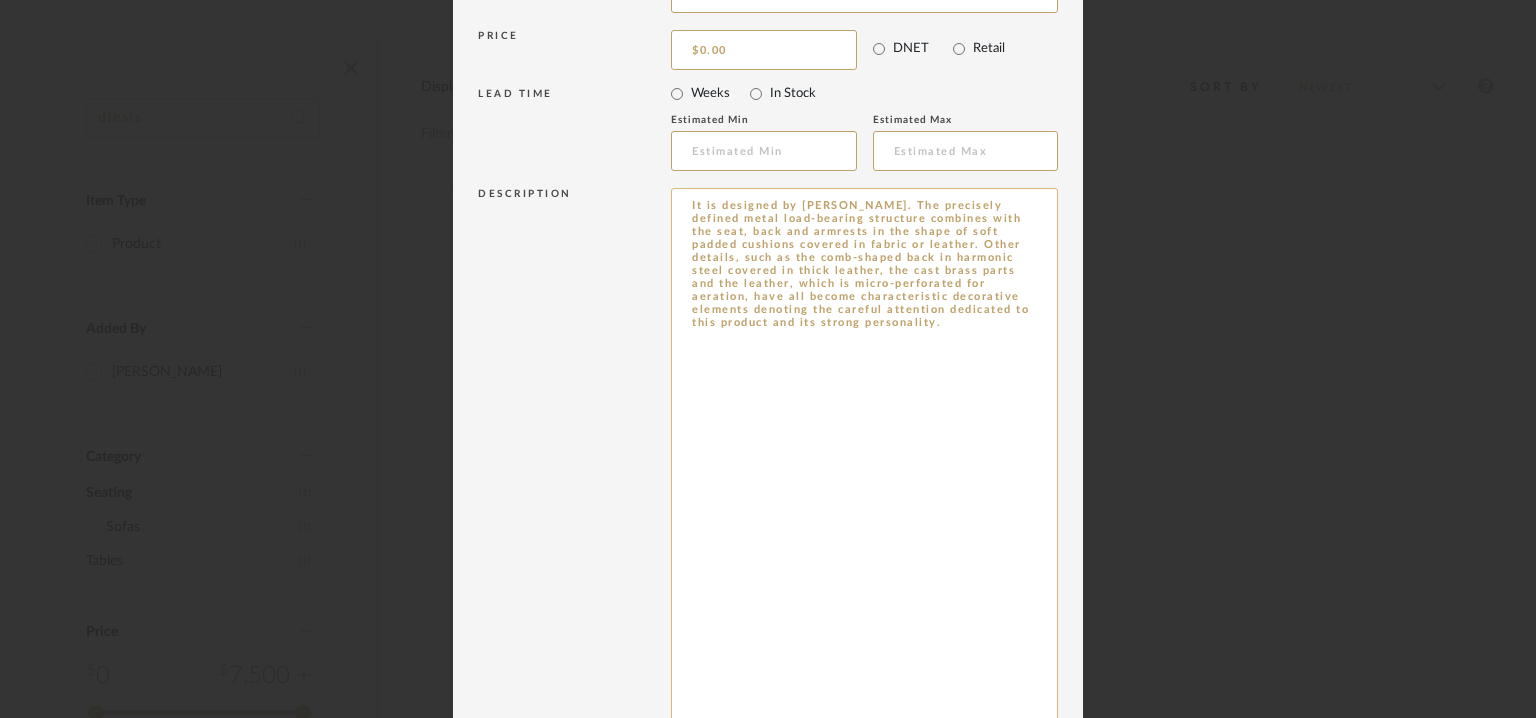 type on "Price: Na
Lead time : Na
Customisable ; No
3D available : yes
BIM available. No.
Point of contact:  [PERSON_NAME]
Contact number:  Tel: [PHONE_NUMBER]
Mobile :97694-74469
Email address: [EMAIL_ADDRESS][DOMAIN_NAME]
Address: Sources Unlimited.
[STREET_ADDRESS][PERSON_NAME] 030,
Additional contact information :
Point of contact: [PERSON_NAME]
Contact number: [PHONE_NUMBER]
Email address : [EMAIL_ADDRESS][DOMAIN_NAME]
Address :  [GEOGRAPHIC_DATA]" 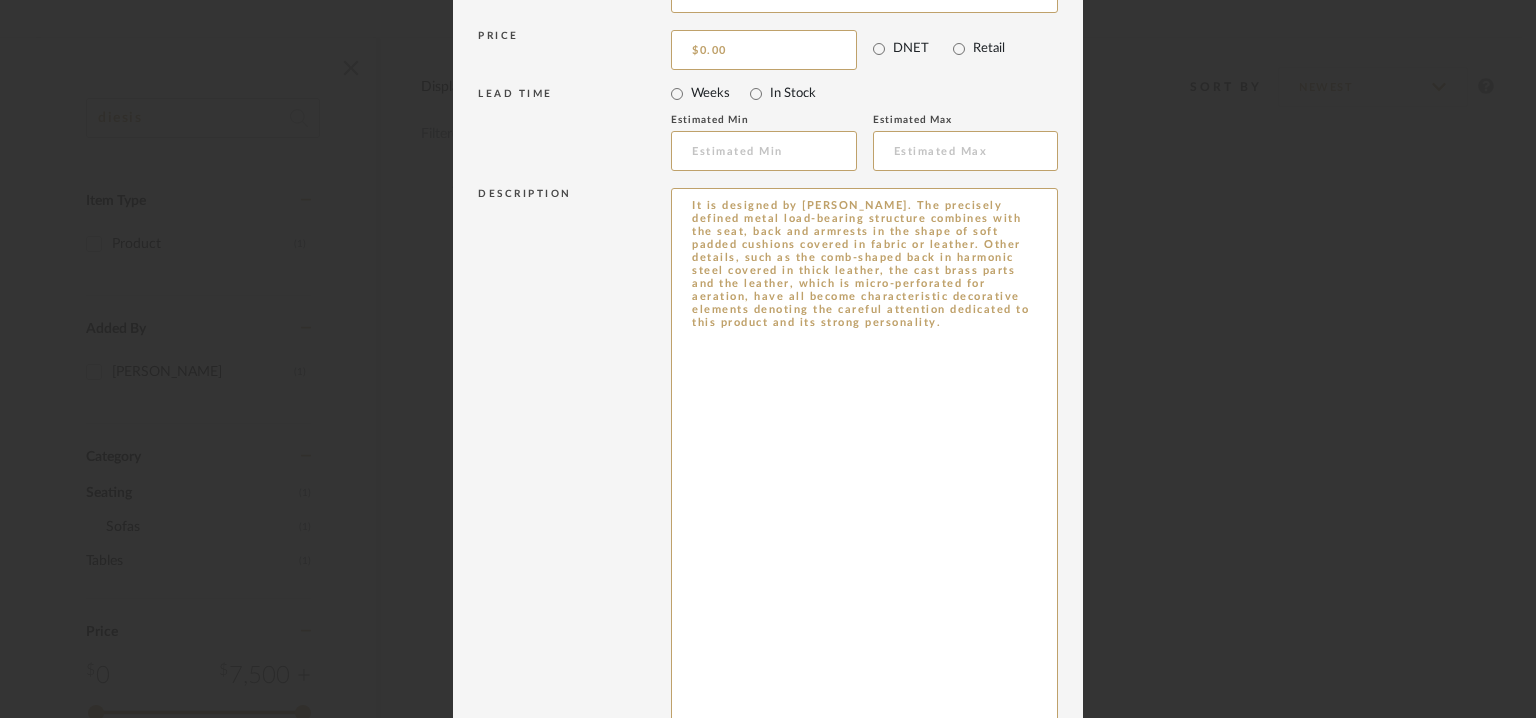 drag, startPoint x: 835, startPoint y: 324, endPoint x: 628, endPoint y: 201, distance: 240.78621 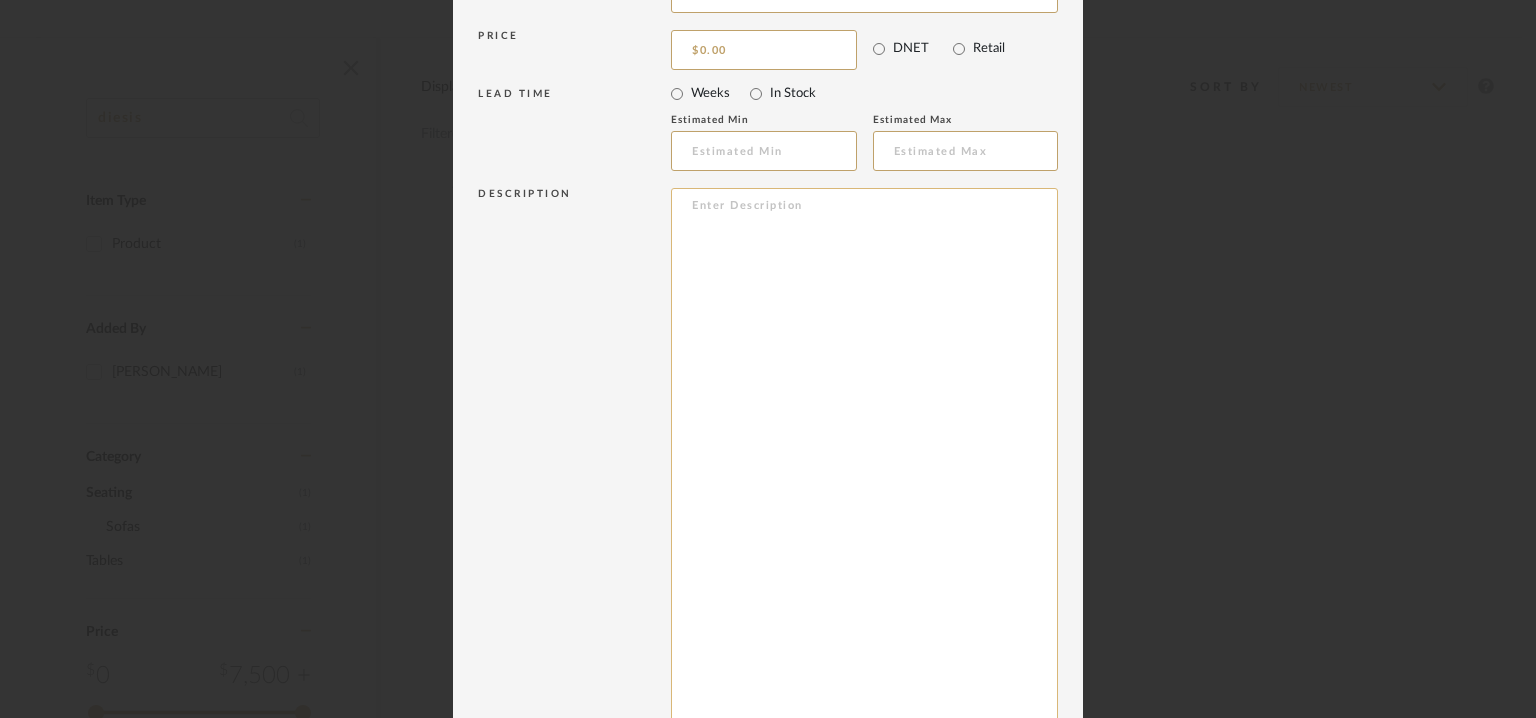 paste on "Type: Sofa
Designer :[PERSON_NAME] [PERSON_NAME] (1979)
Dimension(s) : W 277cm x D 95 x H 80cm/ Seat Ht 44cm/ Armrest Ht 60cm
Material/Finishes:  l
*Frame : steel sheet and steel profiles, shaped polyurethane covered in leather.
*Seat cushion upholstery  : shaped polyurethane of different density, [MEDICAL_DATA] visco-elastic polyurethane, sterilized down, polyester, fibre cover.
*Back cushion upholstery : shaped polyurethane, sterilized down
Armrest cushion upholstery : sterilized down.
*Support frame and feet : die-cast aluminium and tubular steel.
*Ferrules : plastic material
*Cover : fabric (profiles in Bellano fabric for velvet version) or leather.
Product description: Technology, elegance, ergonomics and comfort. An absolute icon of the modern furniture tradition, combining innovative technology and sophisticated craftsmanship, the [DEMOGRAPHIC_DATA] sofa has become an essential element in the history of design. The precisely defined metal load-bearing structure combines with the seat, back and armrests in the sha..." 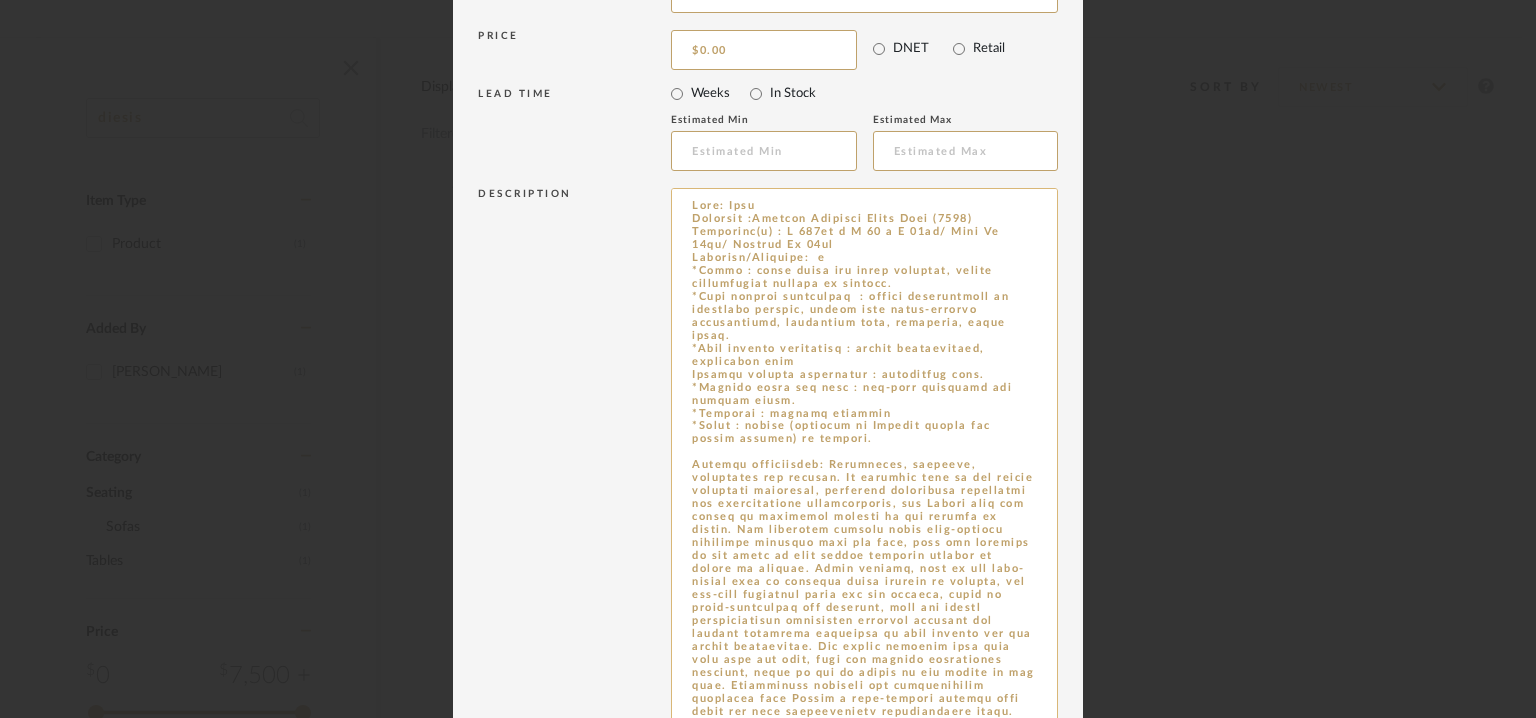 scroll, scrollTop: 21, scrollLeft: 0, axis: vertical 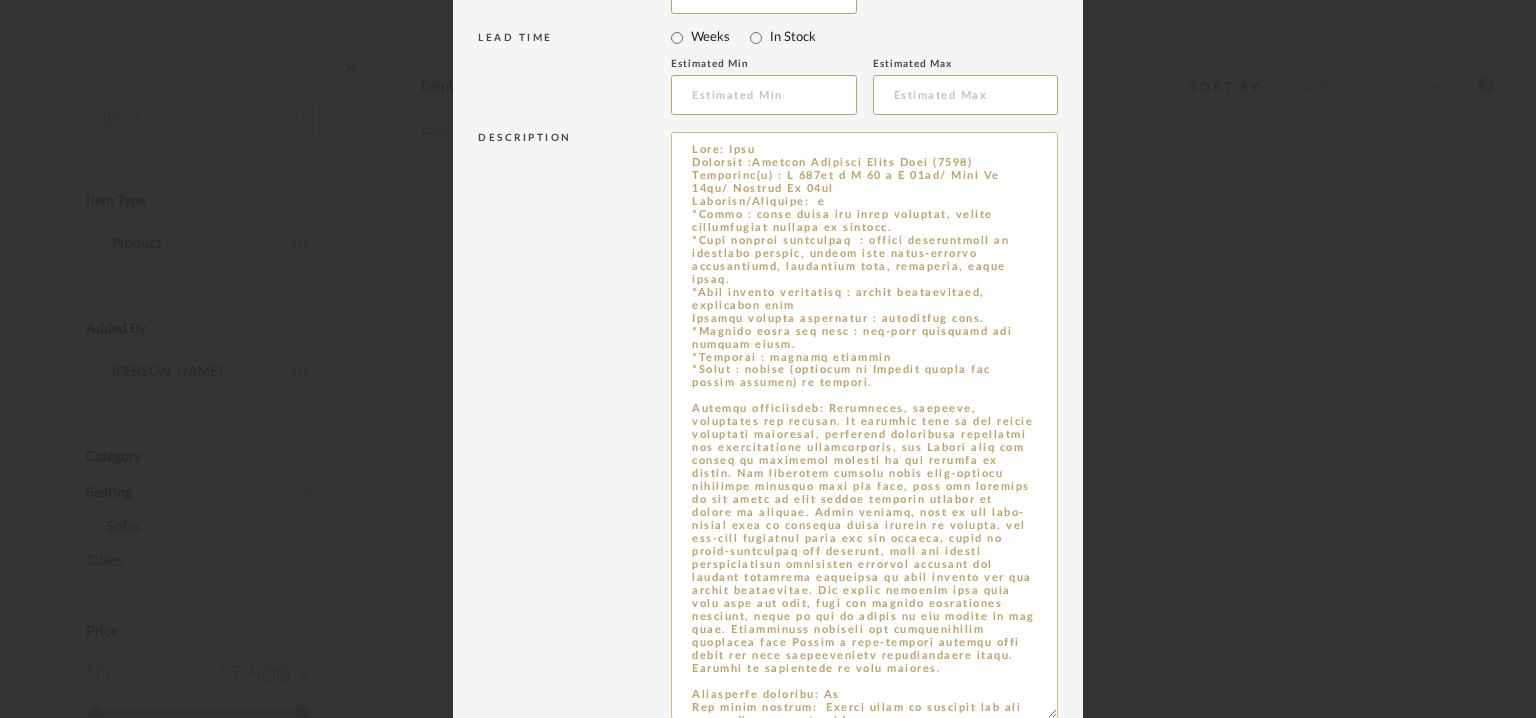 click at bounding box center (864, 425) 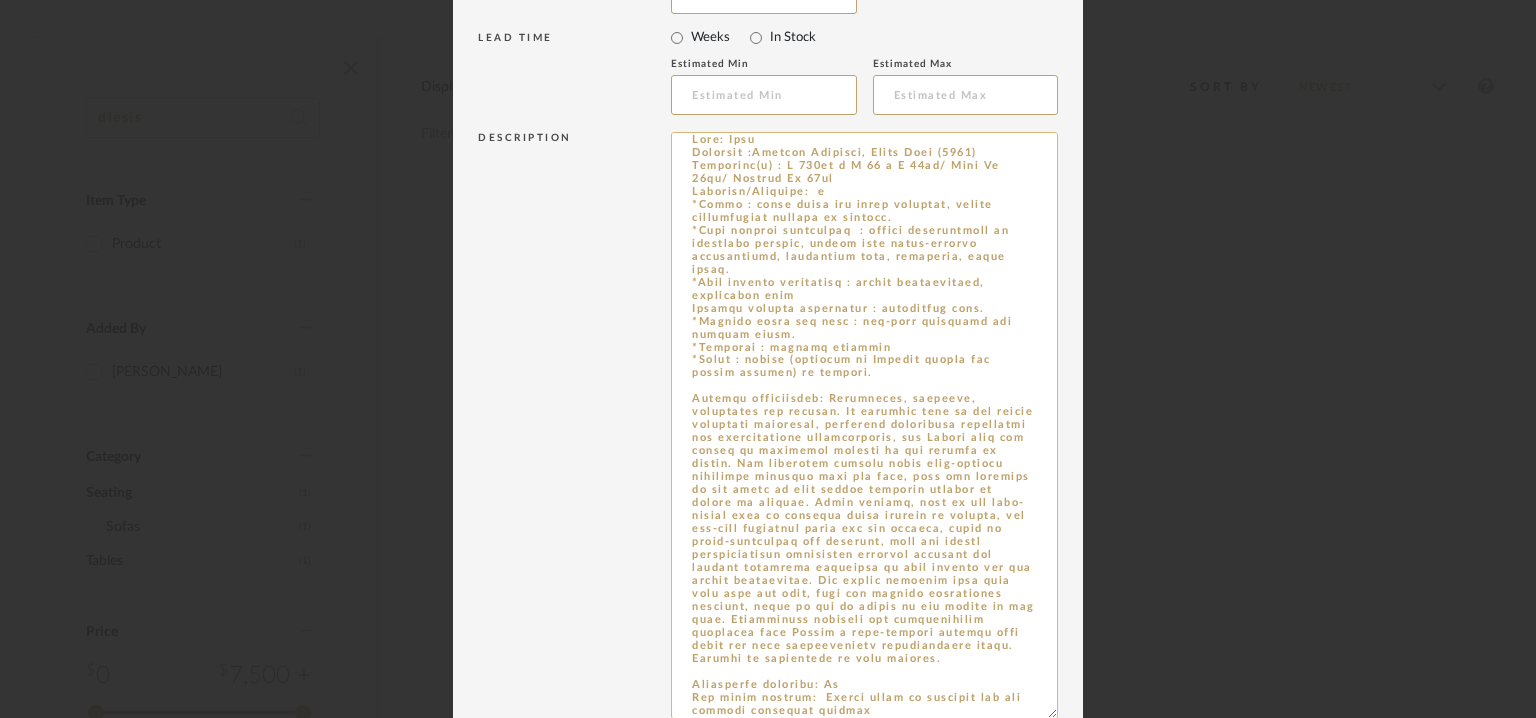 scroll, scrollTop: 27, scrollLeft: 0, axis: vertical 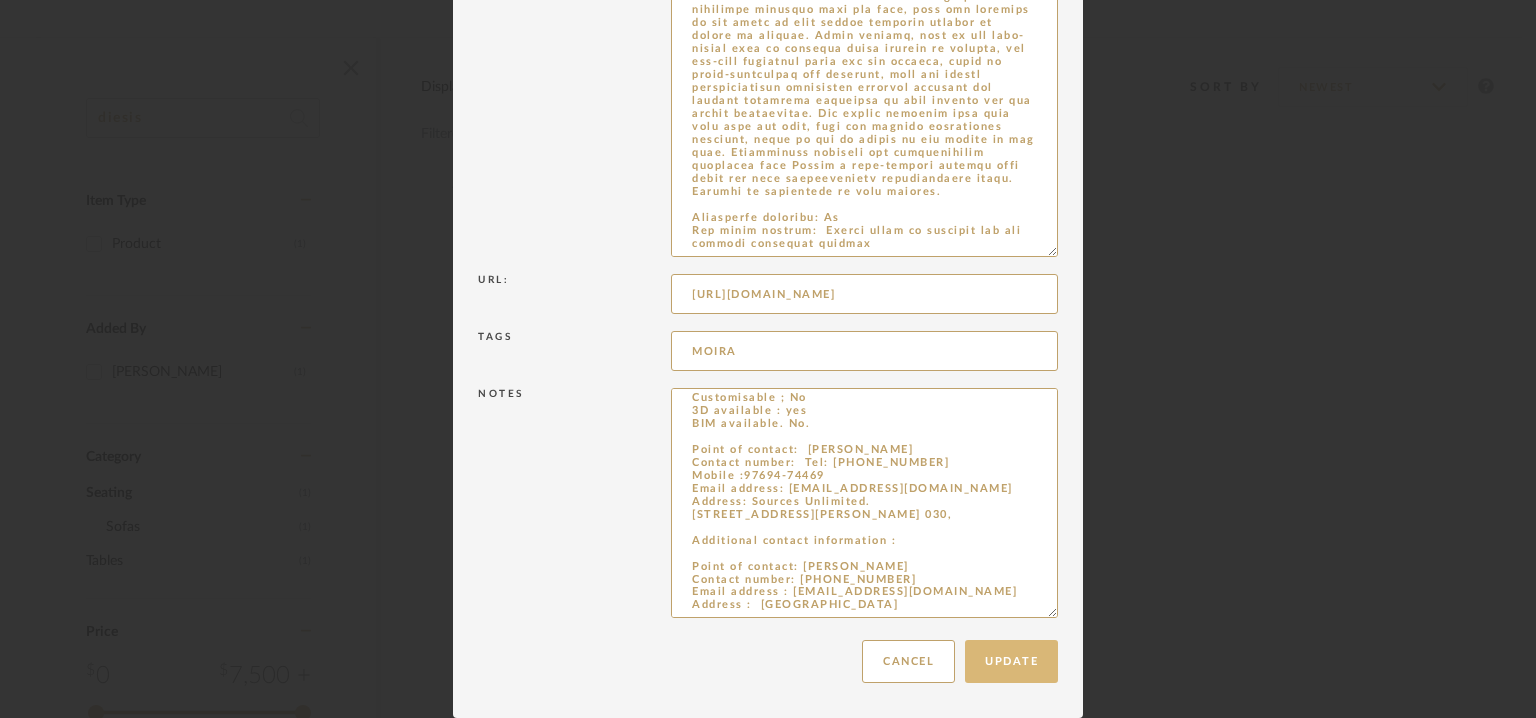 type on "Type: Sofa
Designer :[PERSON_NAME], [PERSON_NAME] (1979)
Dimension(s) : W 277cm x D 95 x H 80cm/ Seat Ht 44cm/ Armrest Ht 60cm
Material/Finishes:  l
*Frame : steel sheet and steel profiles, shaped polyurethane covered in leather.
*Seat cushion upholstery  : shaped polyurethane of different density, [MEDICAL_DATA] visco-elastic polyurethane, sterilized down, polyester, fibre cover.
*Back cushion upholstery : shaped polyurethane, sterilized down
Armrest cushion upholstery : sterilized down.
*Support frame and feet : die-cast aluminium and tubular steel.
*Ferrules : plastic material
*Cover : fabric (profiles in Bellano fabric for velvet version) or leather.
Product description: Technology, elegance, ergonomics and comfort. An absolute icon of the modern furniture tradition, combining innovative technology and sophisticated craftsmanship, the [DEMOGRAPHIC_DATA] sofa has become an essential element in the history of design. The precisely defined metal load-bearing structure combines with the seat, back and armrests in the sh..." 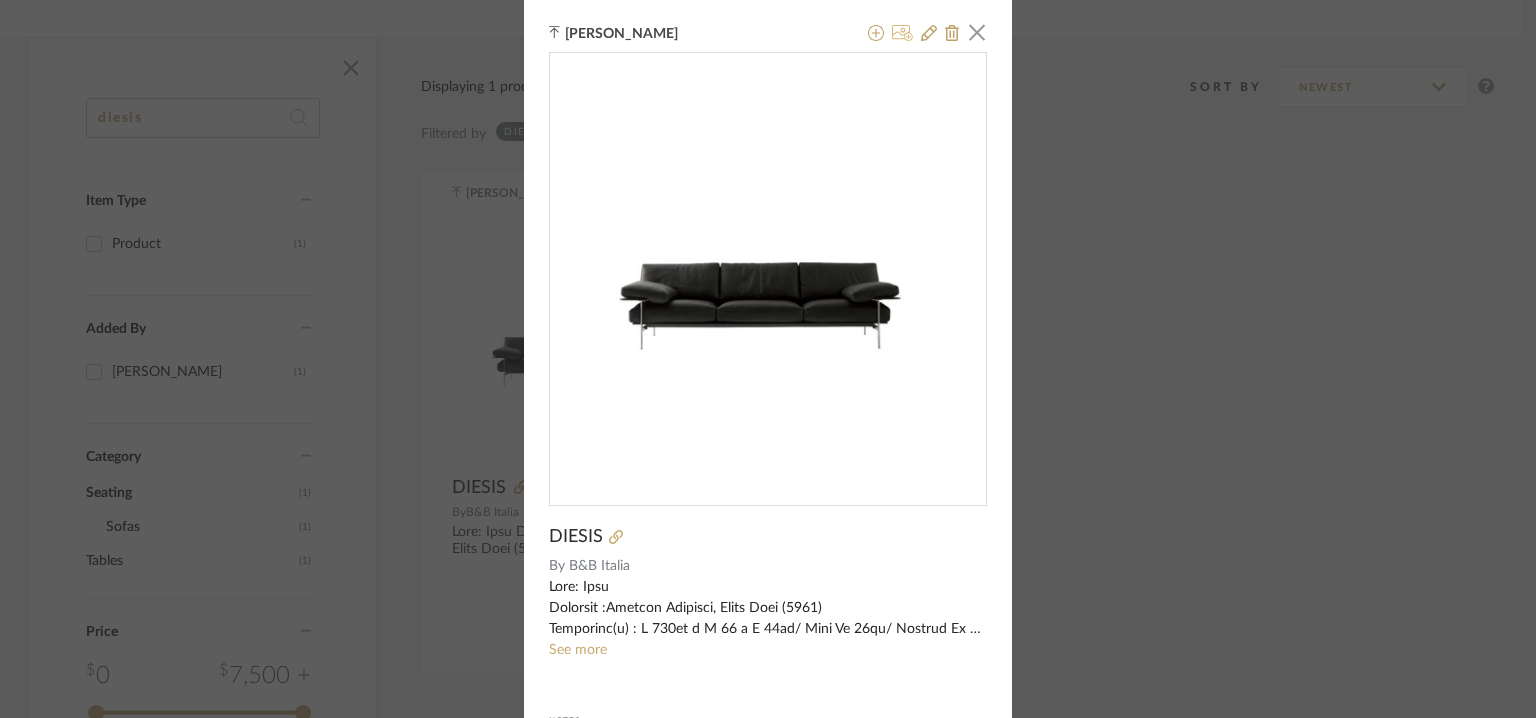 click 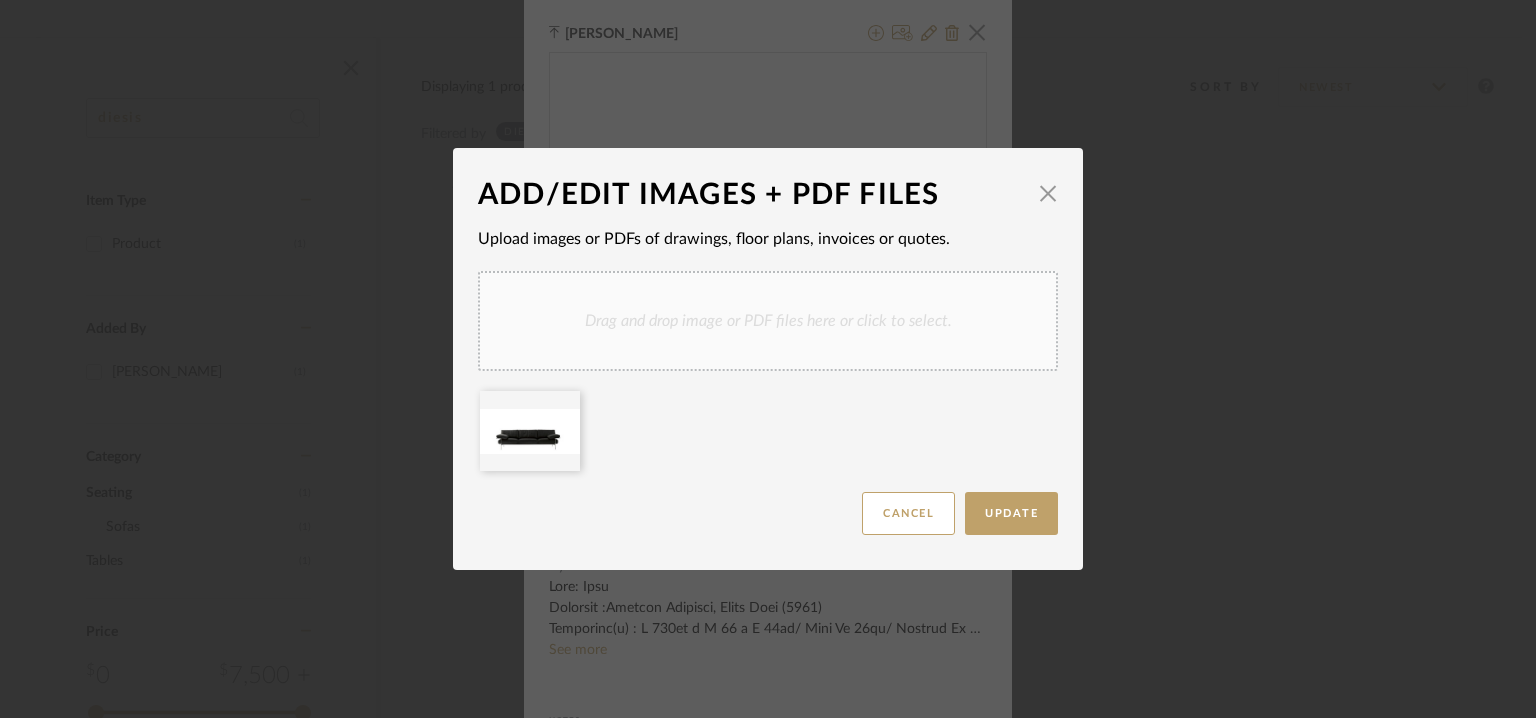 click on "Drag and drop image or PDF files here or click to select." at bounding box center [768, 321] 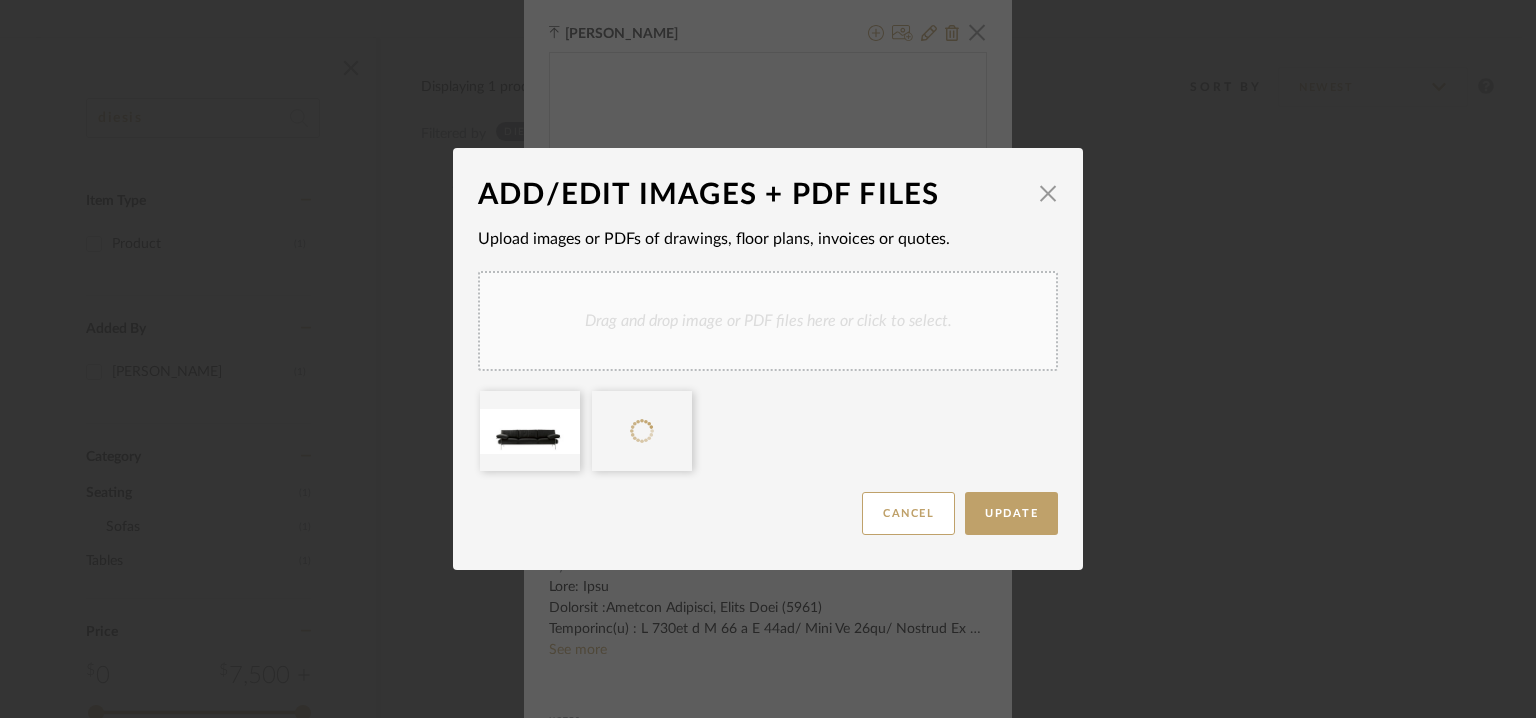 click on "Drag and drop image or PDF files here or click to select." at bounding box center [768, 321] 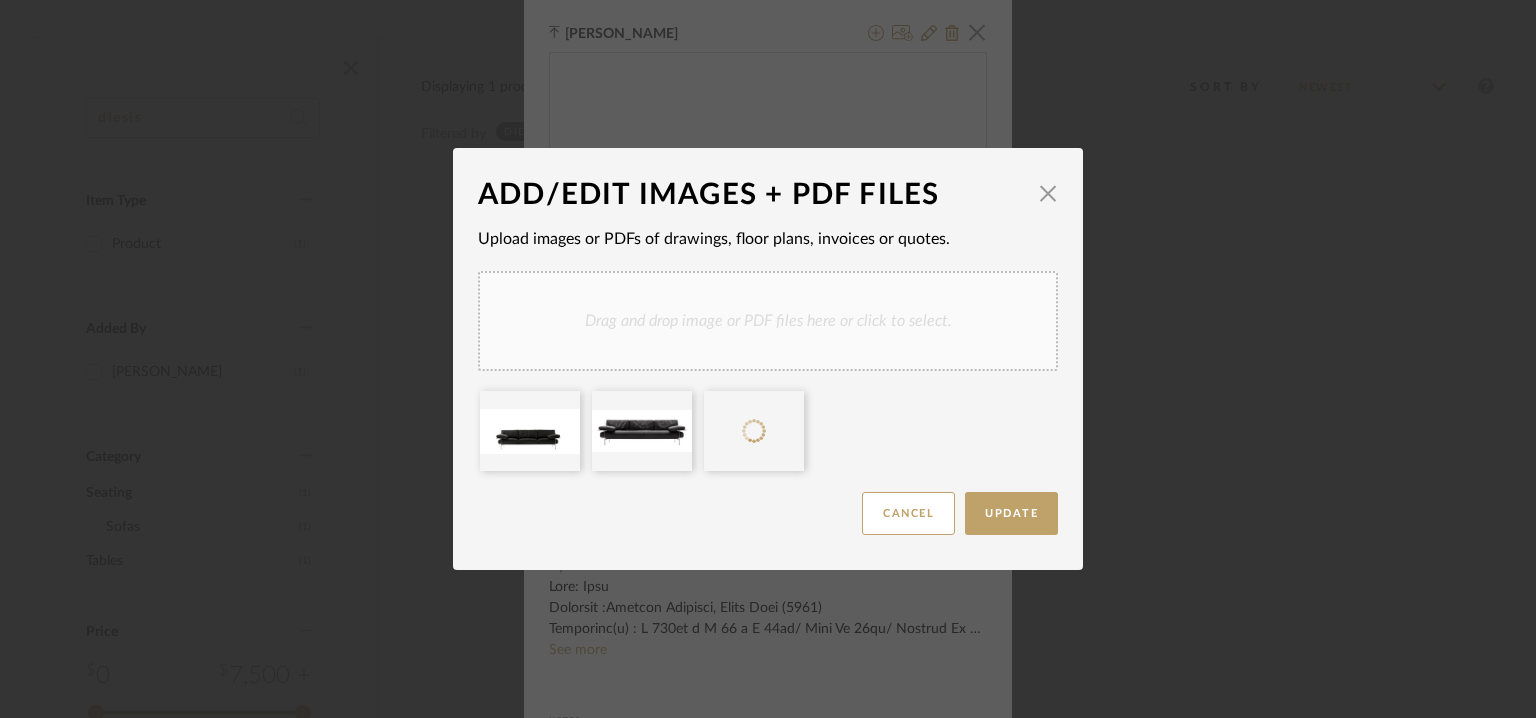 click on "Drag and drop image or PDF files here or click to select." at bounding box center [768, 321] 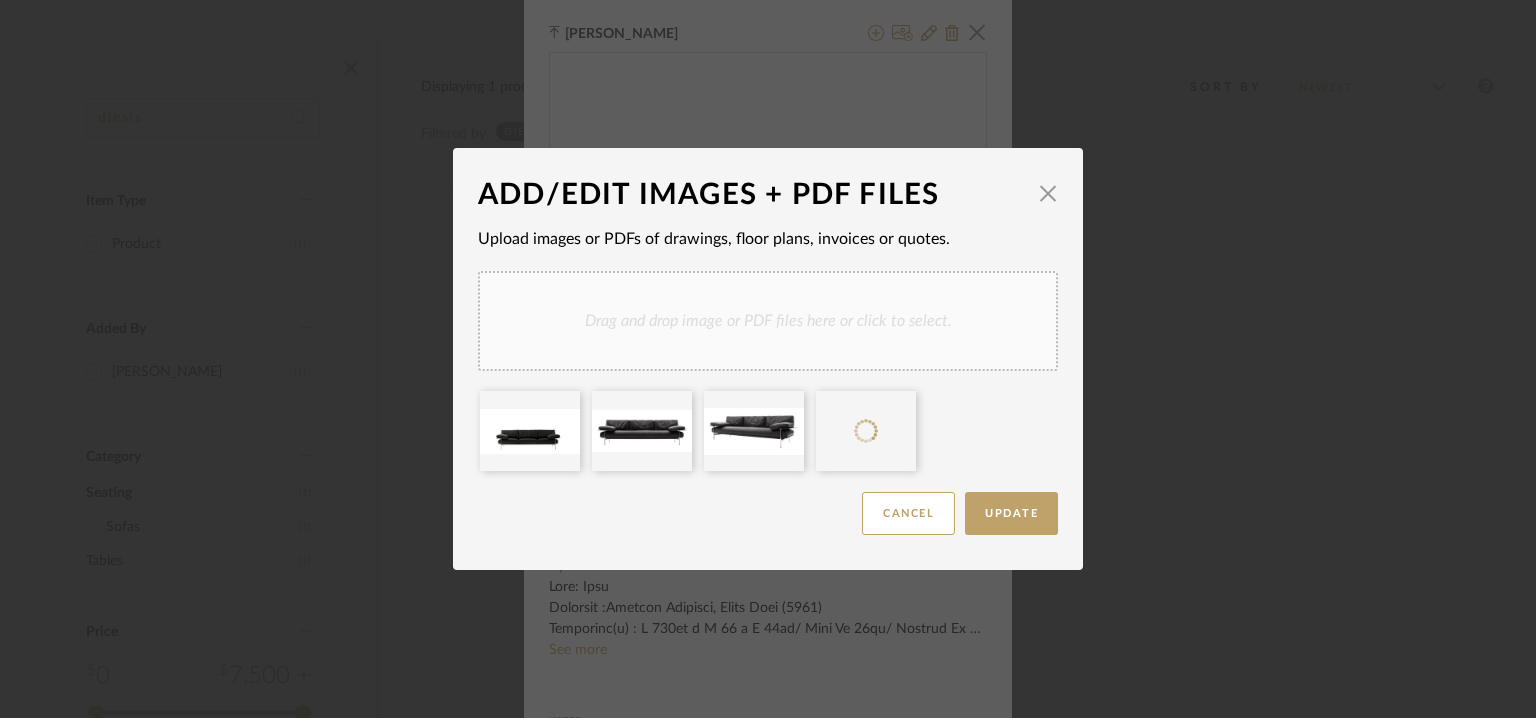 click on "Drag and drop image or PDF files here or click to select." at bounding box center [768, 321] 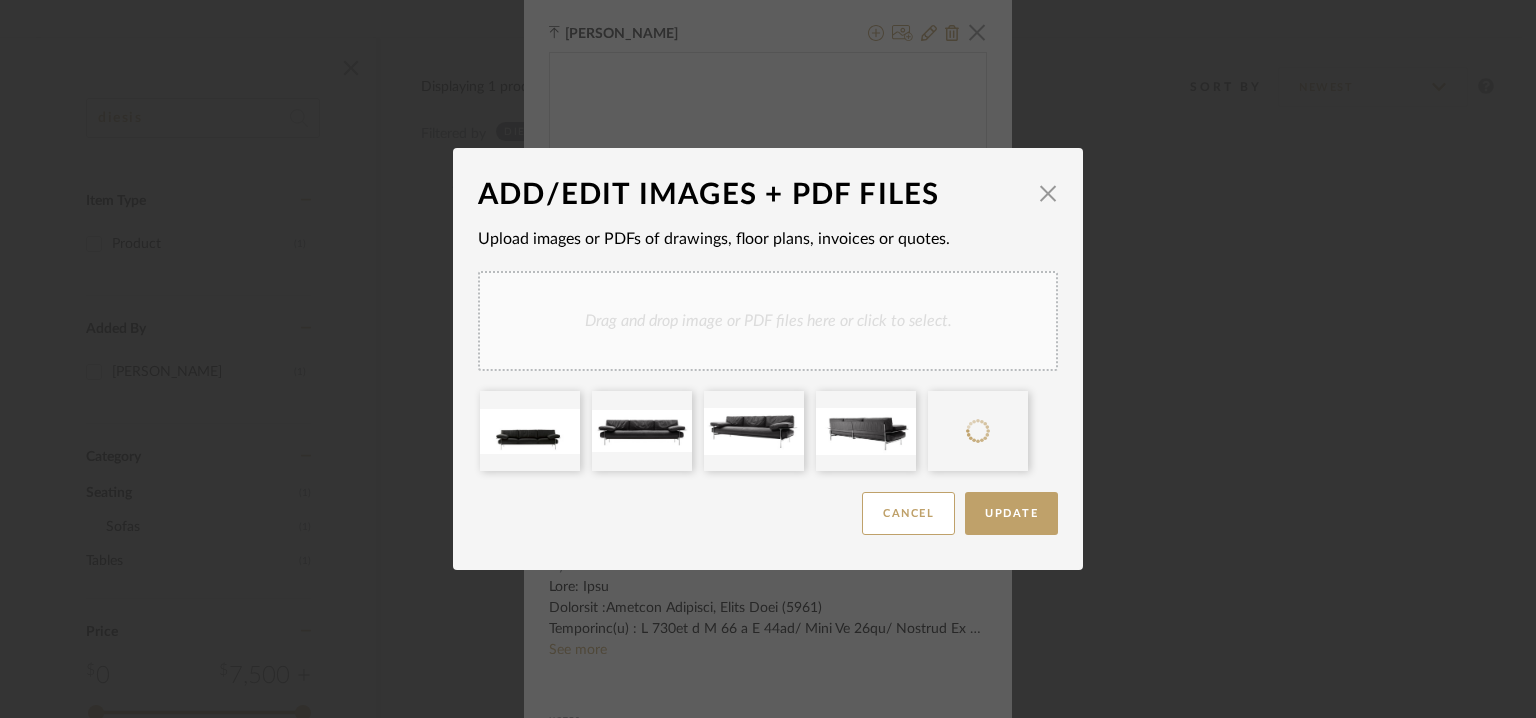 click on "Drag and drop image or PDF files here or click to select." at bounding box center [768, 321] 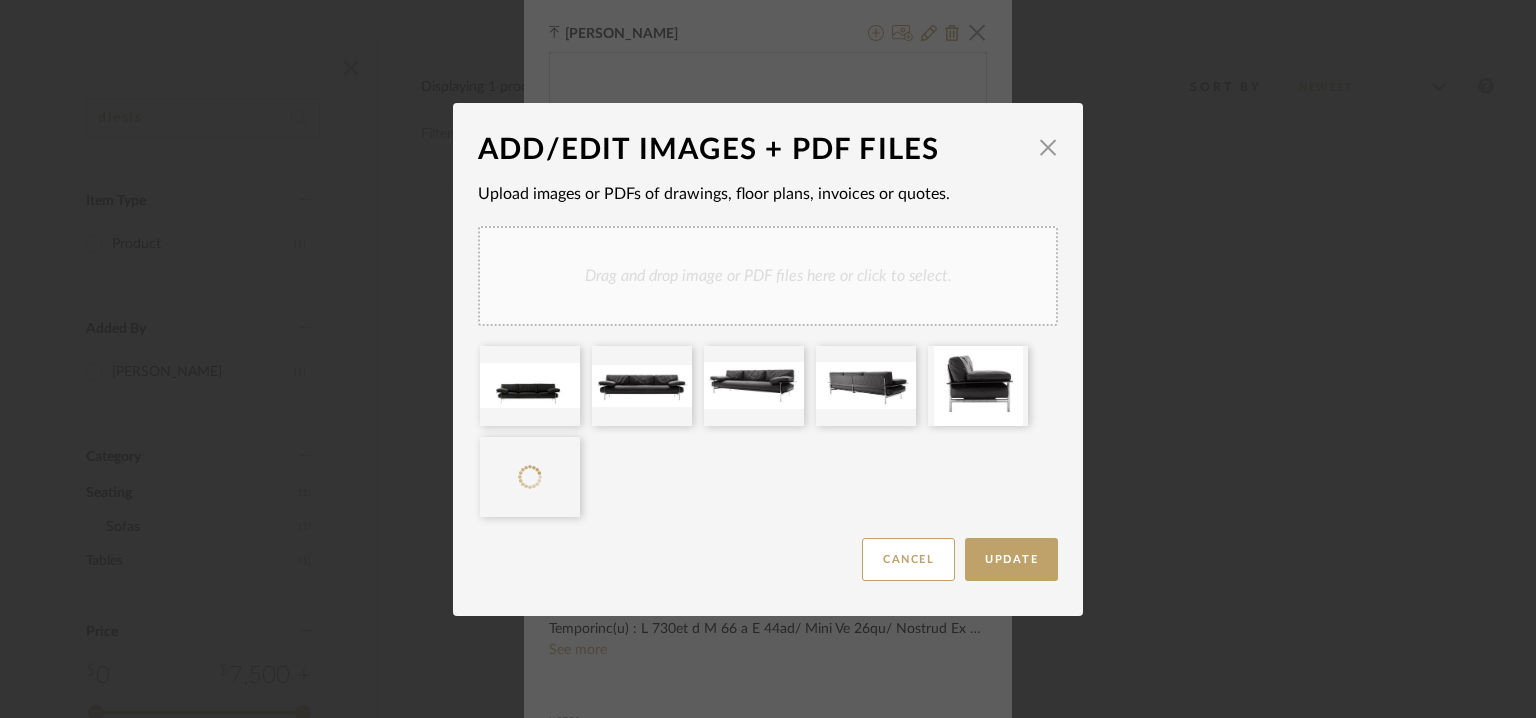 click on "Drag and drop image or PDF files here or click to select." at bounding box center (768, 276) 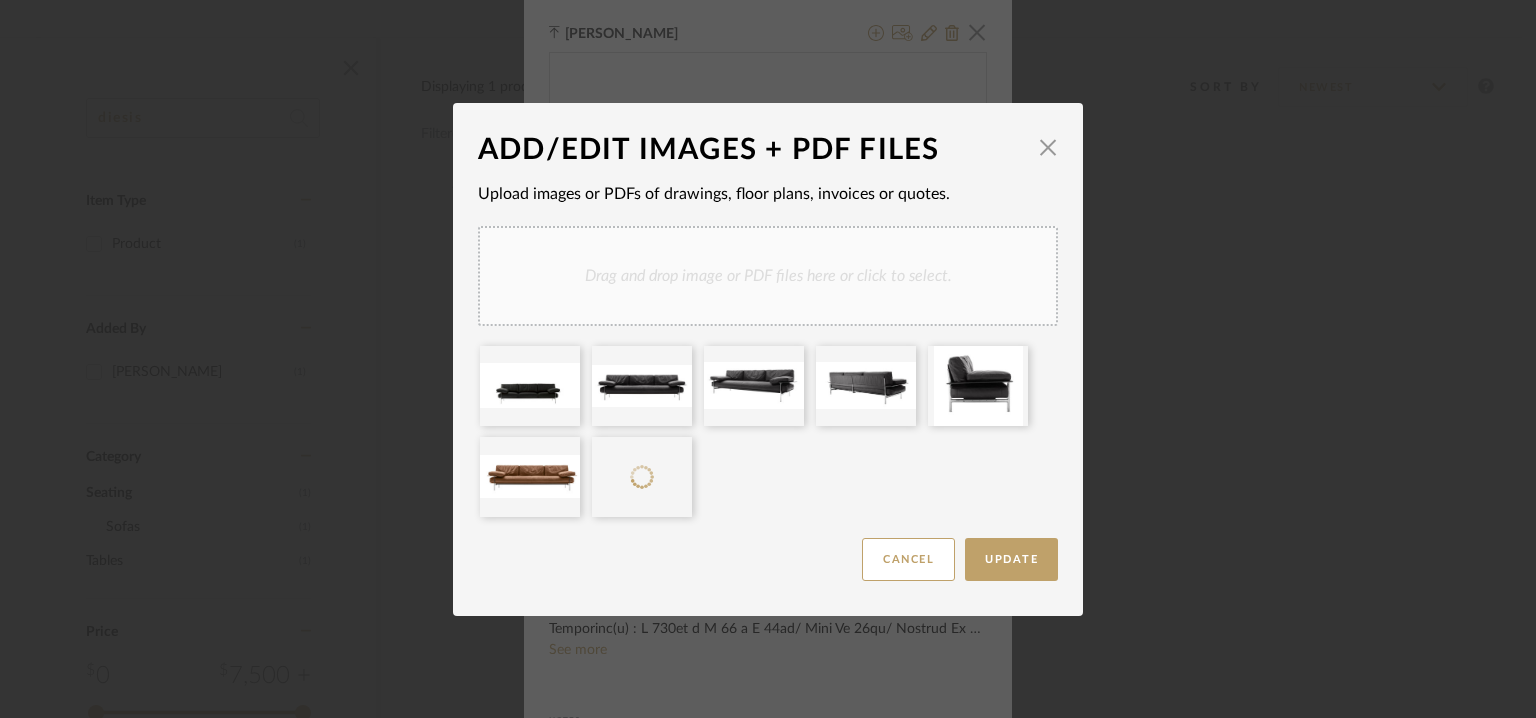click on "Drag and drop image or PDF files here or click to select." at bounding box center (768, 276) 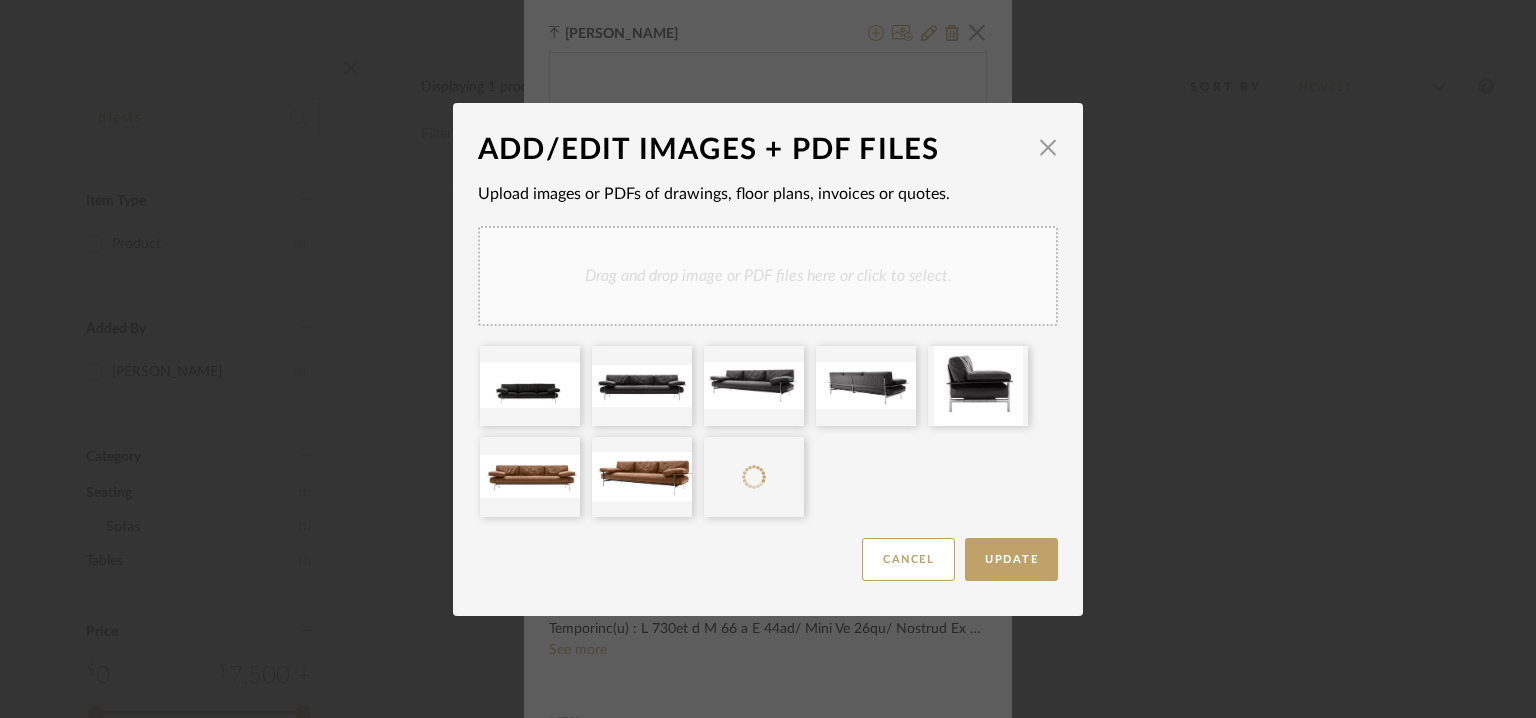 click on "Drag and drop image or PDF files here or click to select." at bounding box center [768, 276] 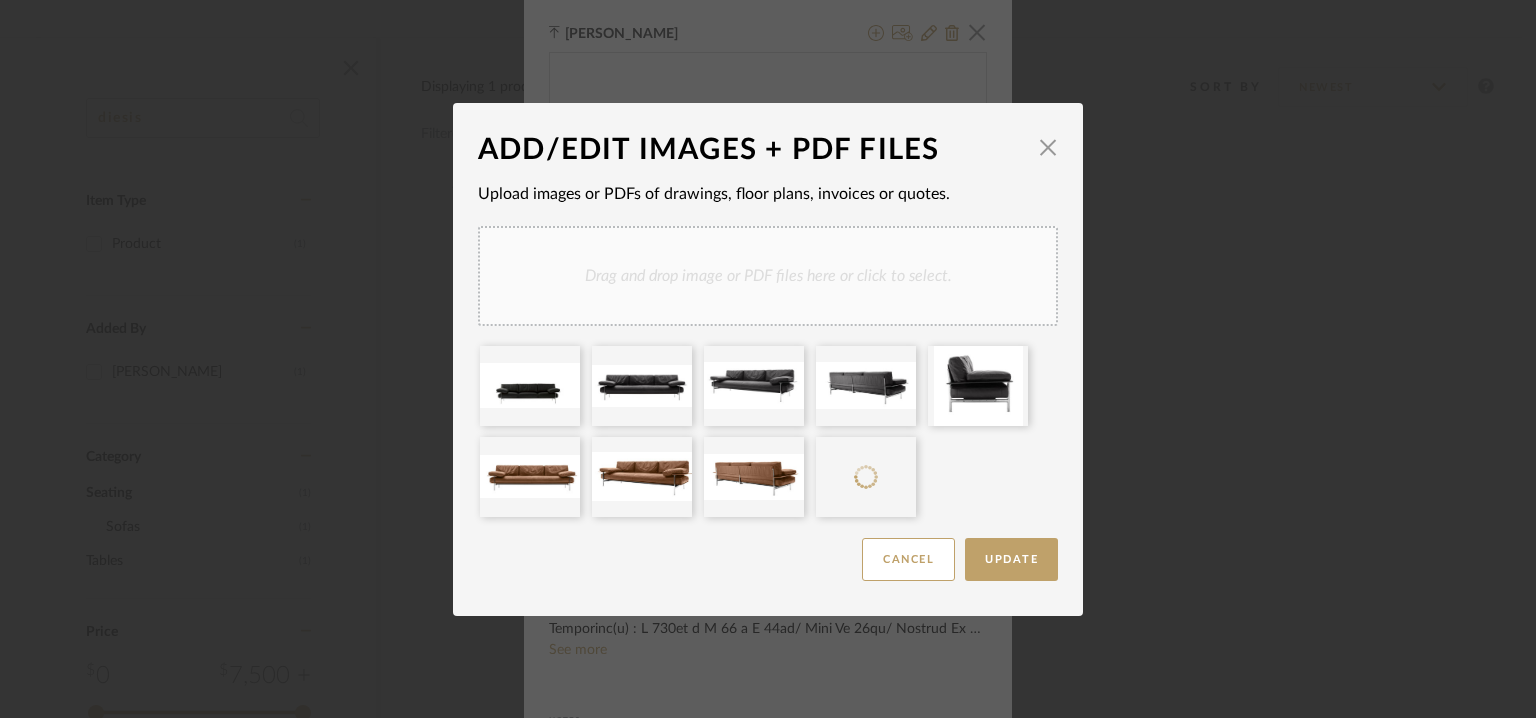 click on "Drag and drop image or PDF files here or click to select." at bounding box center [768, 276] 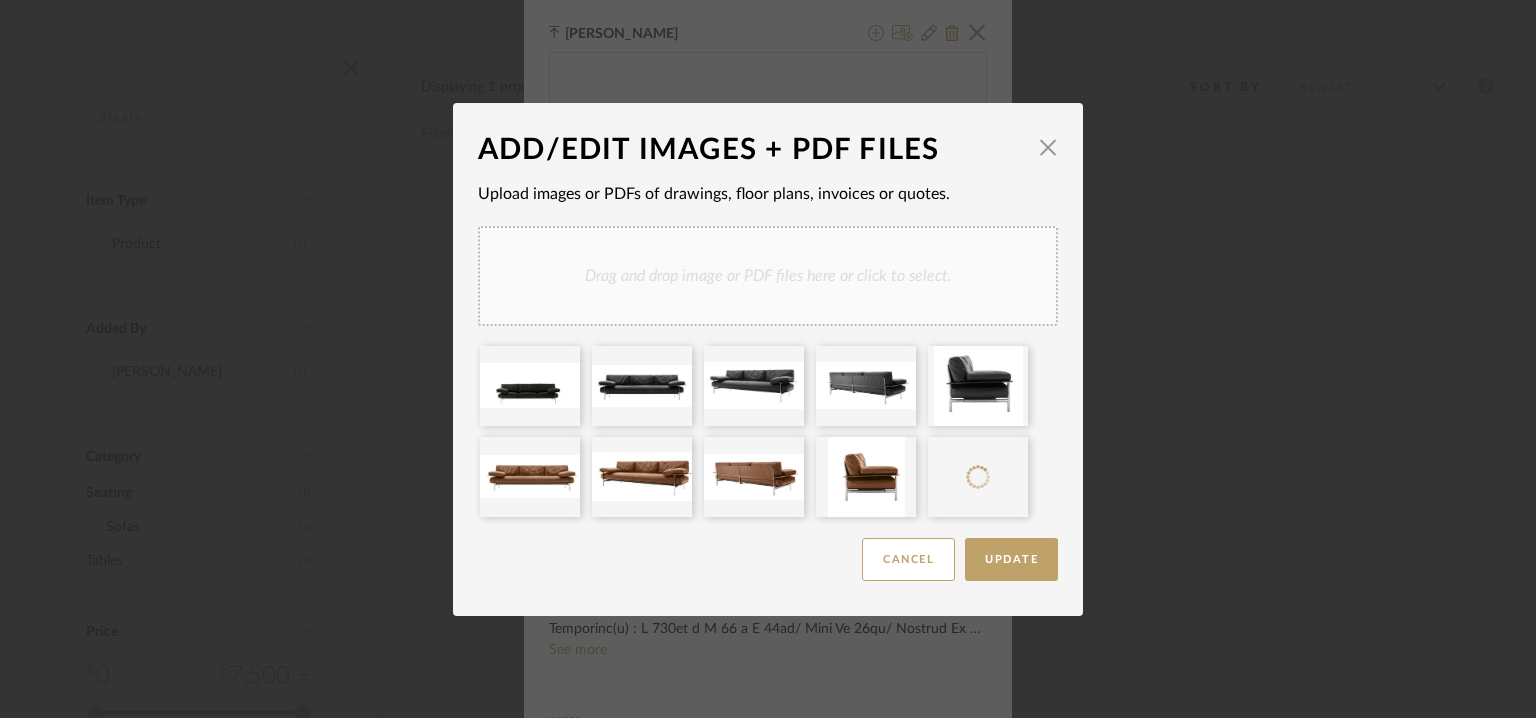 click on "Drag and drop image or PDF files here or click to select." at bounding box center [768, 276] 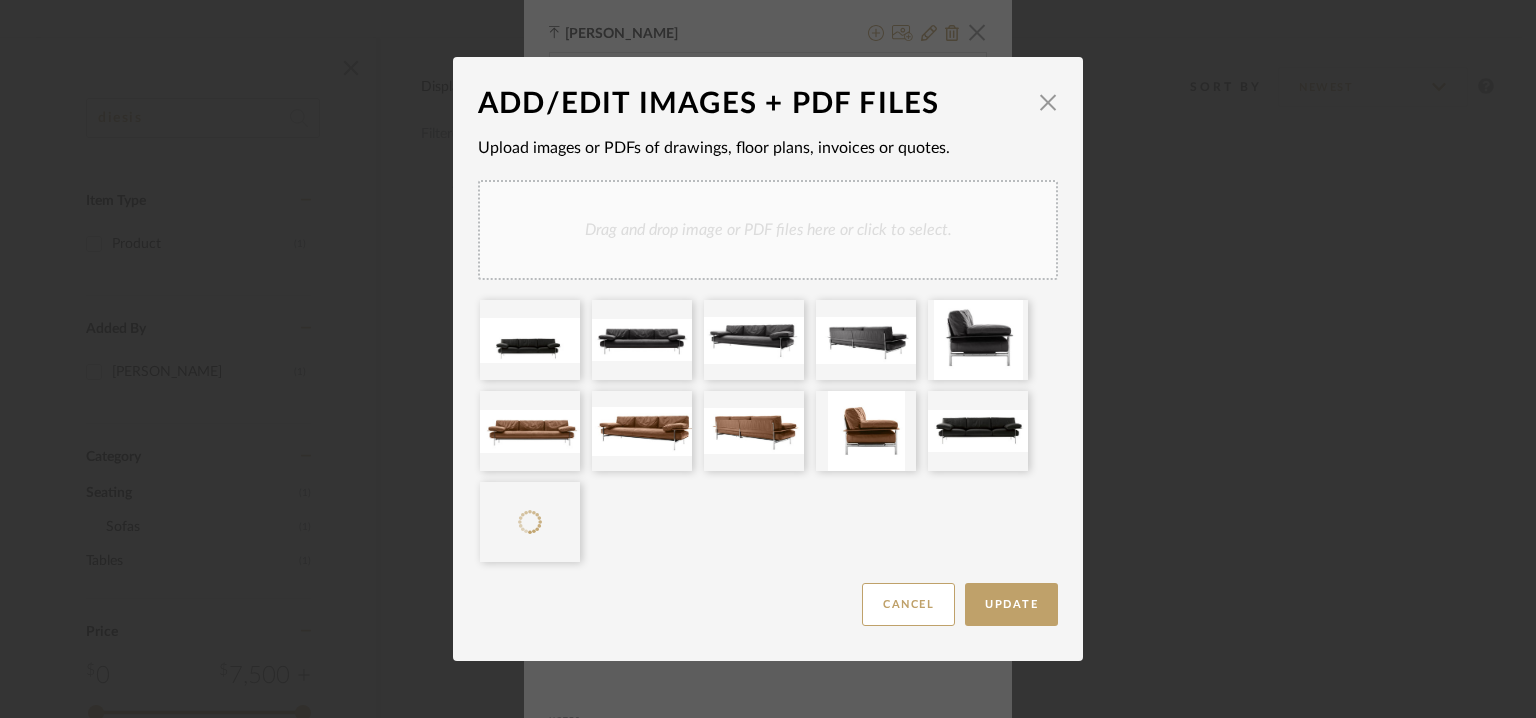 click on "Drag and drop image or PDF files here or click to select." at bounding box center (768, 230) 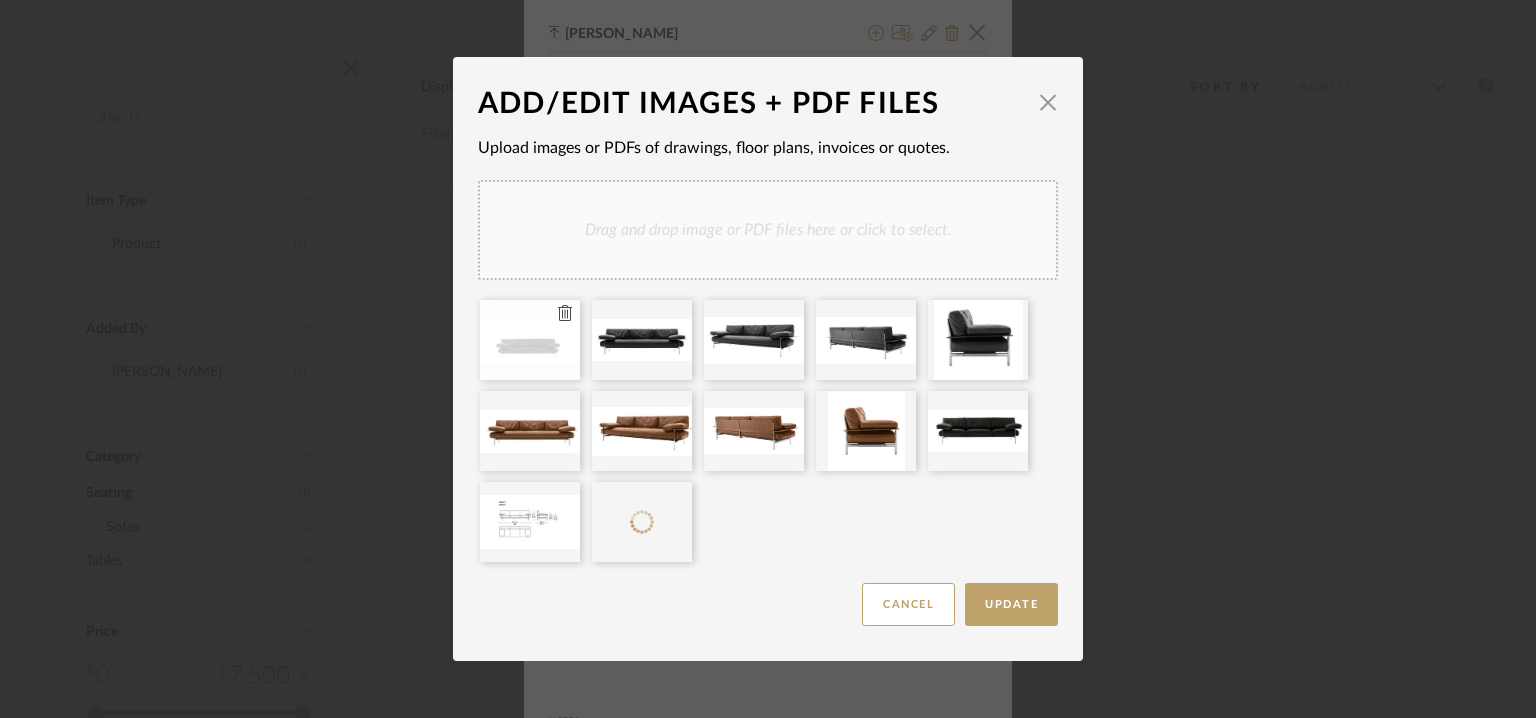 type 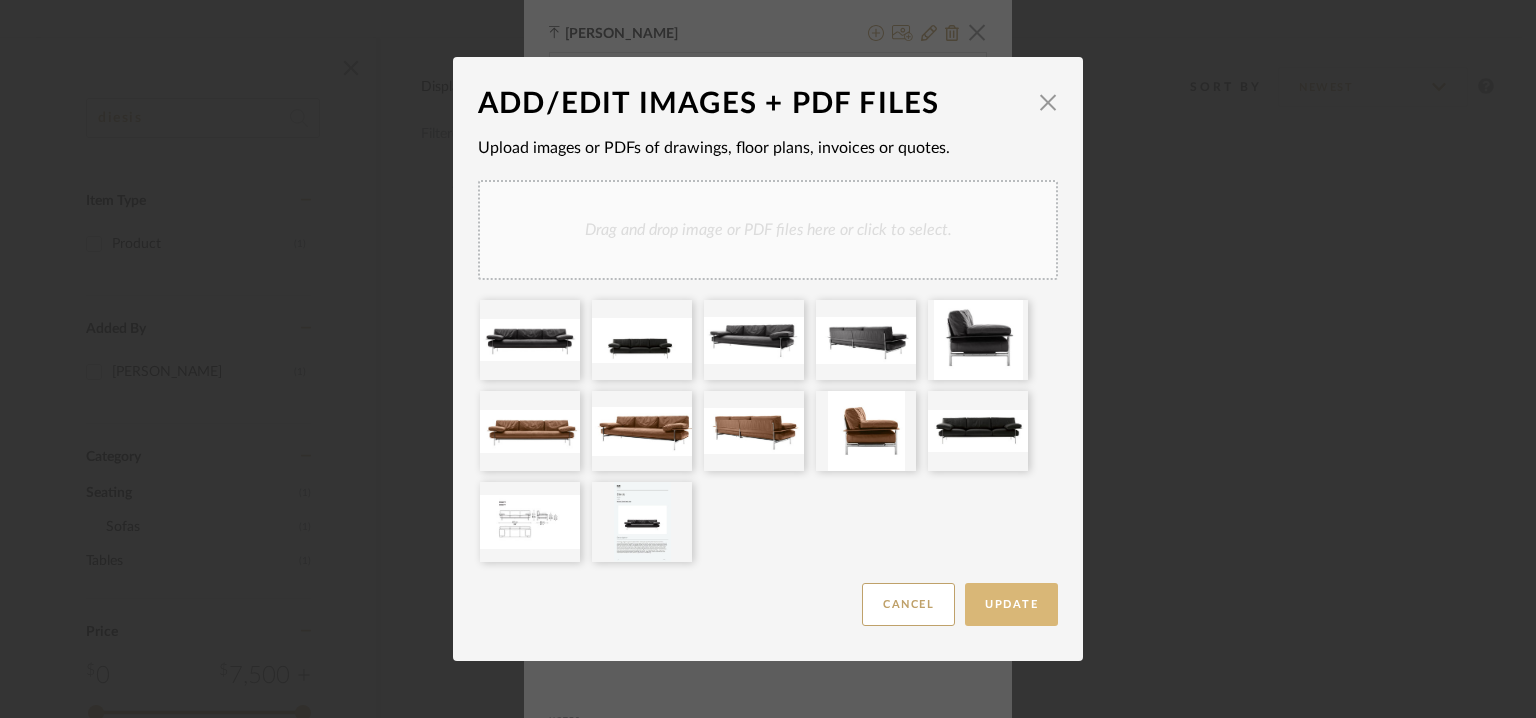 click on "Update" at bounding box center [1011, 604] 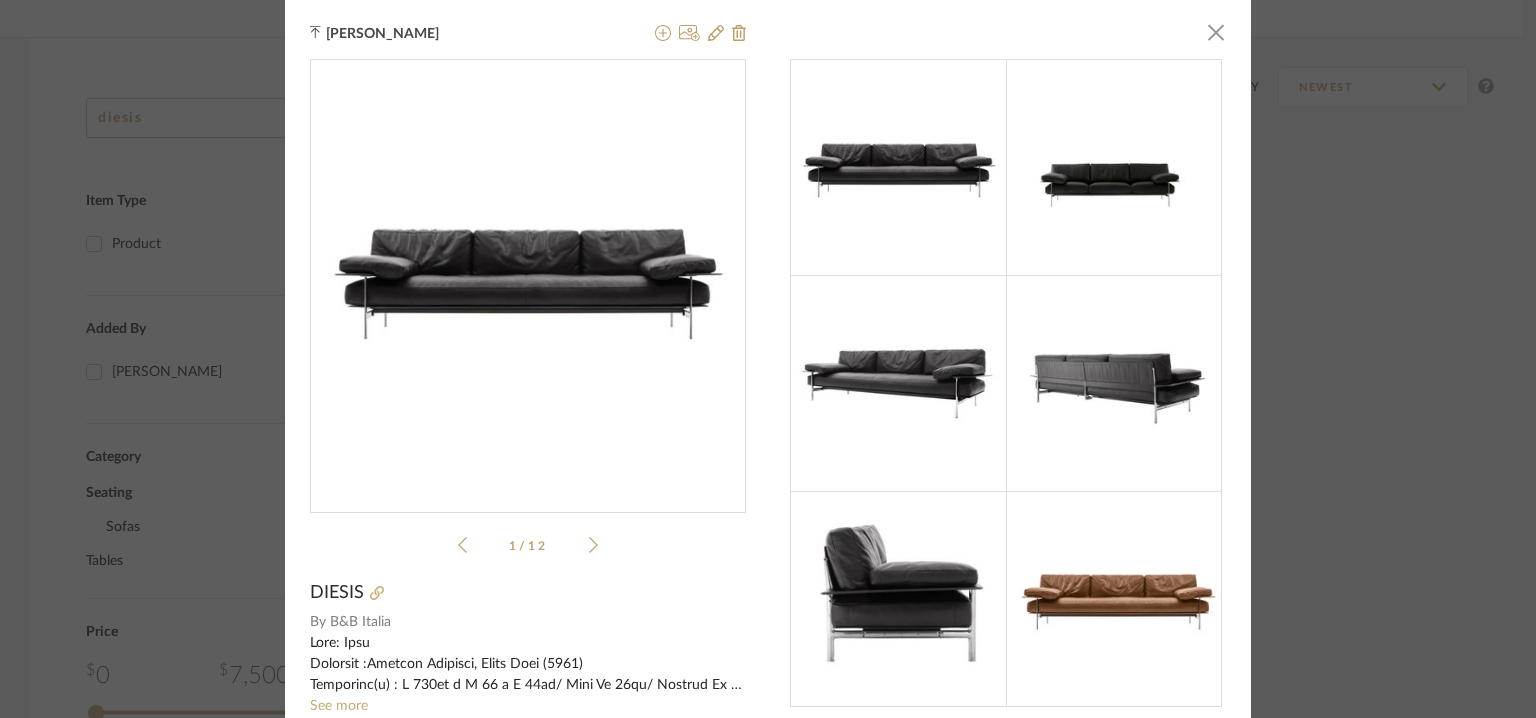 drag, startPoint x: 1215, startPoint y: 33, endPoint x: 1029, endPoint y: 68, distance: 189.26436 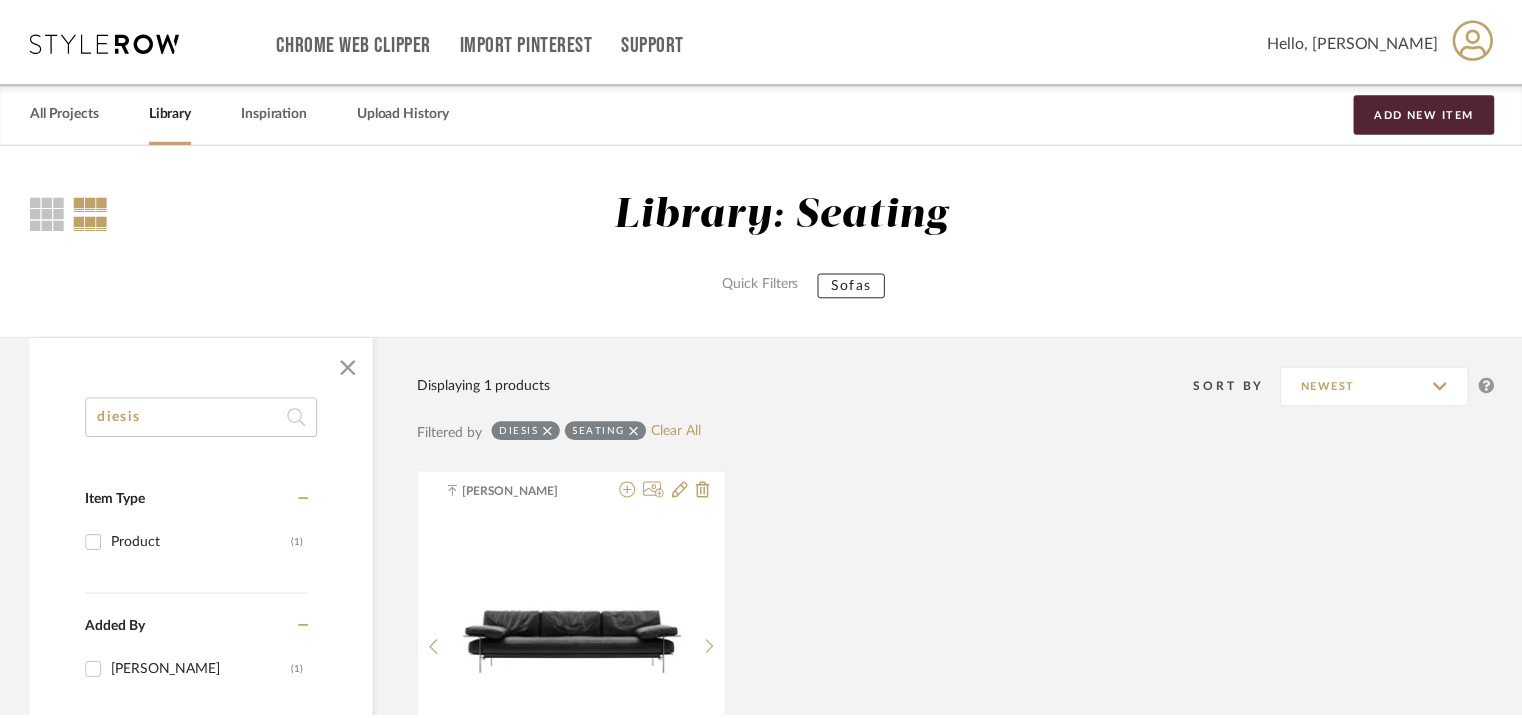 scroll, scrollTop: 300, scrollLeft: 0, axis: vertical 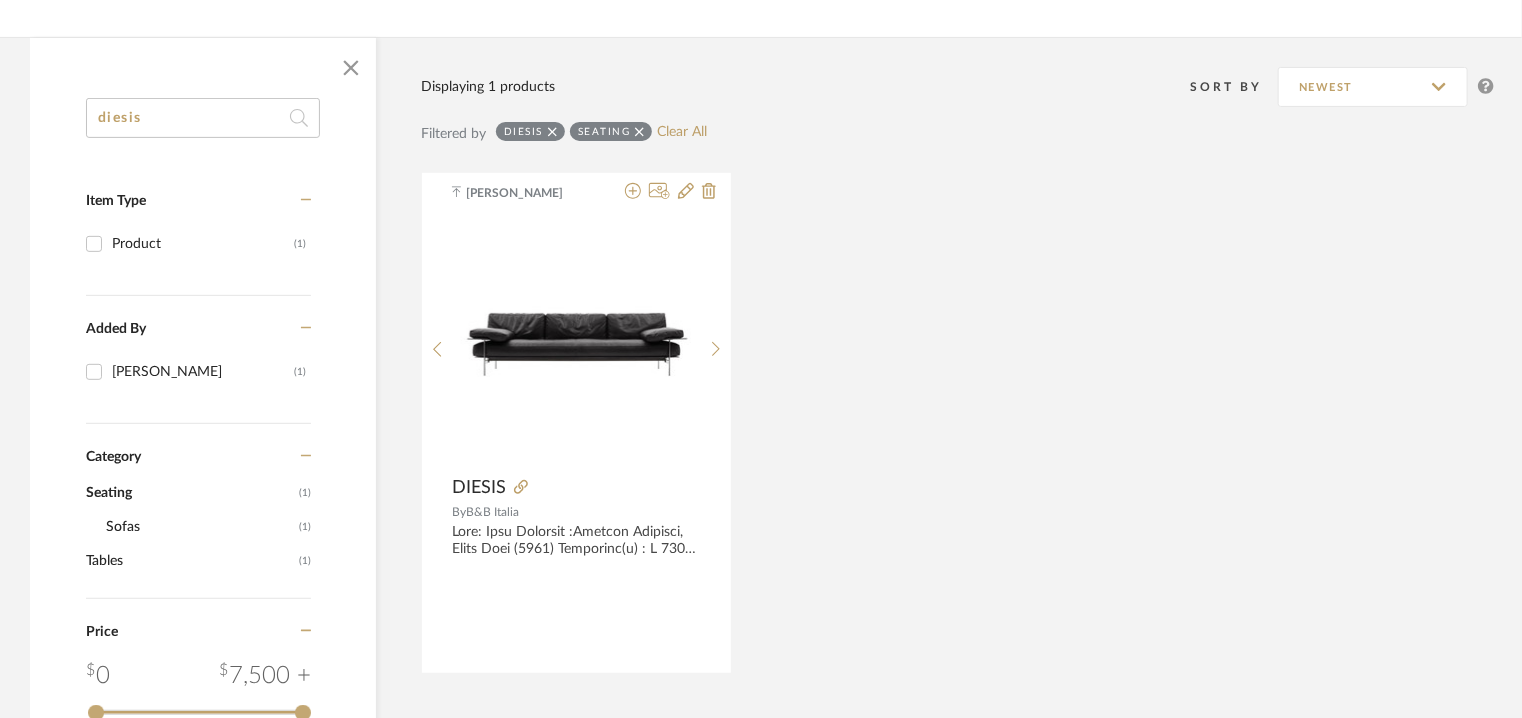 drag, startPoint x: 25, startPoint y: 113, endPoint x: 0, endPoint y: 118, distance: 25.495098 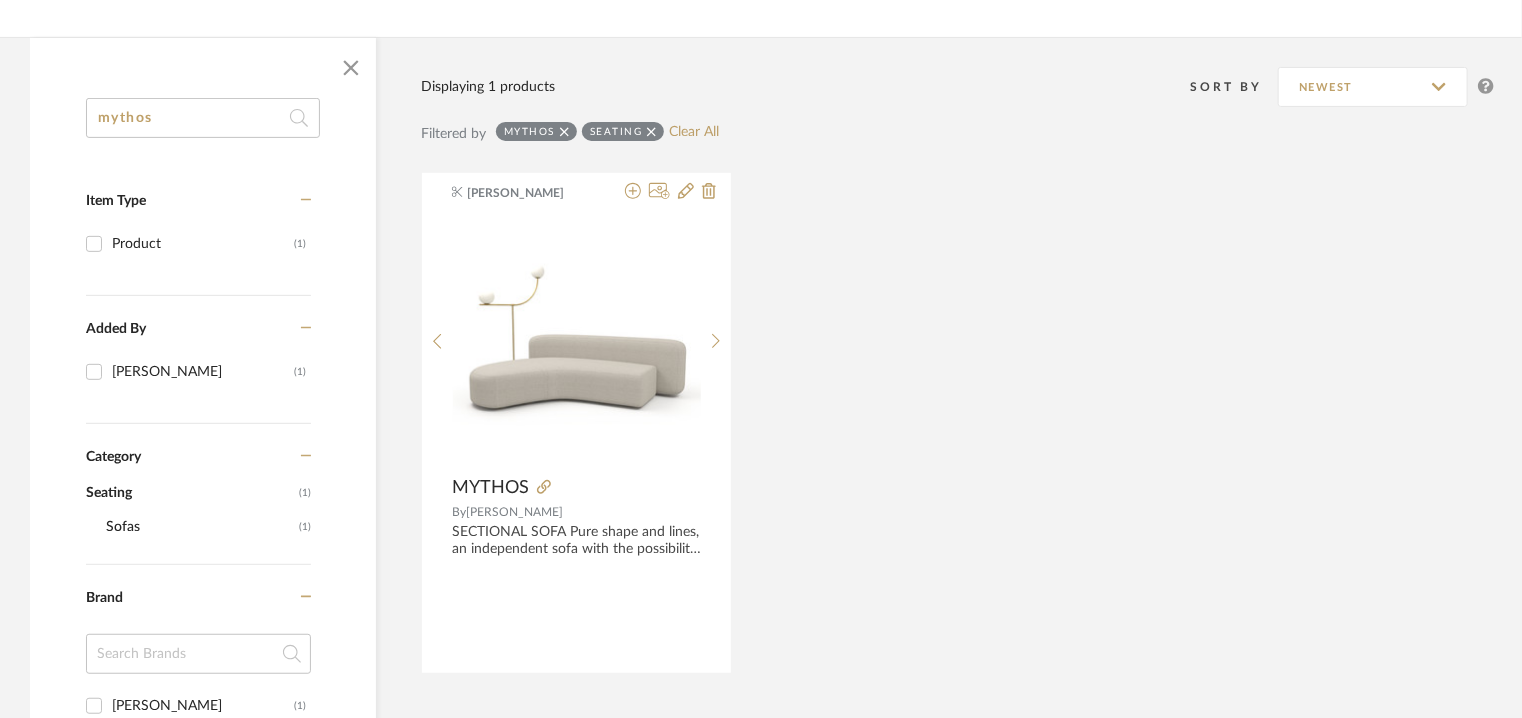 scroll, scrollTop: 400, scrollLeft: 0, axis: vertical 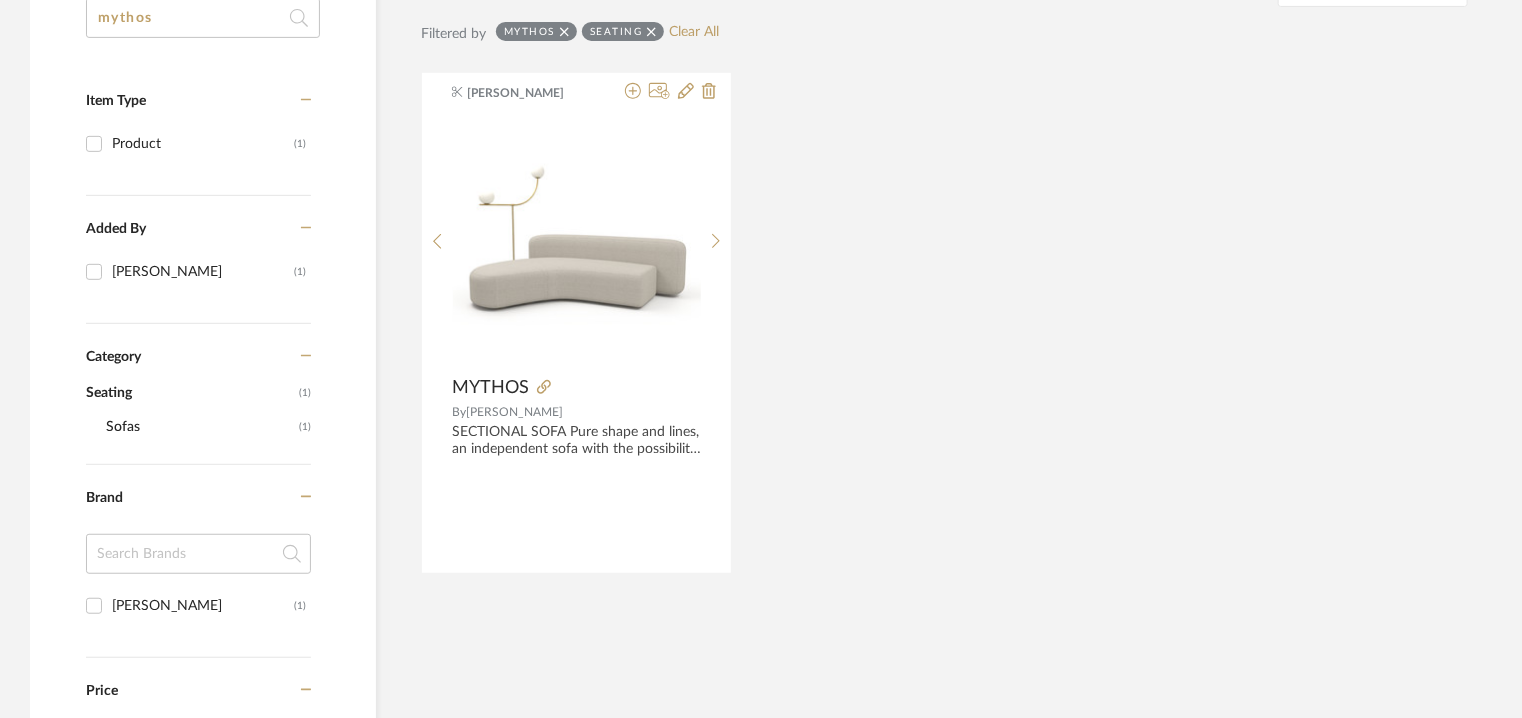 type on "mythos" 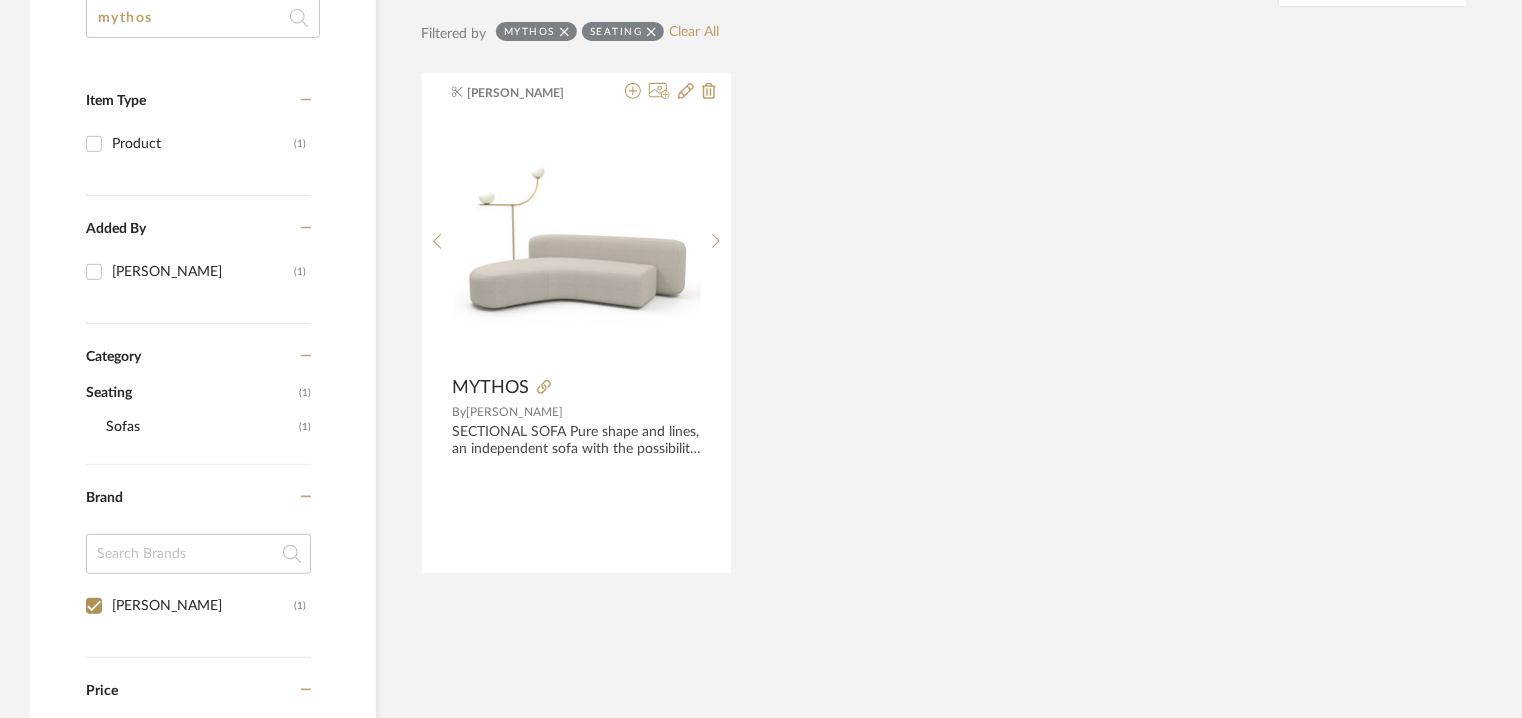 checkbox on "true" 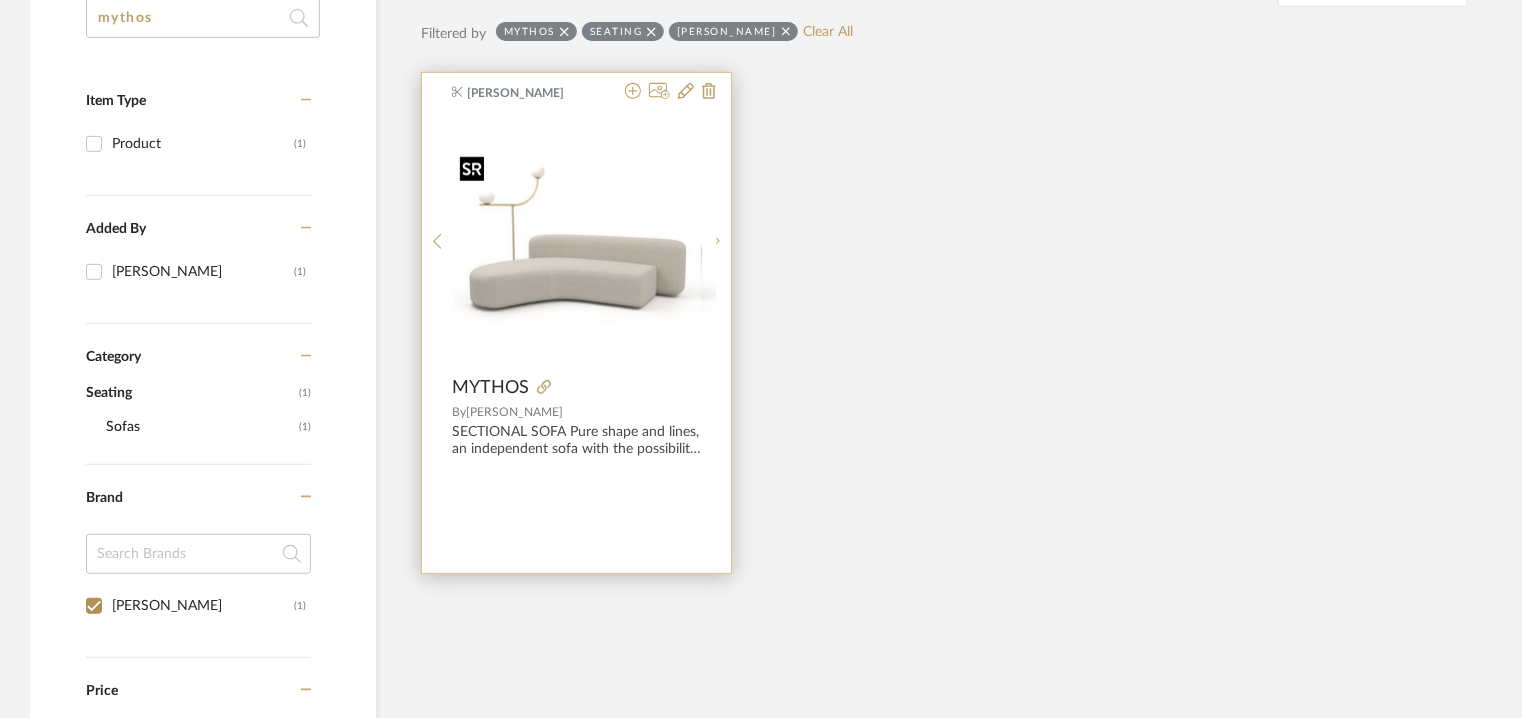 click at bounding box center (577, 241) 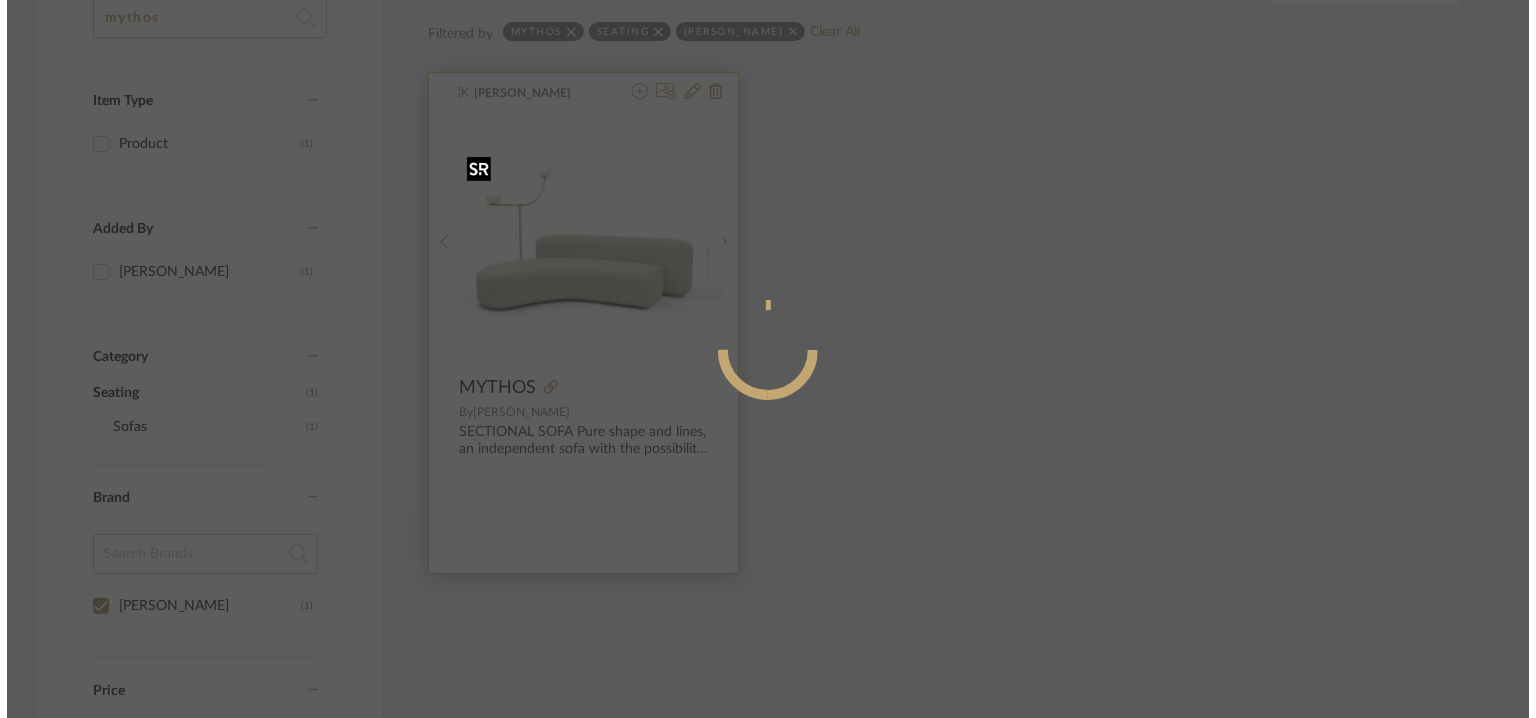 scroll, scrollTop: 0, scrollLeft: 0, axis: both 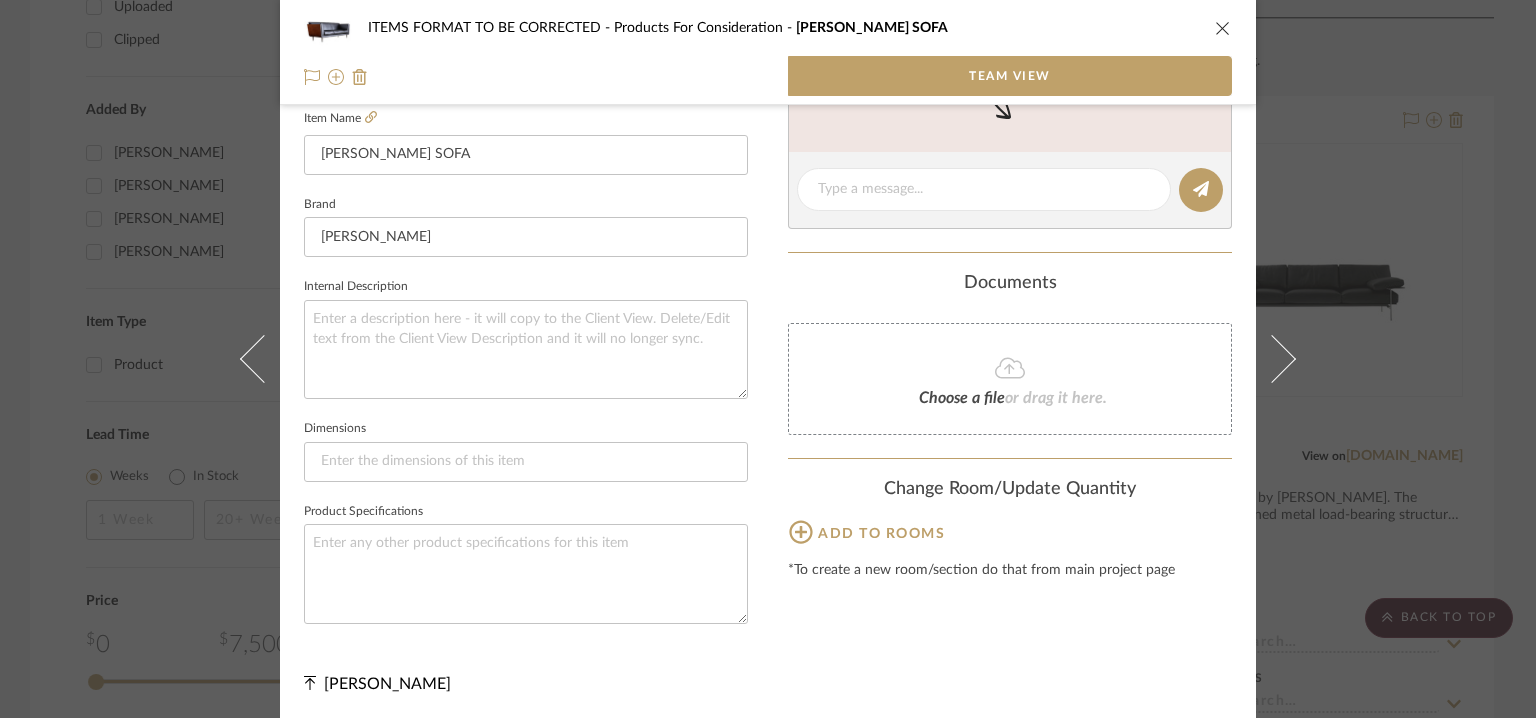 click 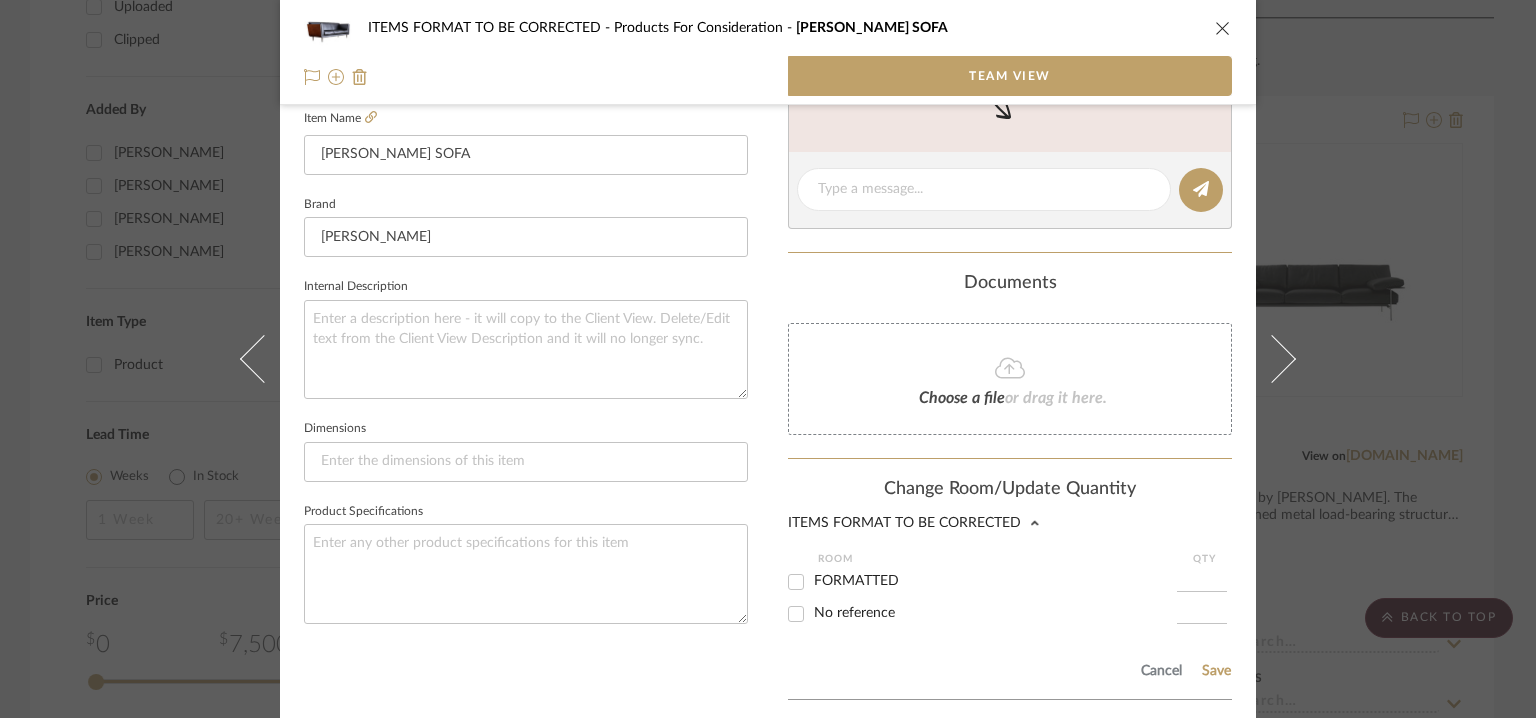 click on "FORMATTED" at bounding box center (856, 581) 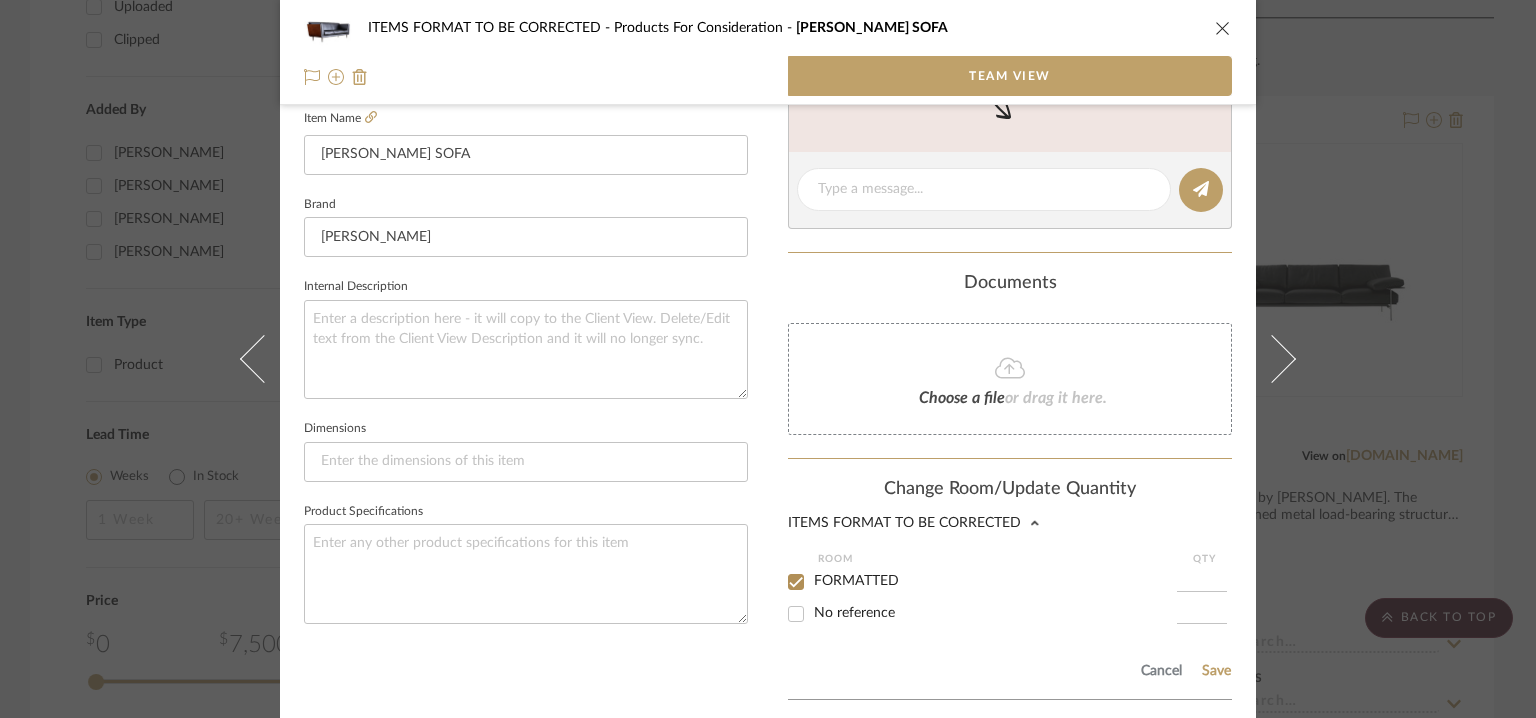 checkbox on "true" 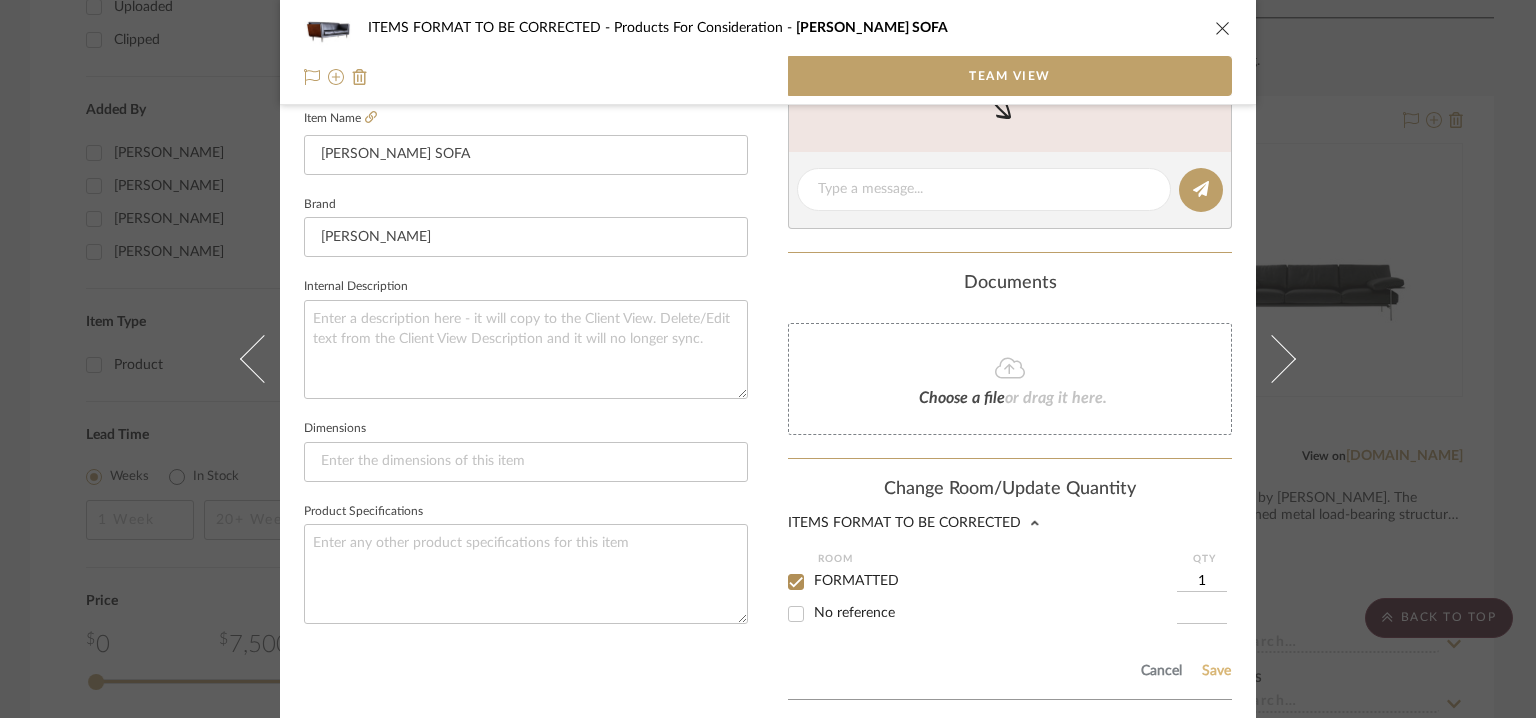 click on "Save" 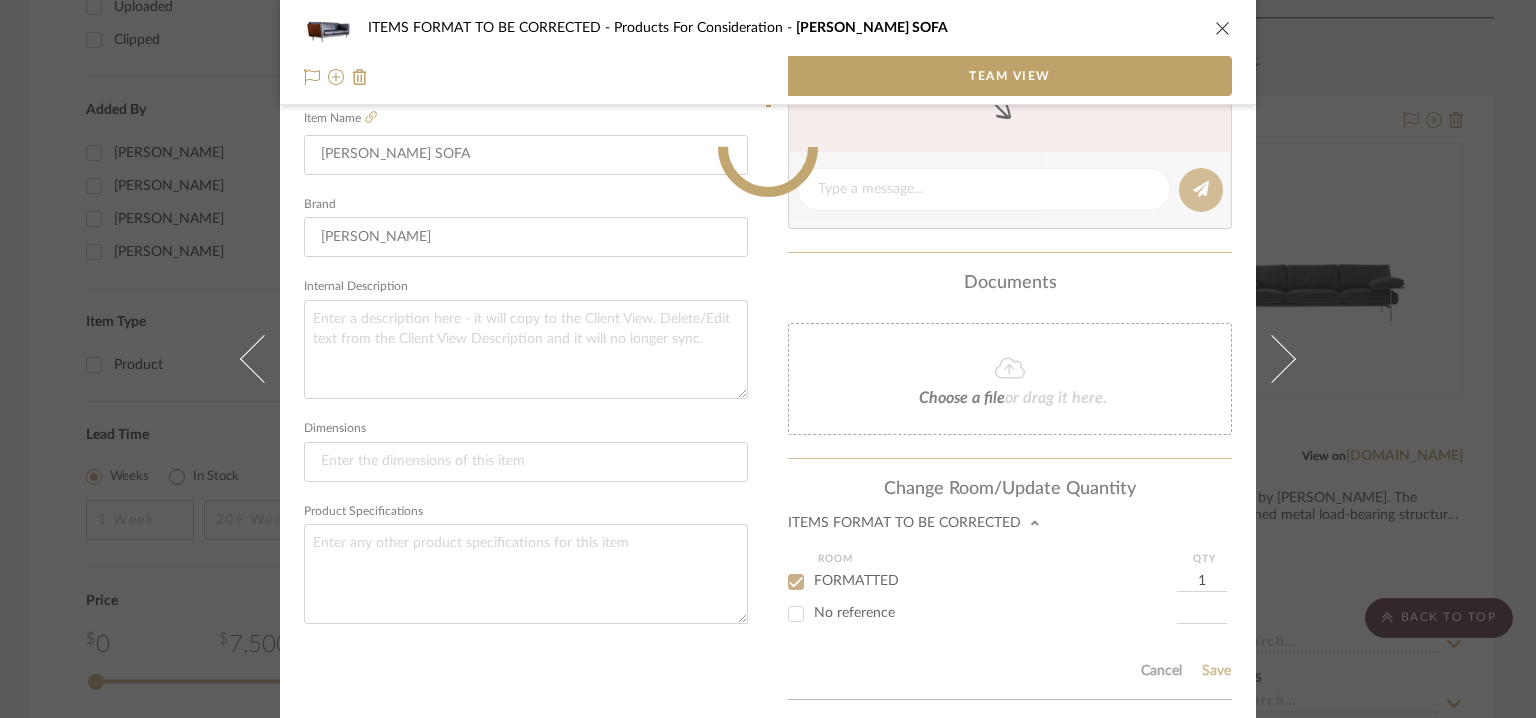type 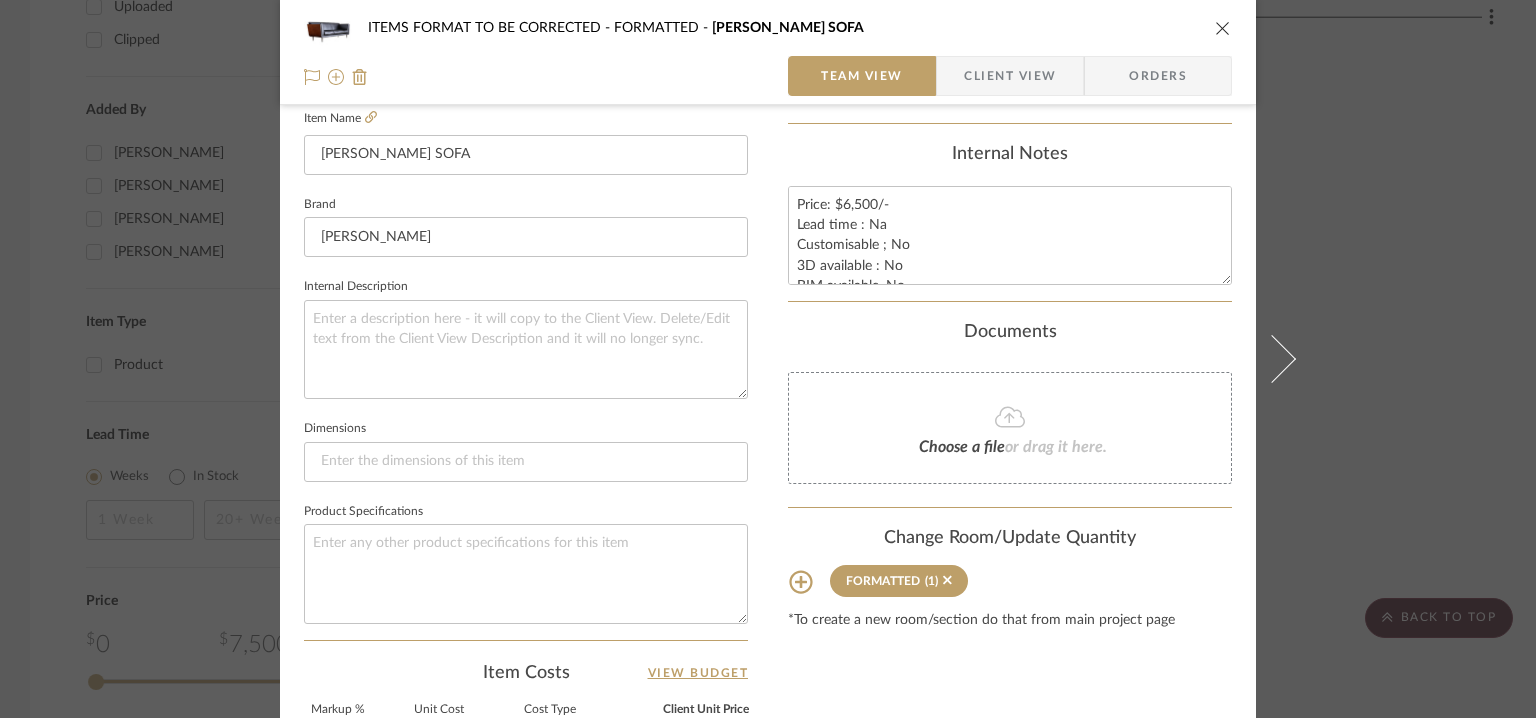 type 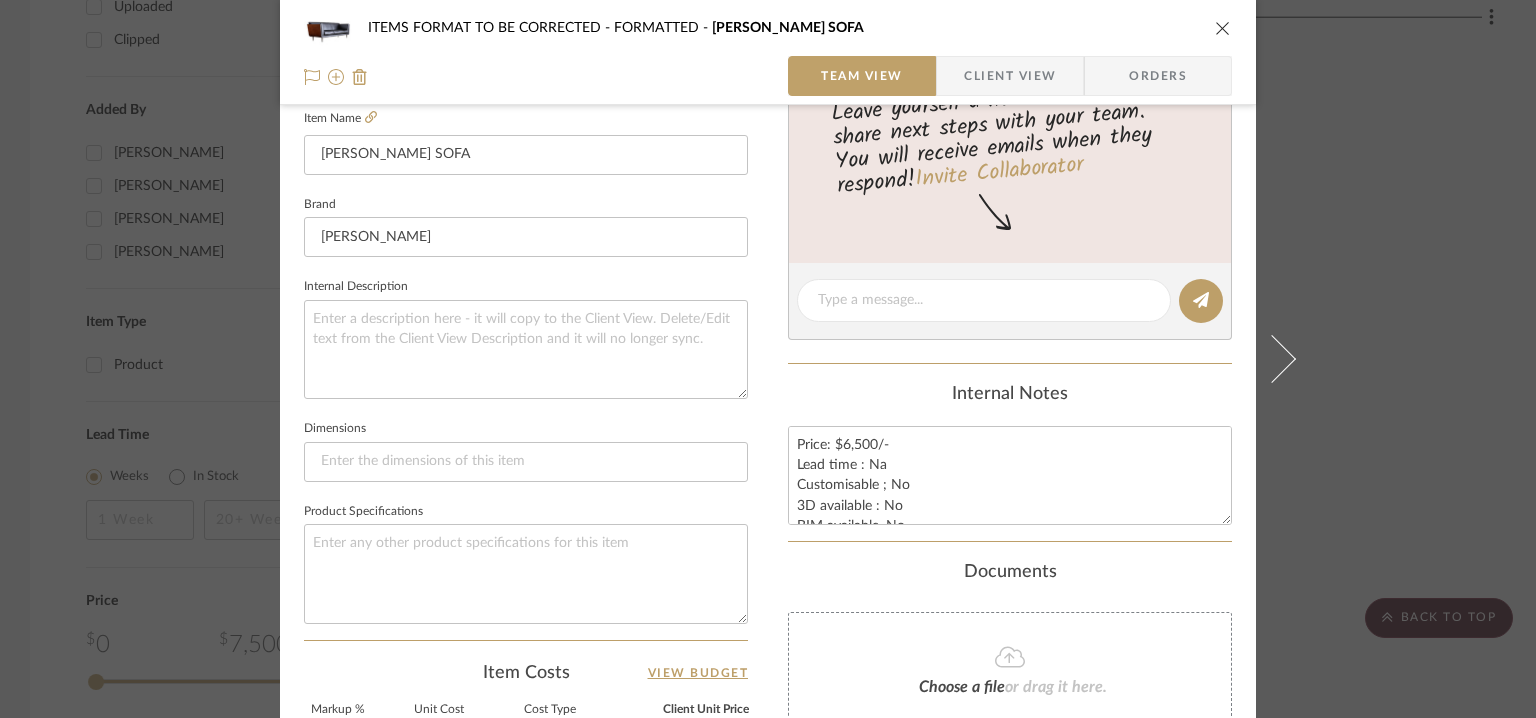 click on "ITEMS FORMAT TO BE CORRECTED FORMATTED HERMAN MILLER GOETZ SOFA" at bounding box center [768, 28] 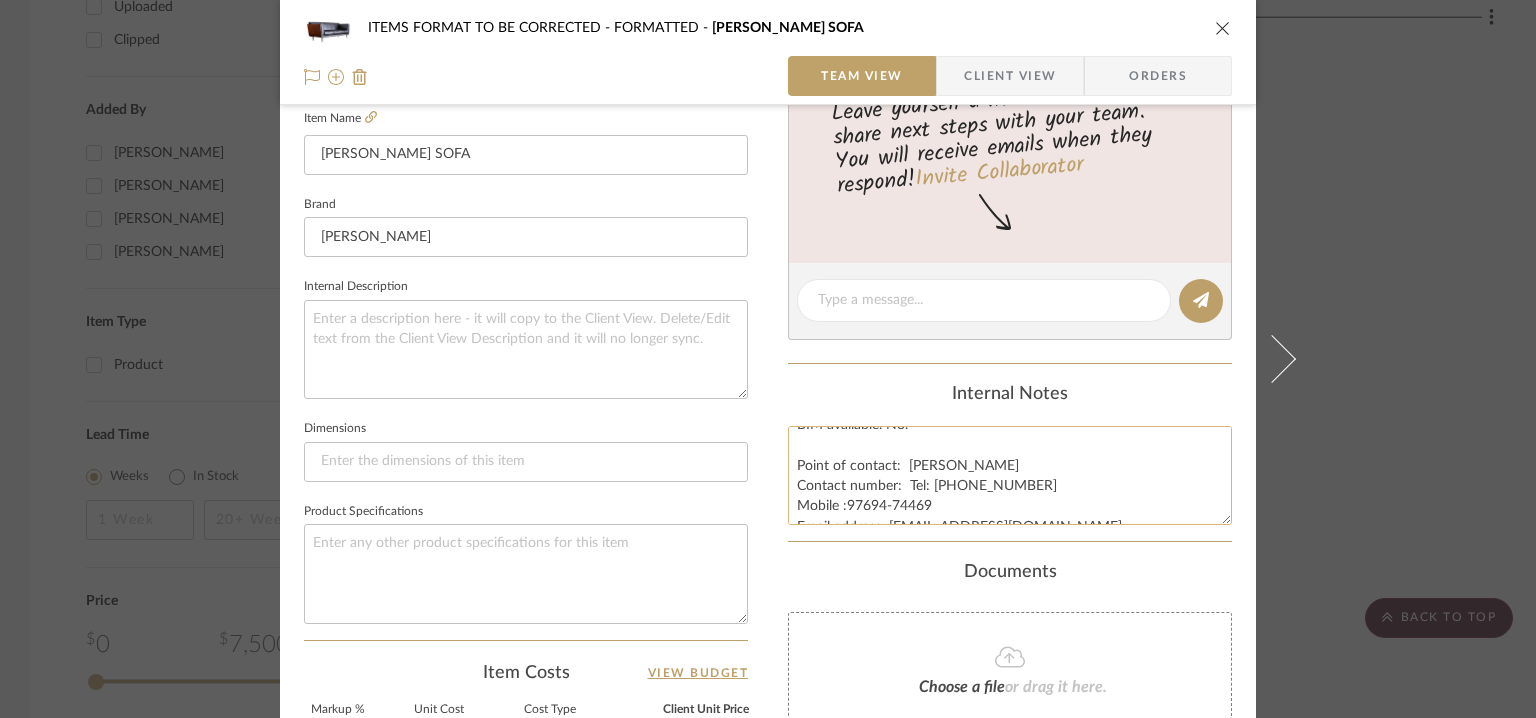 scroll, scrollTop: 182, scrollLeft: 0, axis: vertical 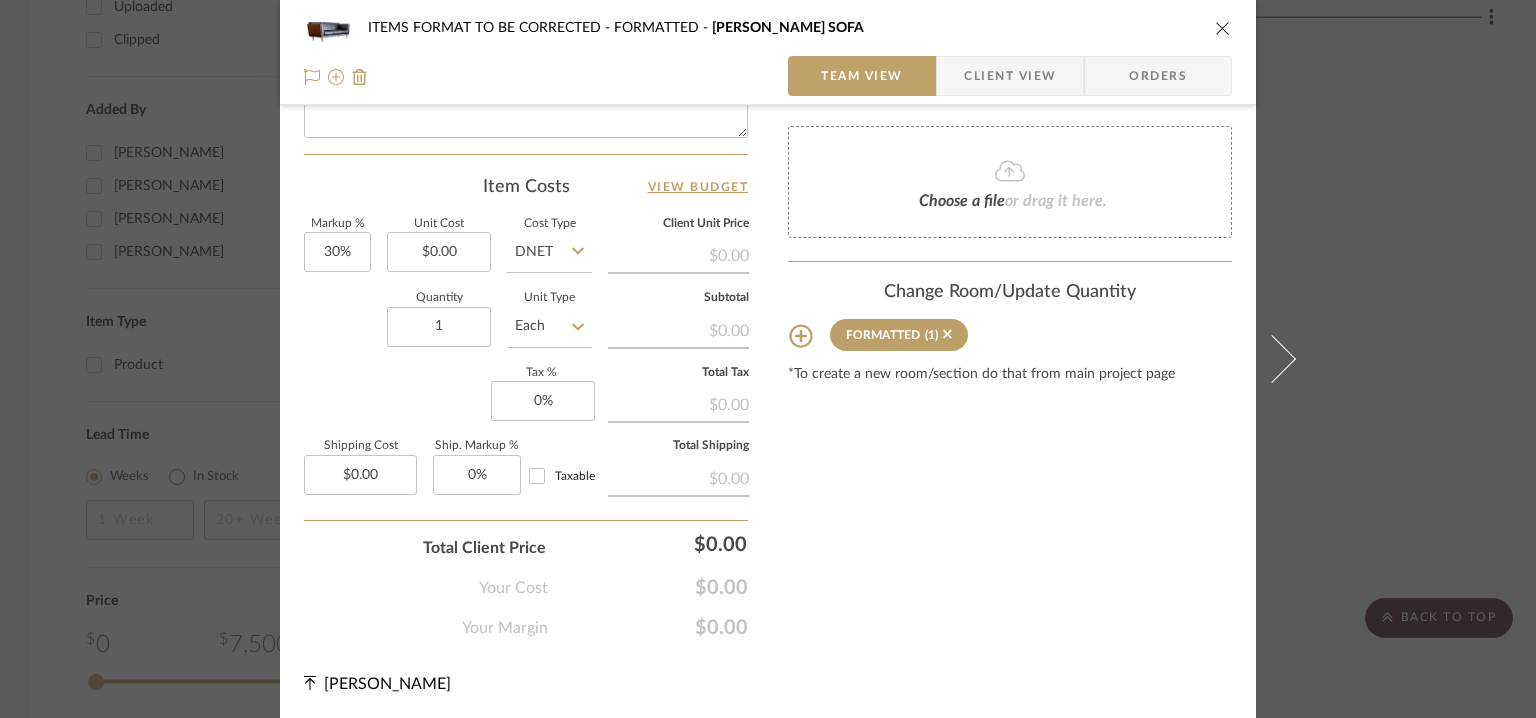 drag, startPoint x: 1213, startPoint y: 29, endPoint x: 1117, endPoint y: 51, distance: 98.48858 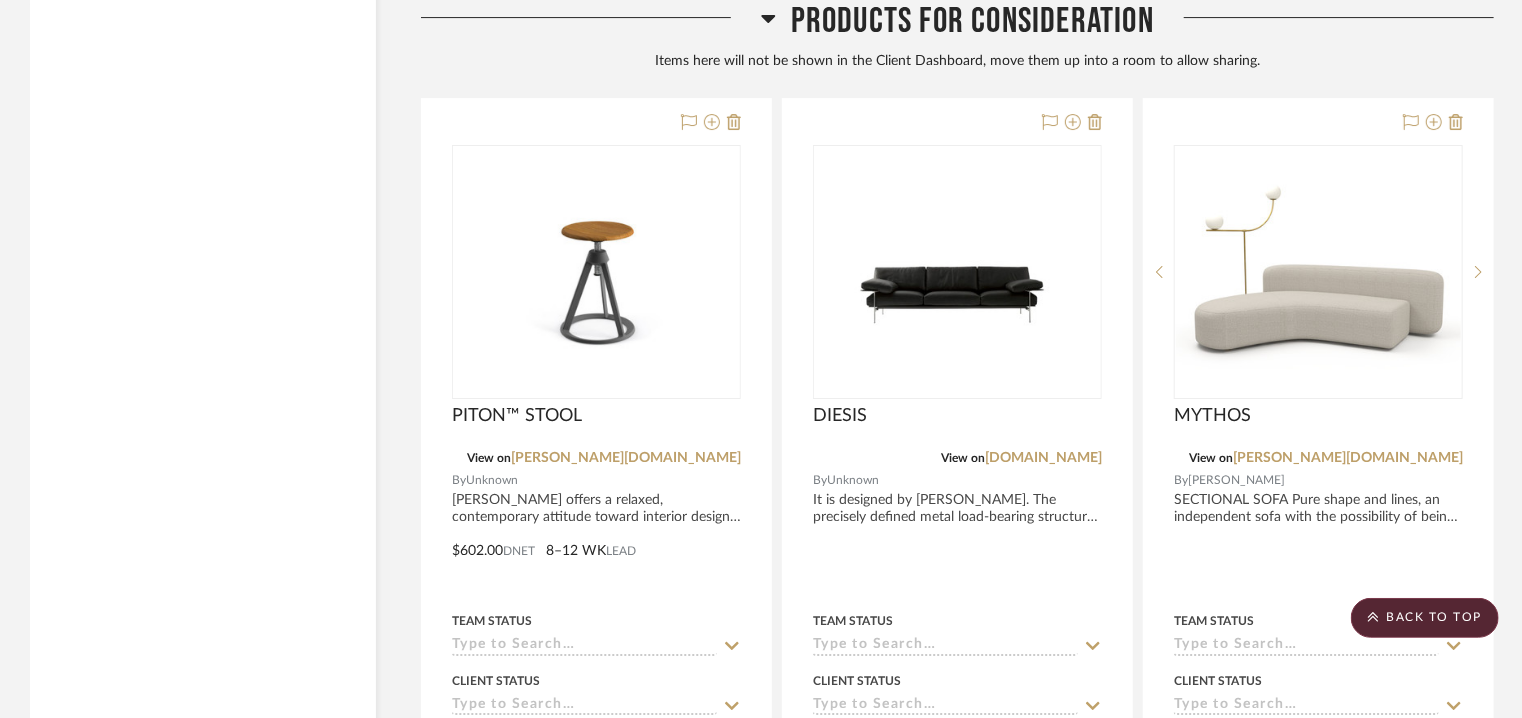 scroll, scrollTop: 3607, scrollLeft: 0, axis: vertical 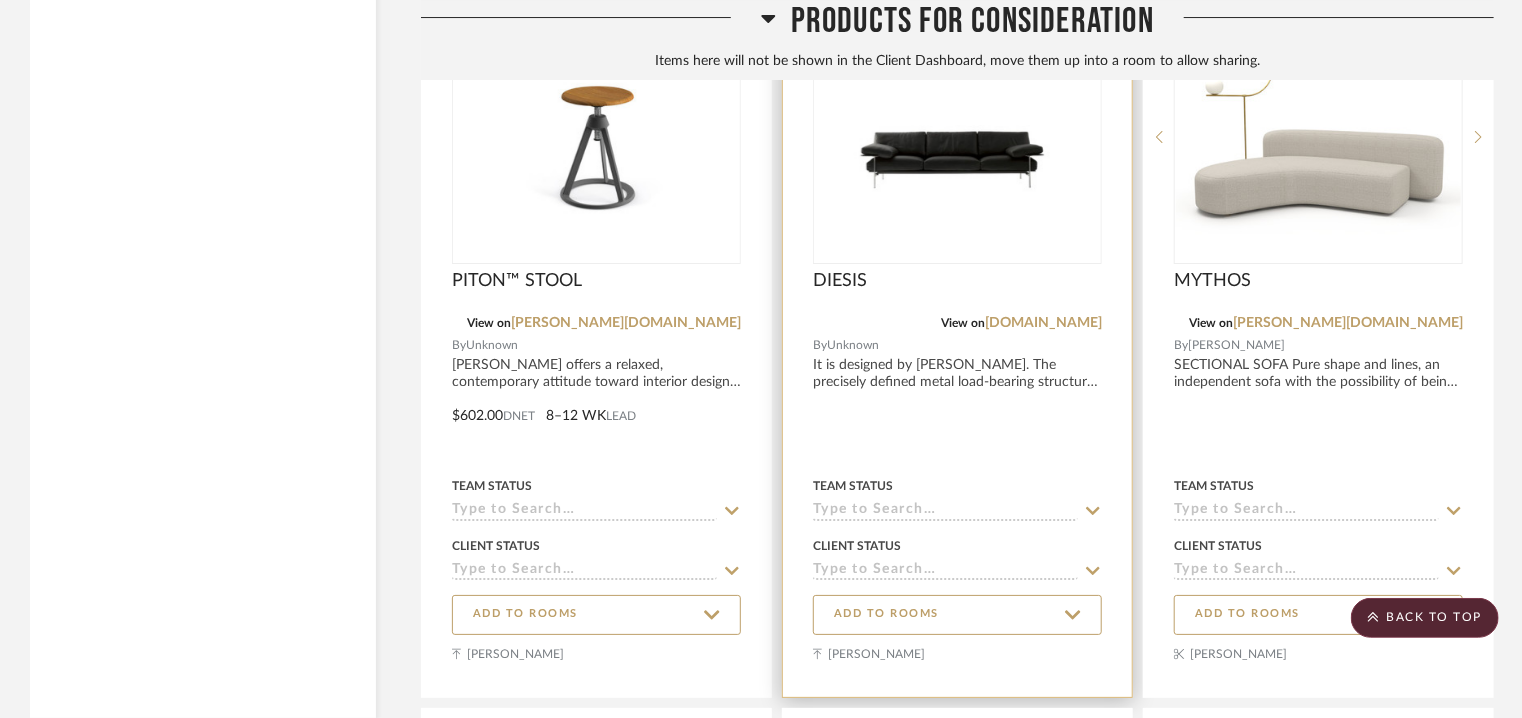 click at bounding box center (957, 137) 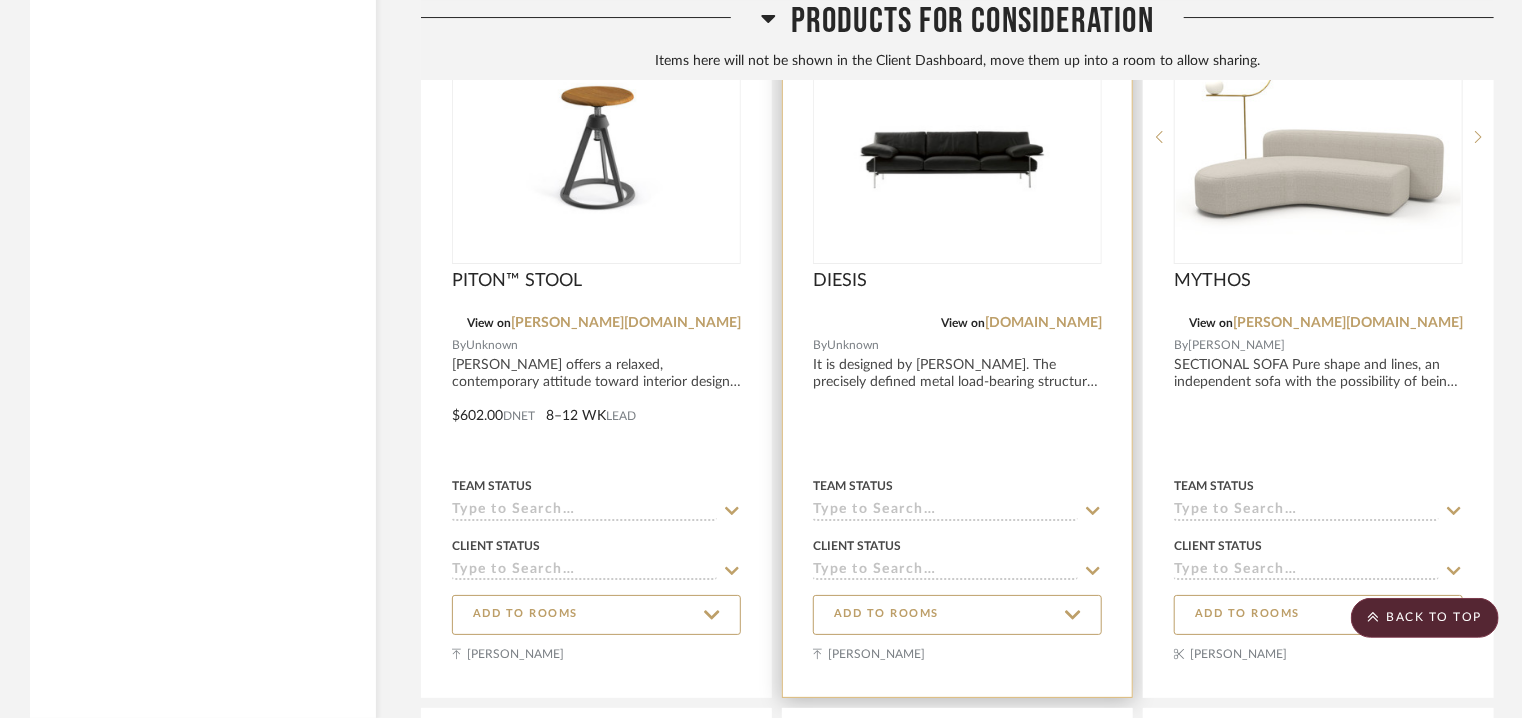 click at bounding box center [957, 137] 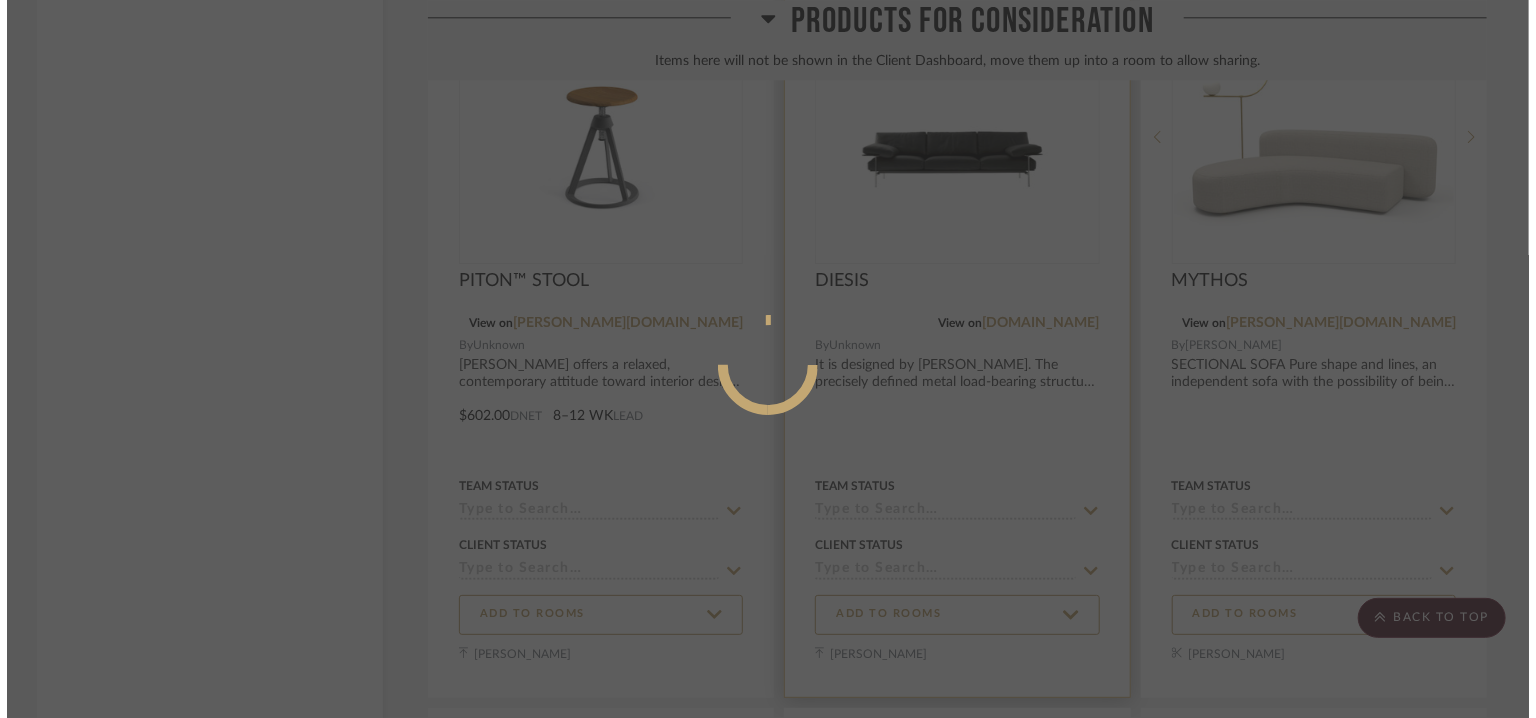 scroll, scrollTop: 0, scrollLeft: 0, axis: both 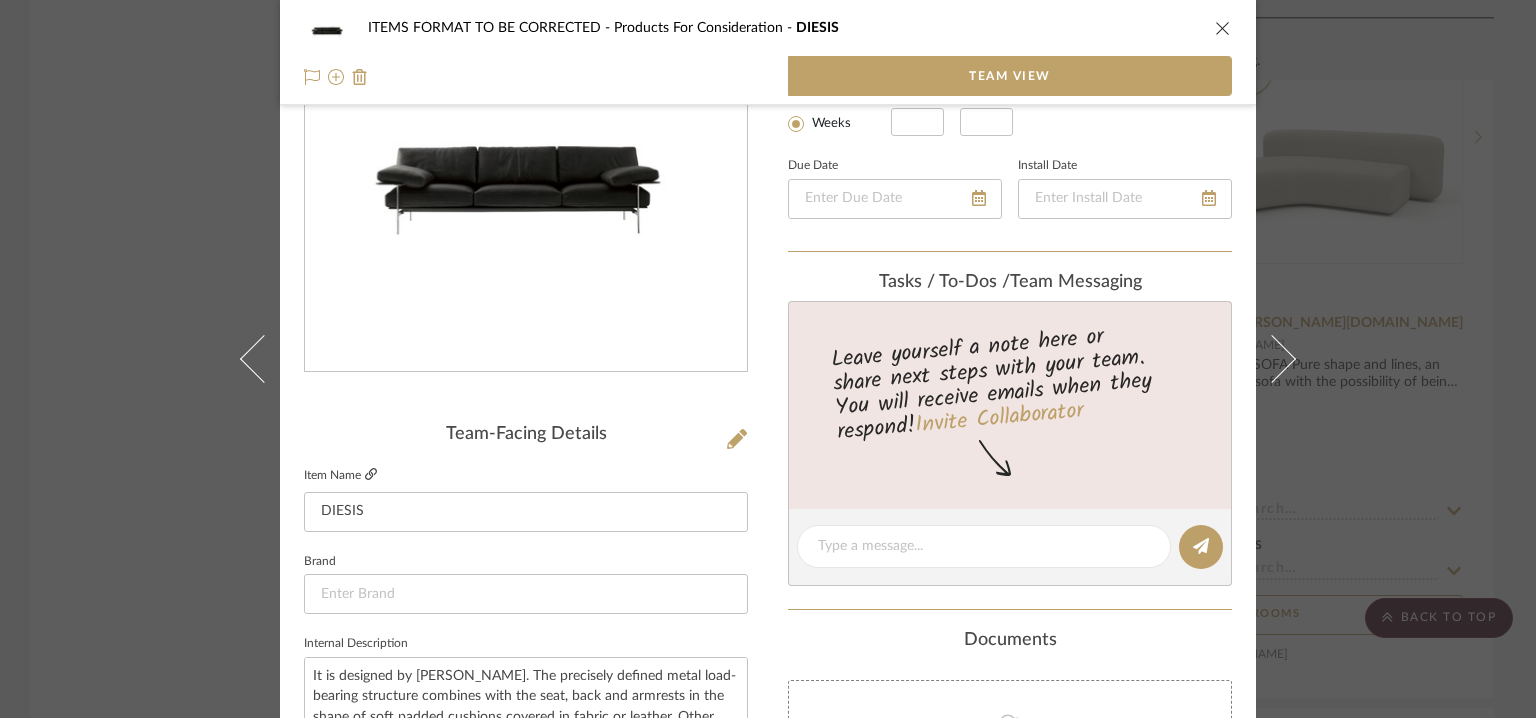 click 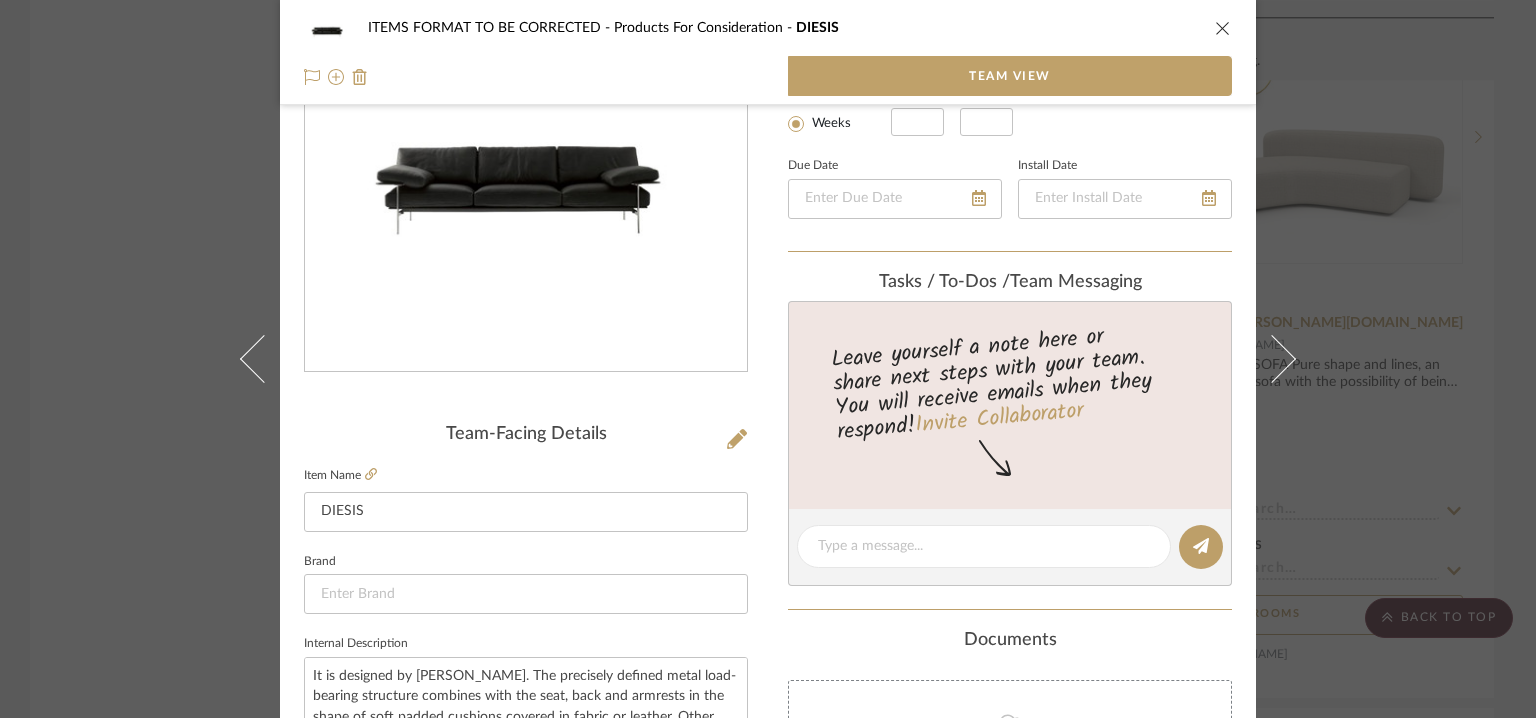 scroll, scrollTop: 300, scrollLeft: 0, axis: vertical 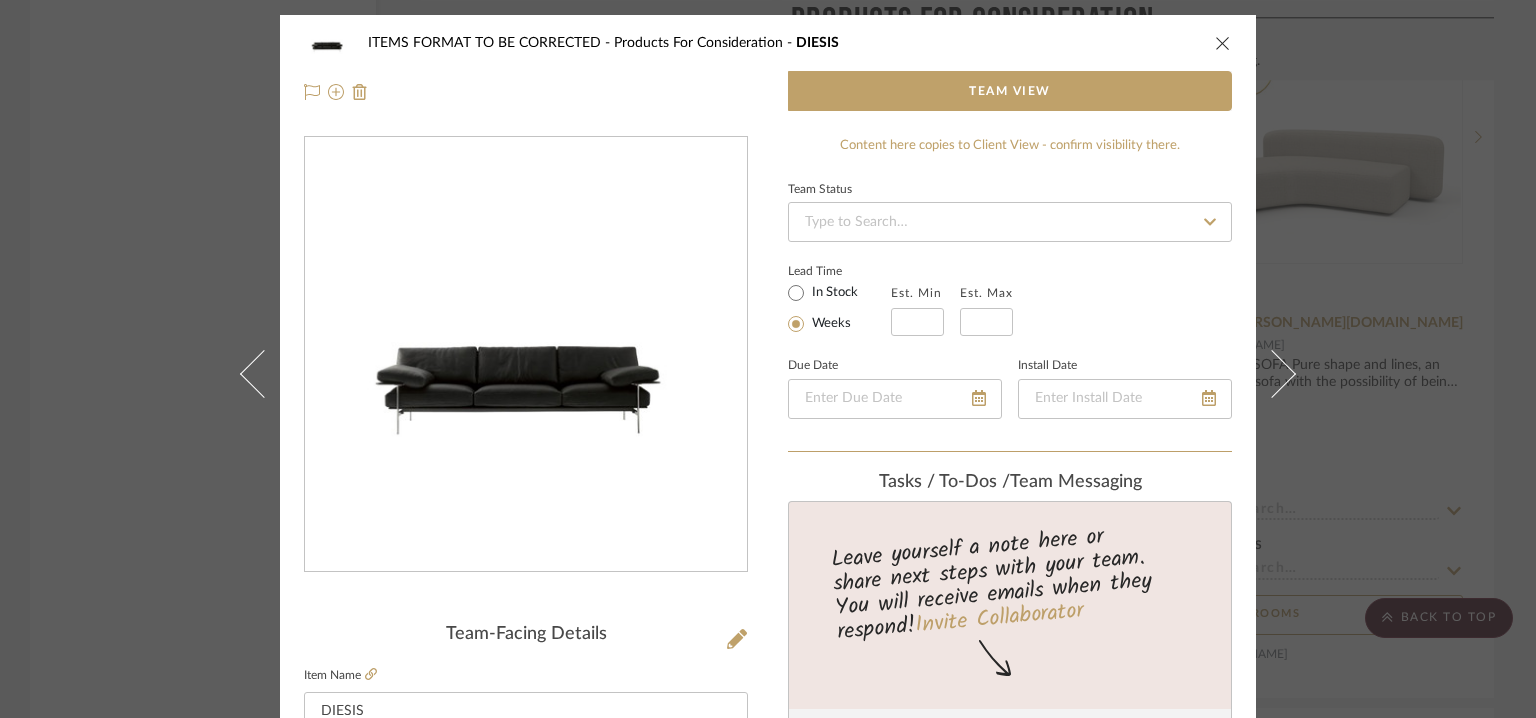 click at bounding box center (1223, 43) 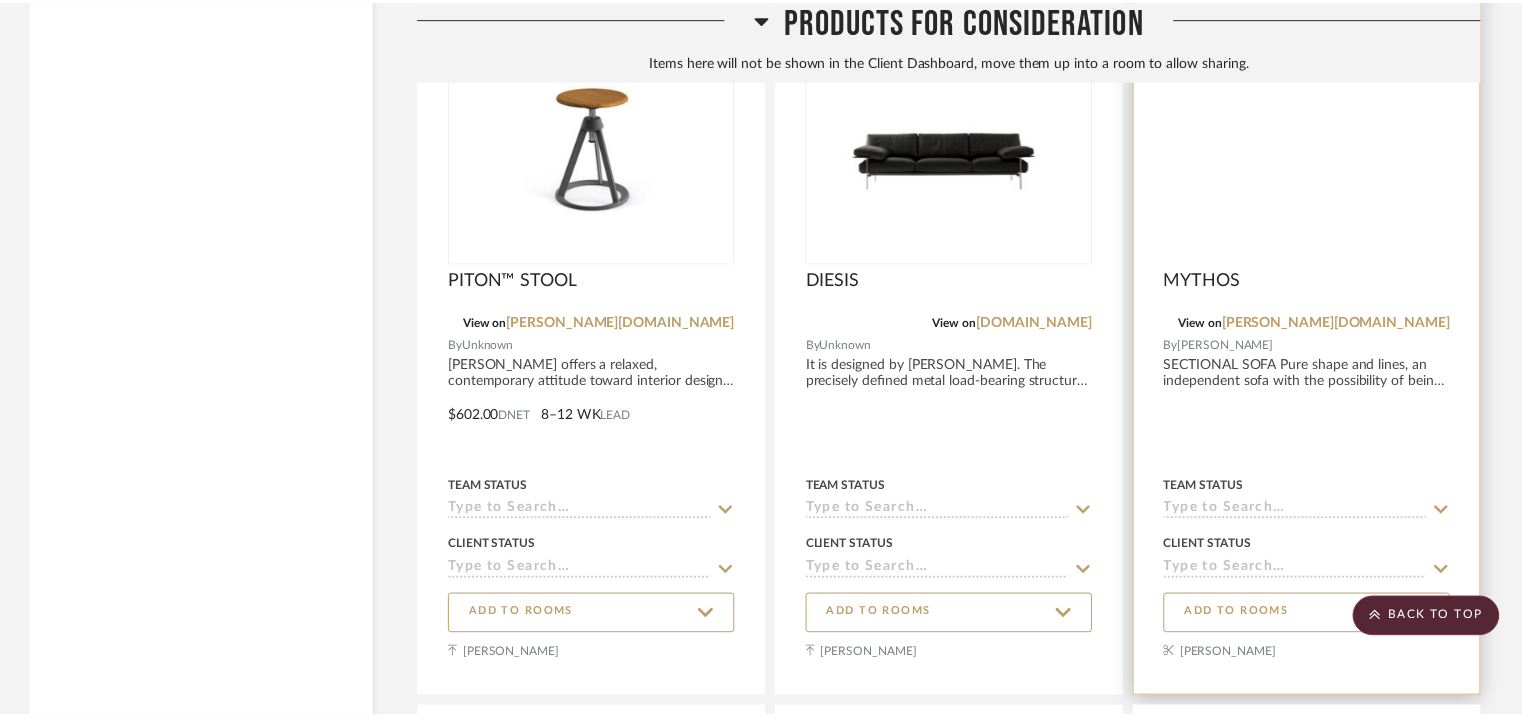 scroll, scrollTop: 3607, scrollLeft: 0, axis: vertical 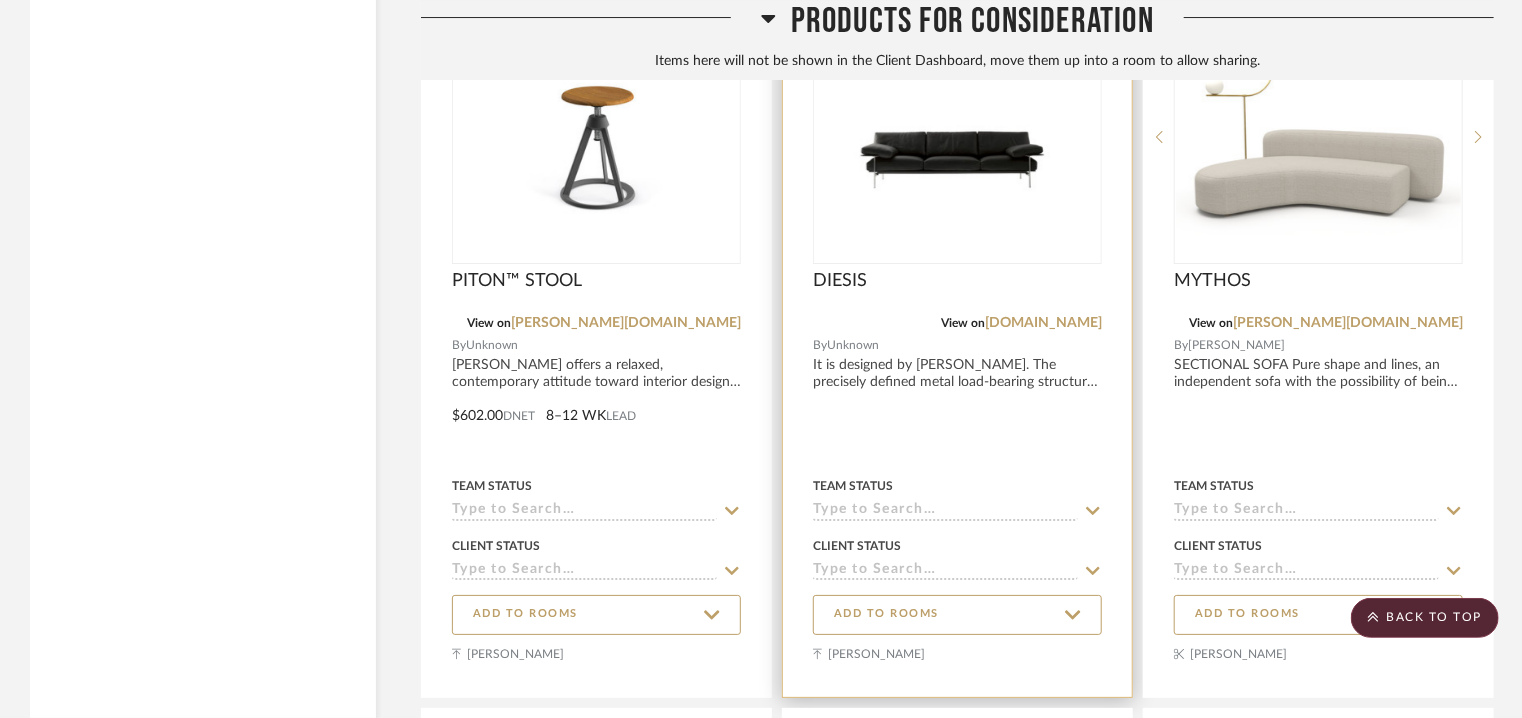 click at bounding box center (957, 137) 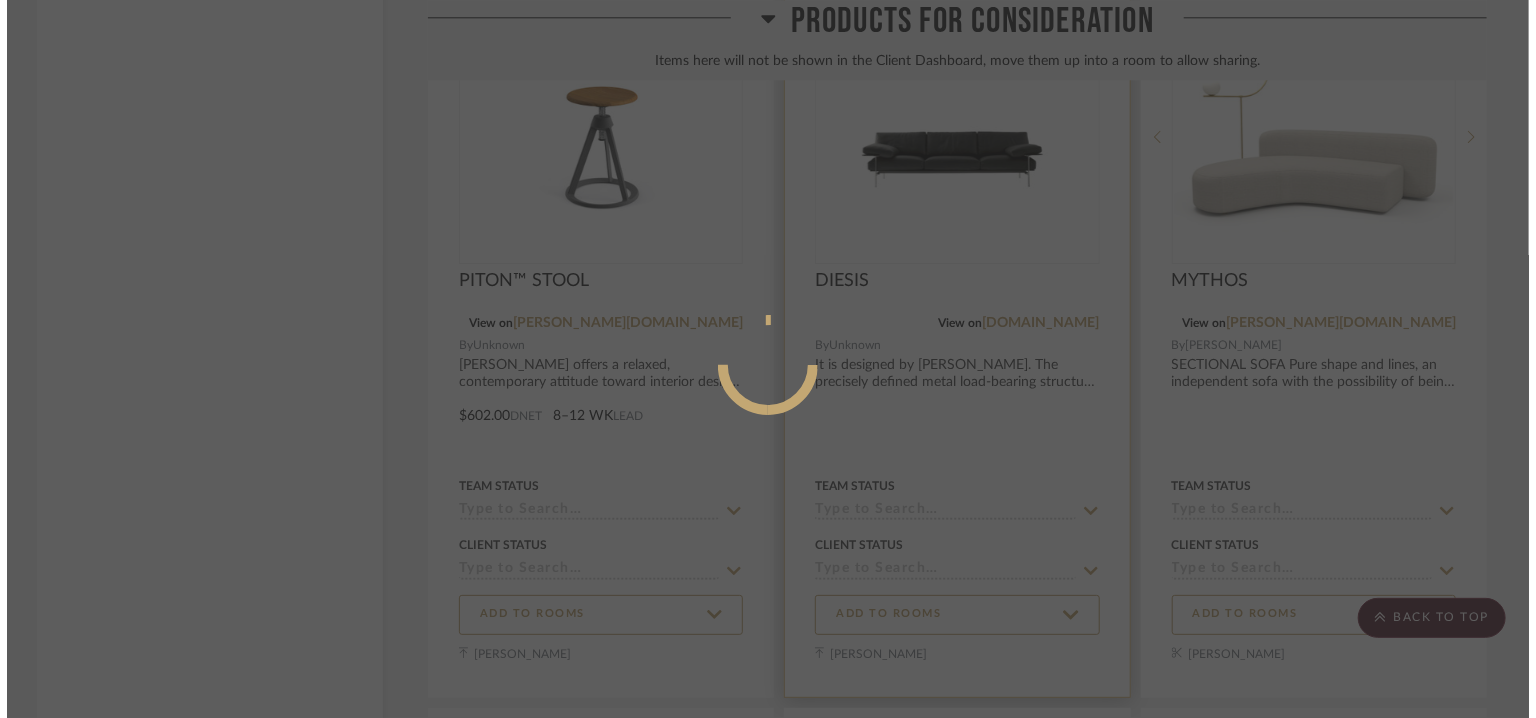 scroll, scrollTop: 0, scrollLeft: 0, axis: both 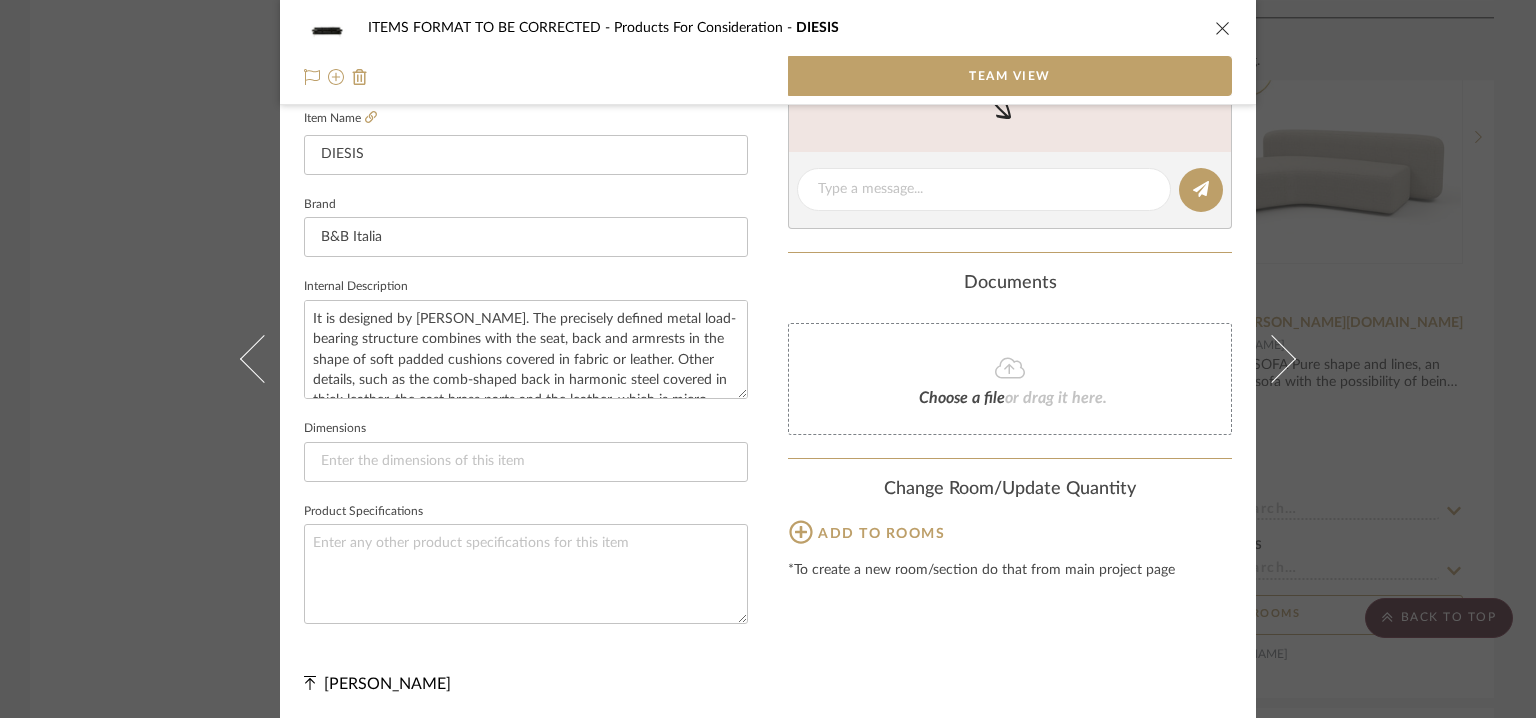 click 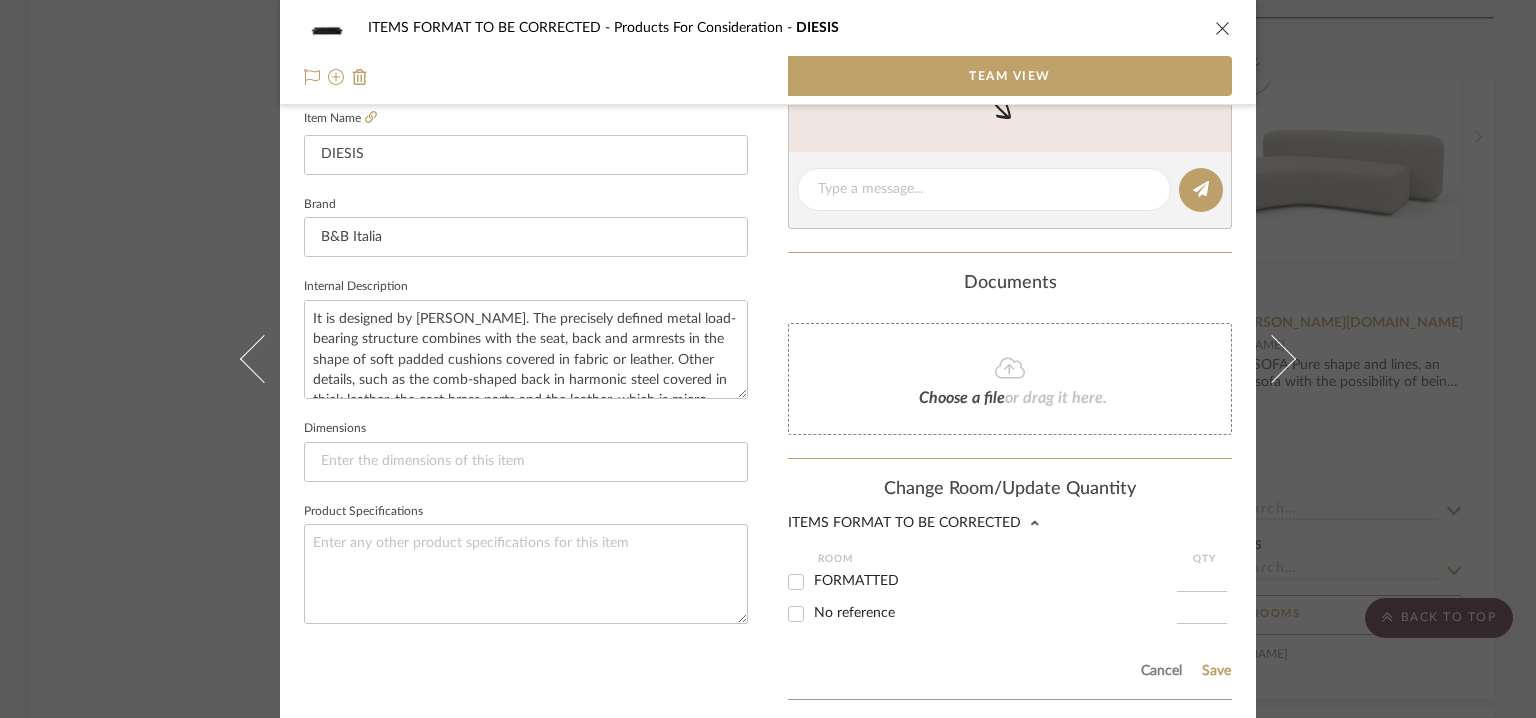 click on "FORMATTED" at bounding box center (796, 582) 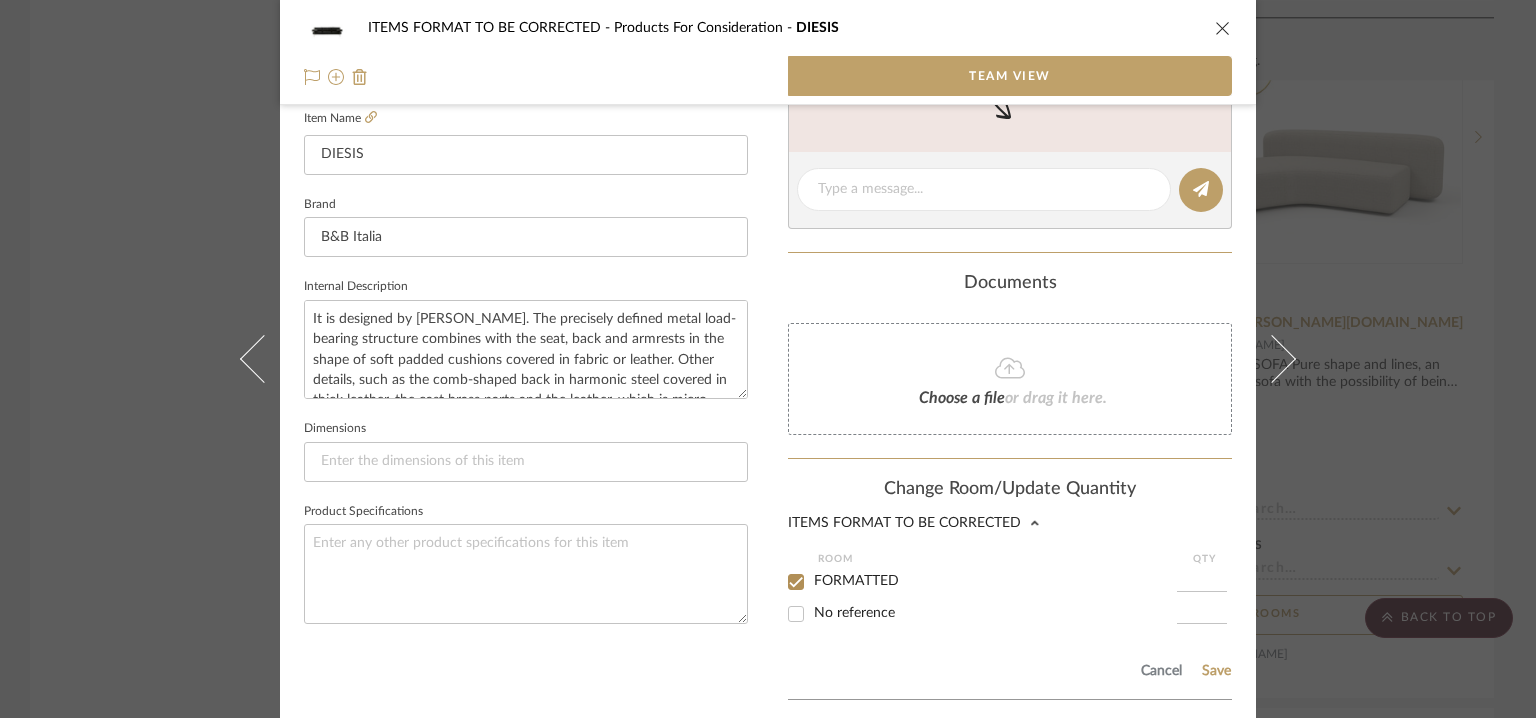 checkbox on "true" 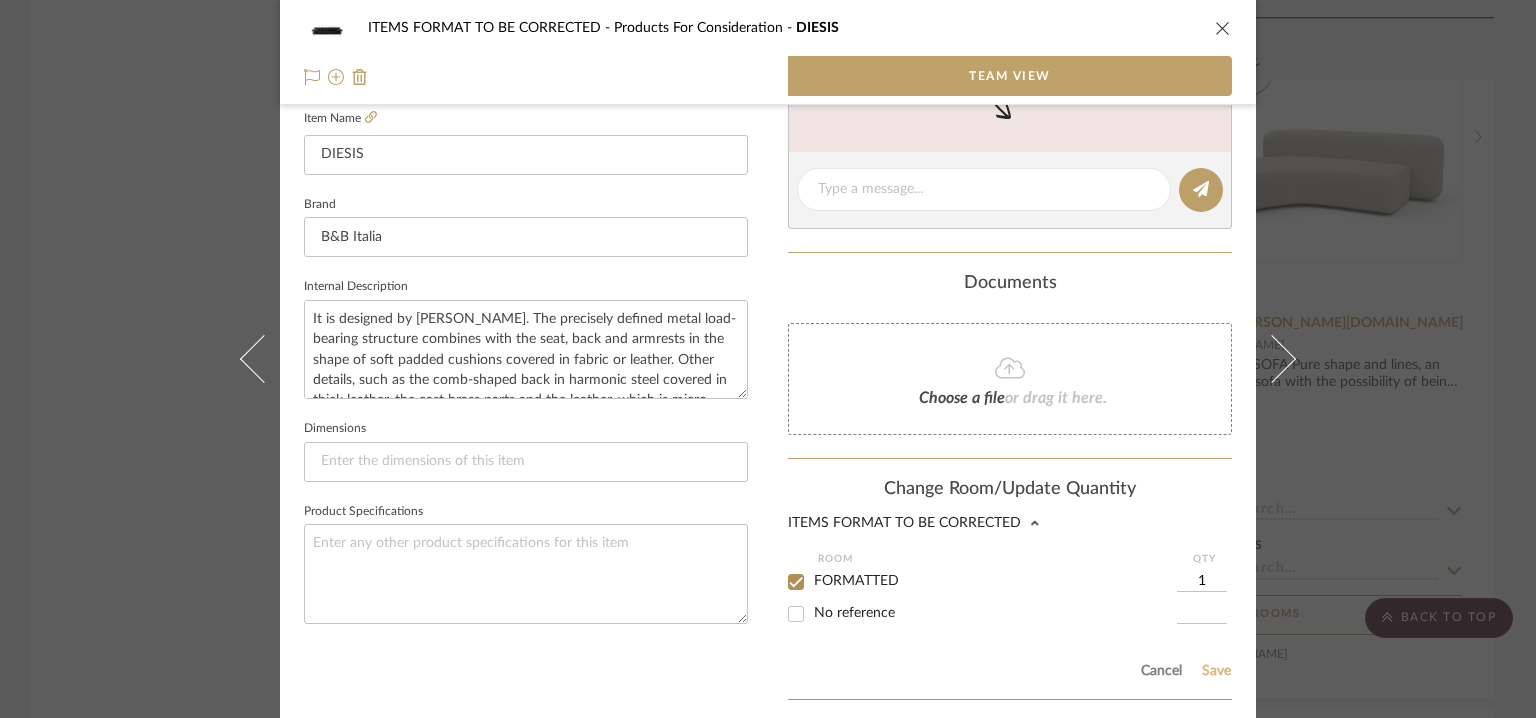 click on "Save" 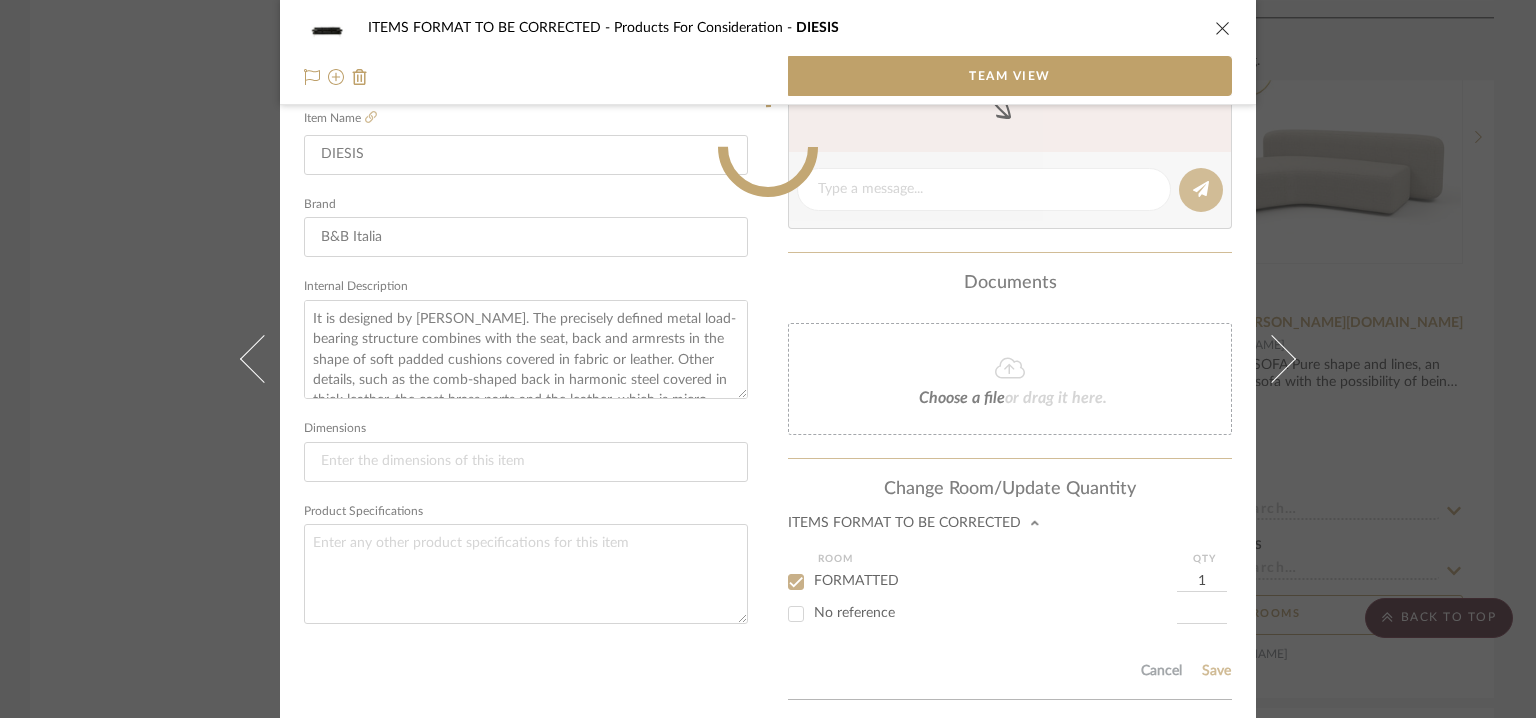 type 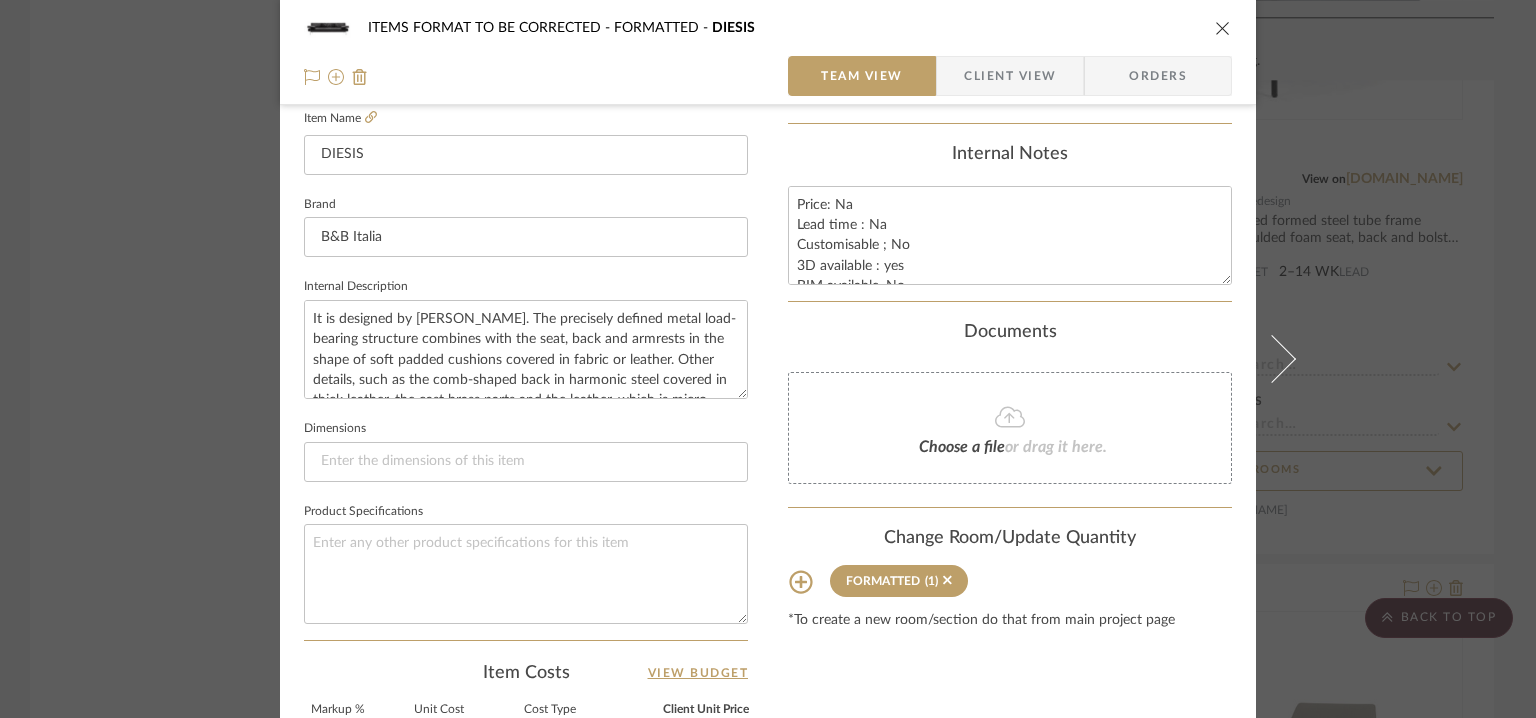 type 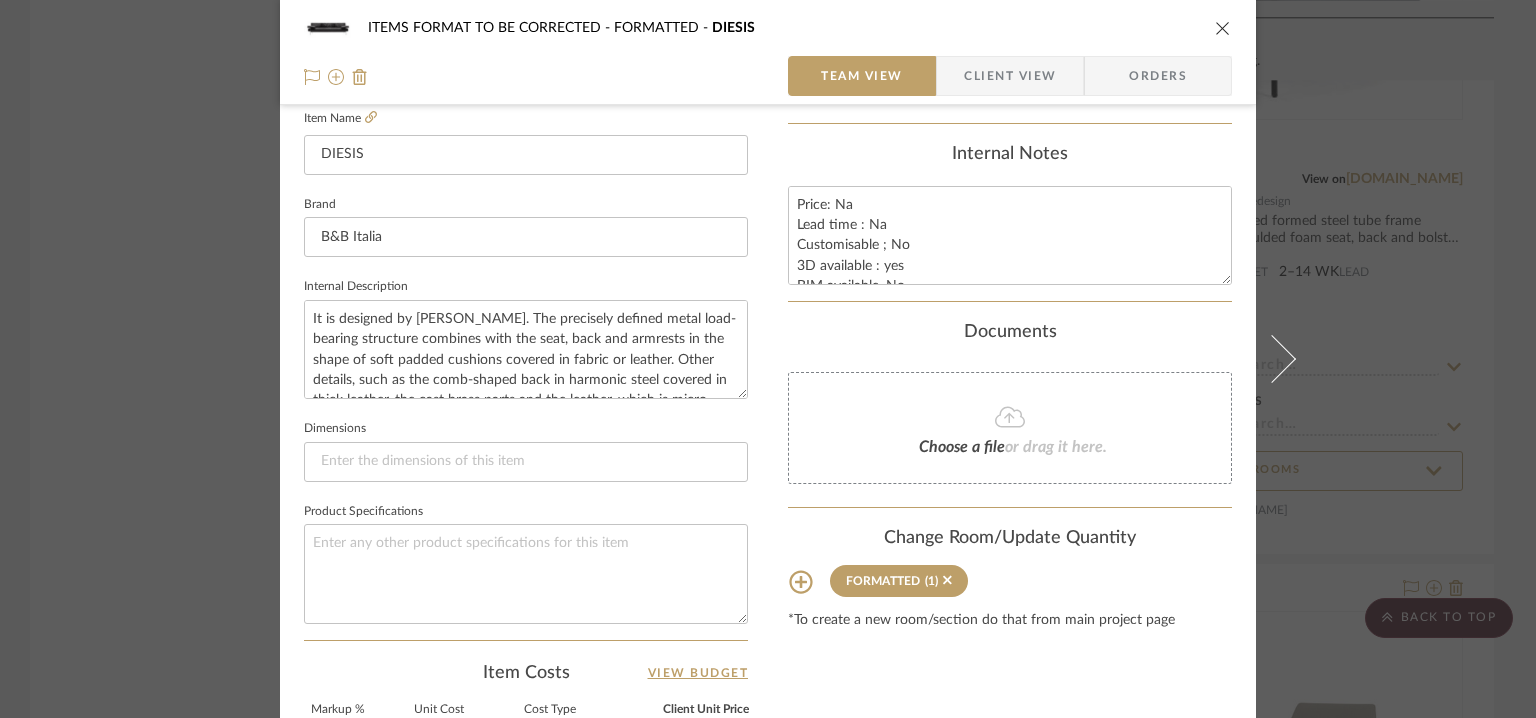 type 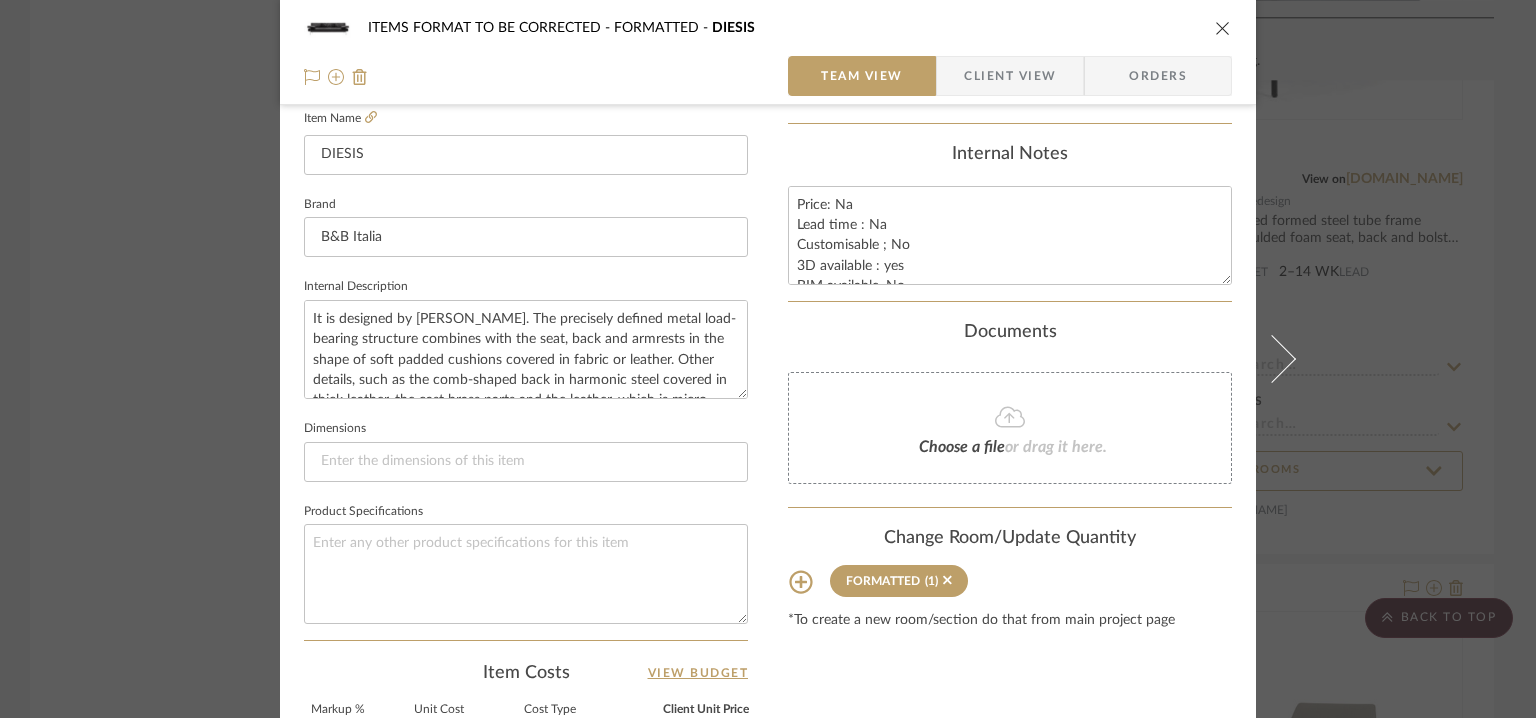 type 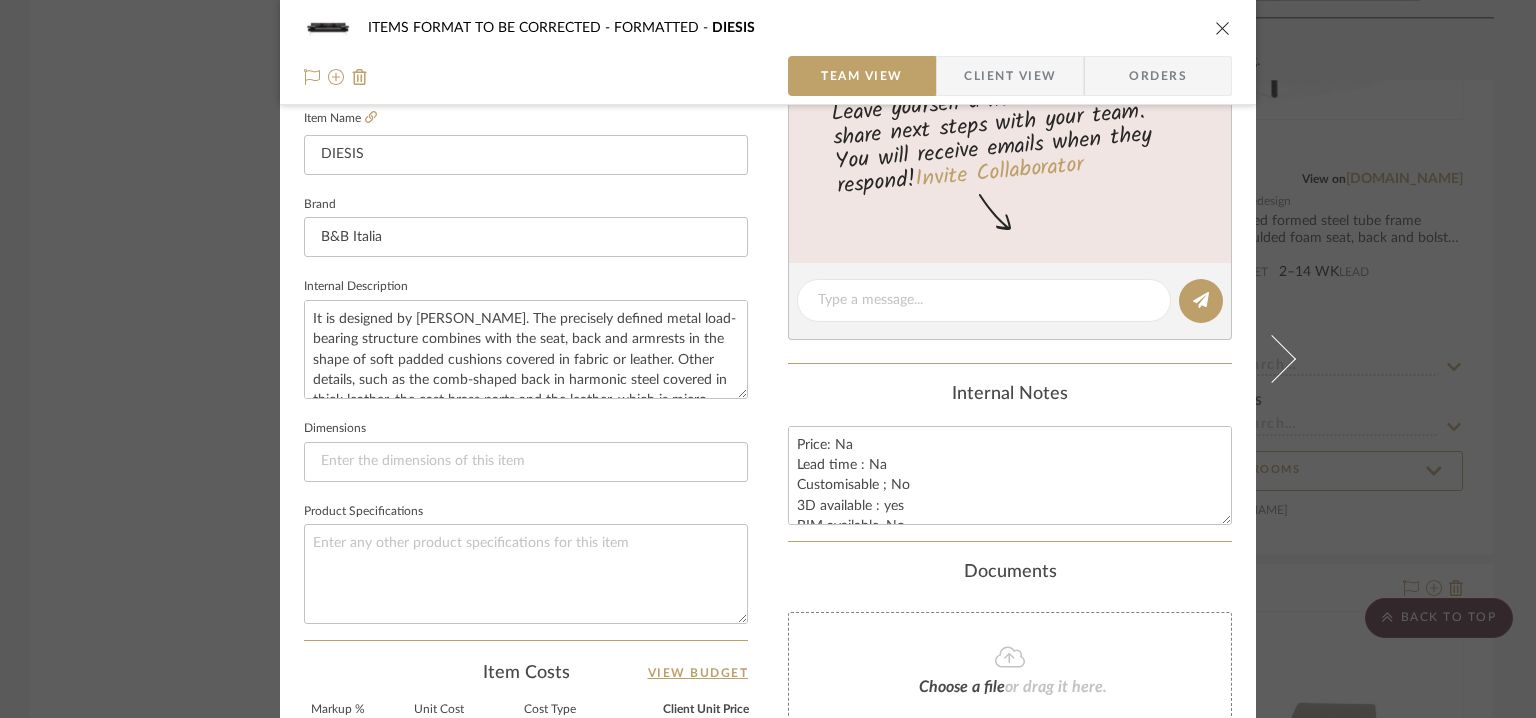 click at bounding box center (1223, 28) 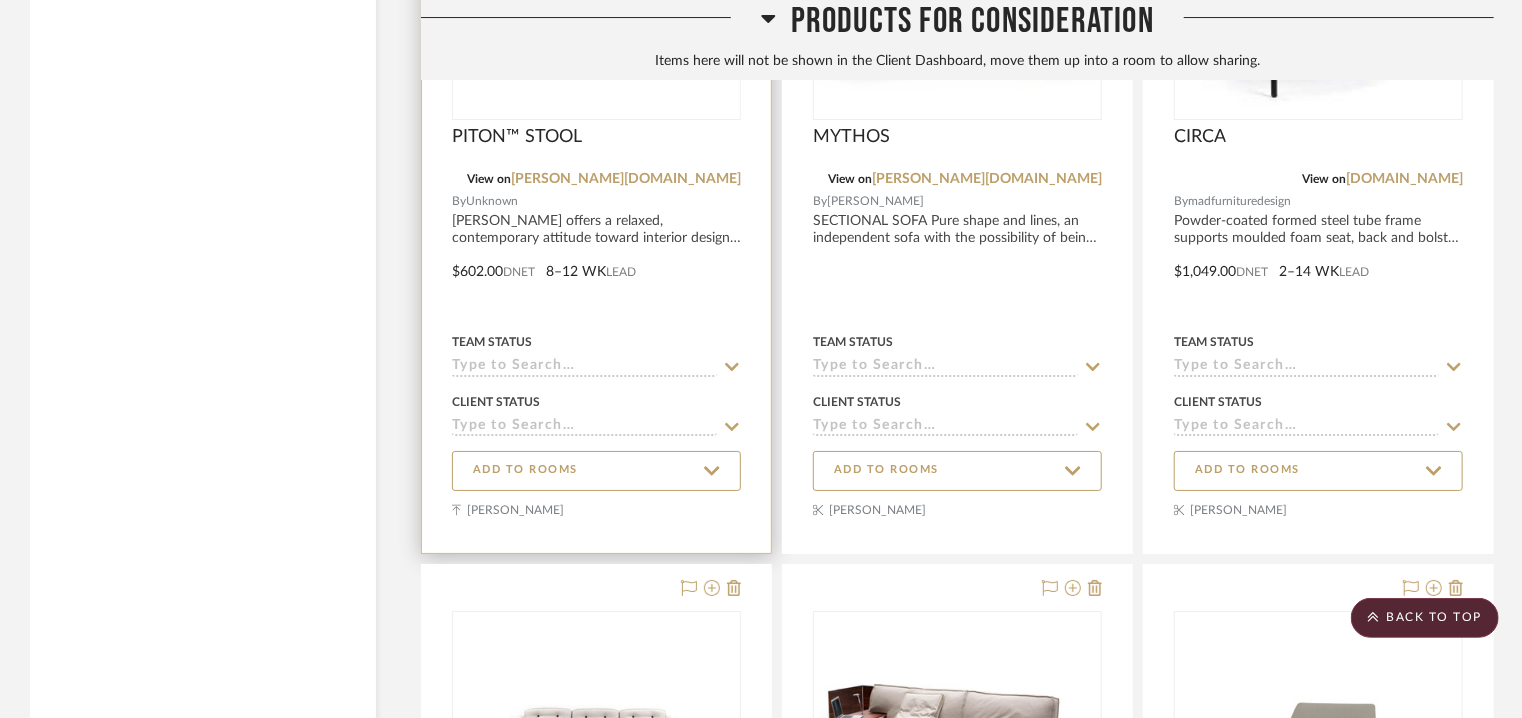 scroll, scrollTop: 3507, scrollLeft: 0, axis: vertical 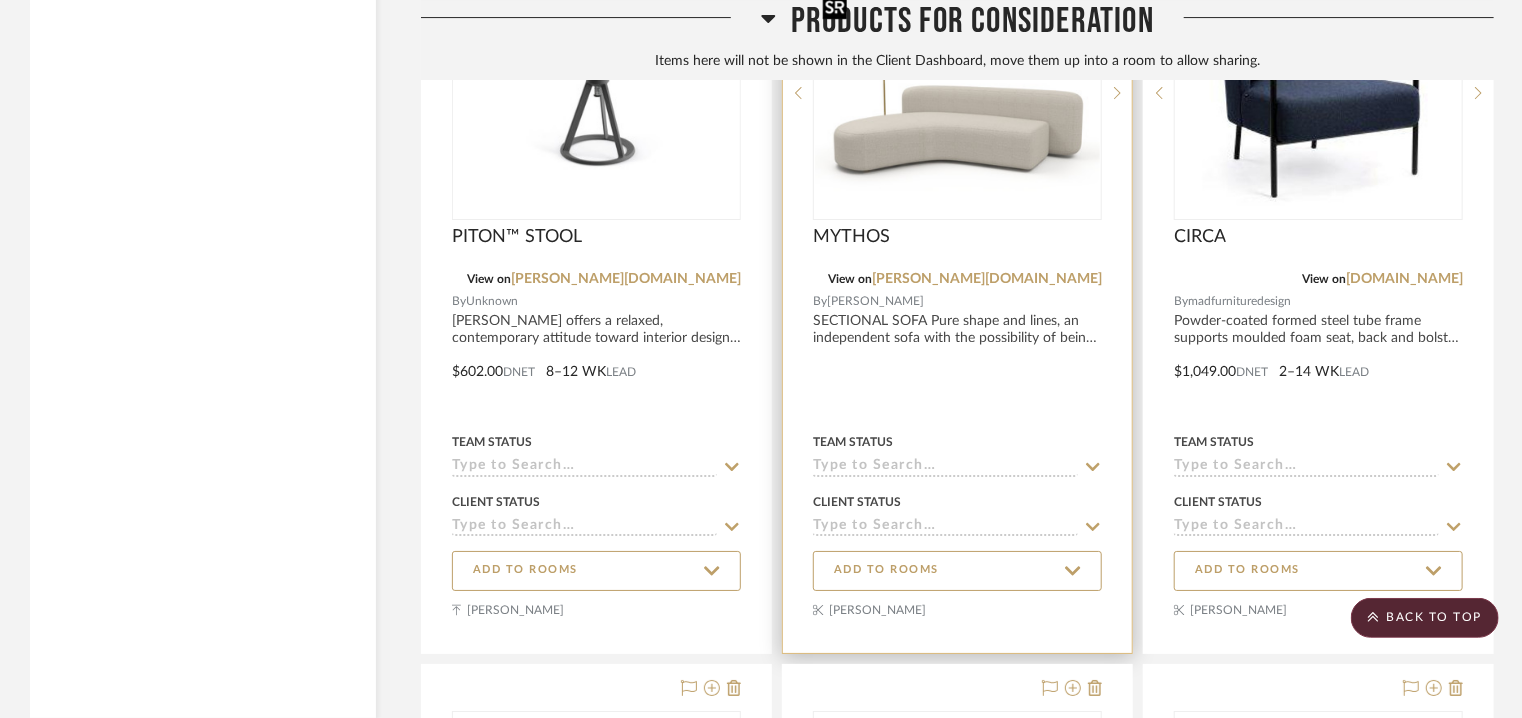 click at bounding box center (957, 93) 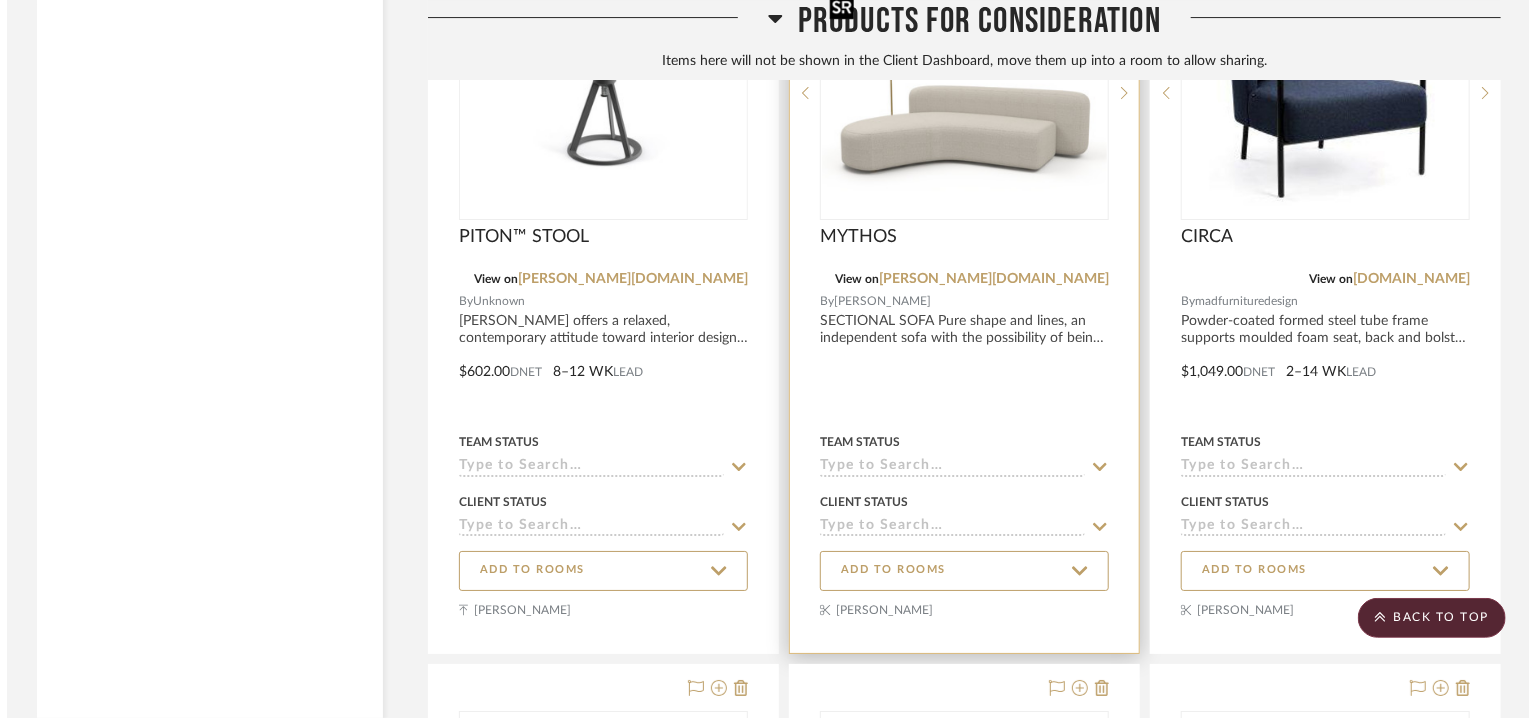 scroll, scrollTop: 0, scrollLeft: 0, axis: both 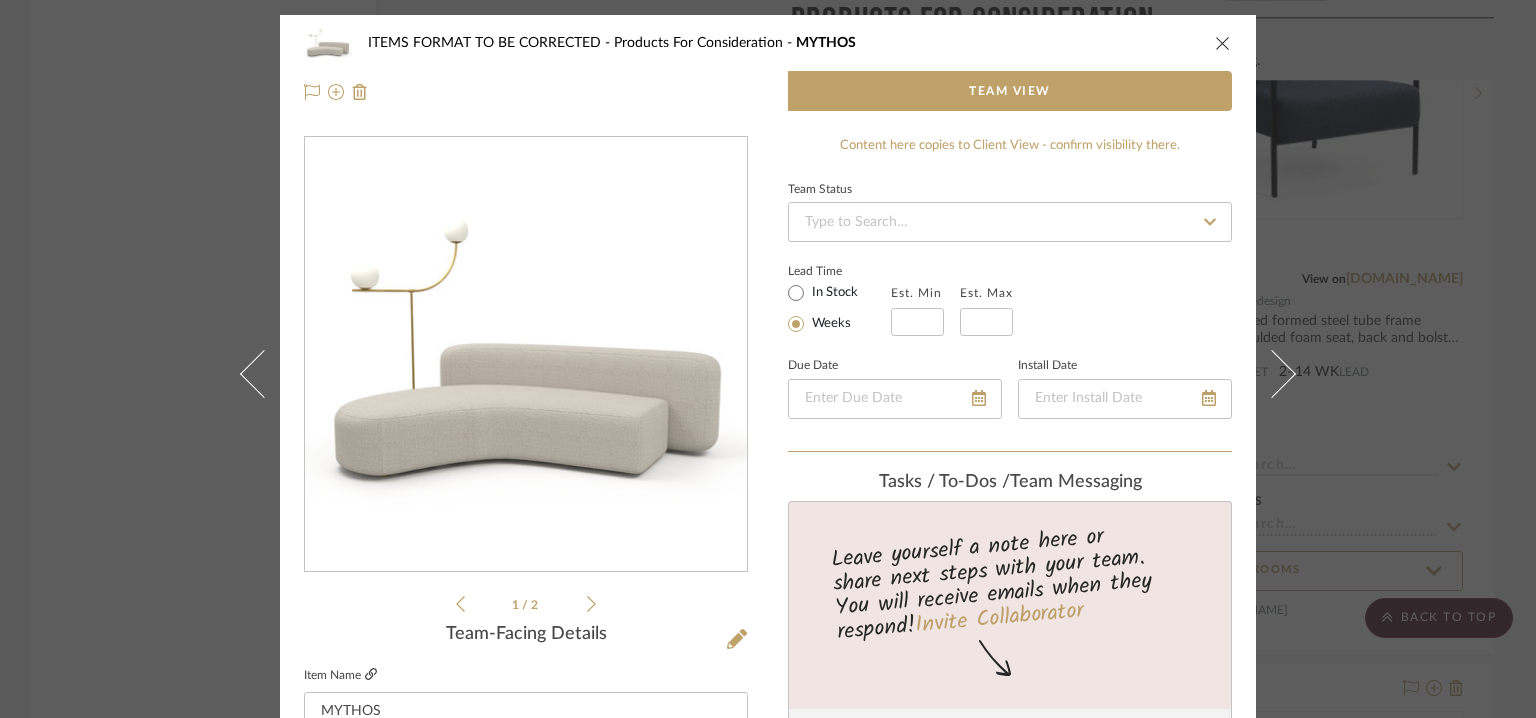 click 